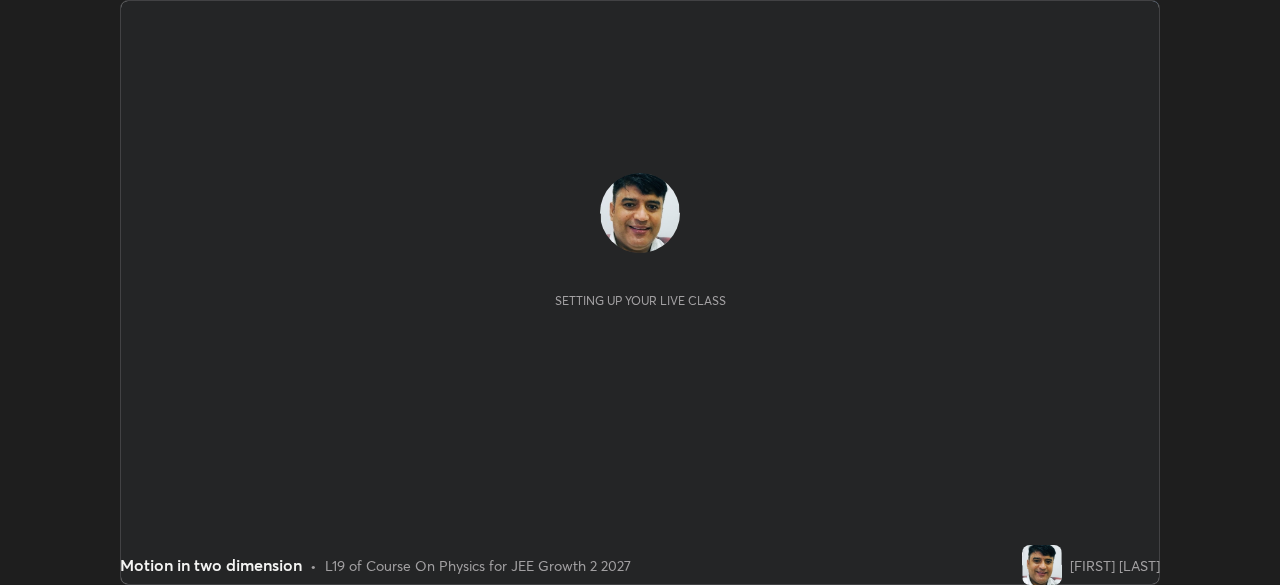 scroll, scrollTop: 0, scrollLeft: 0, axis: both 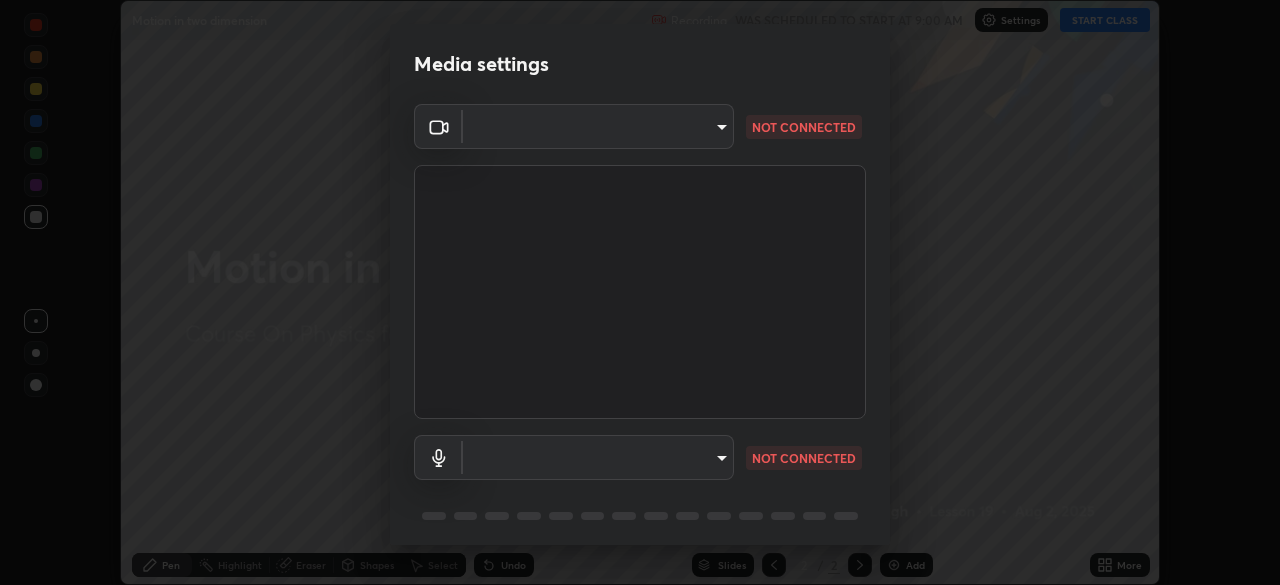 type on "b01729d45edbc9c0263969ae5aeda06708fa428b9a77102190d554404ede5bbd" 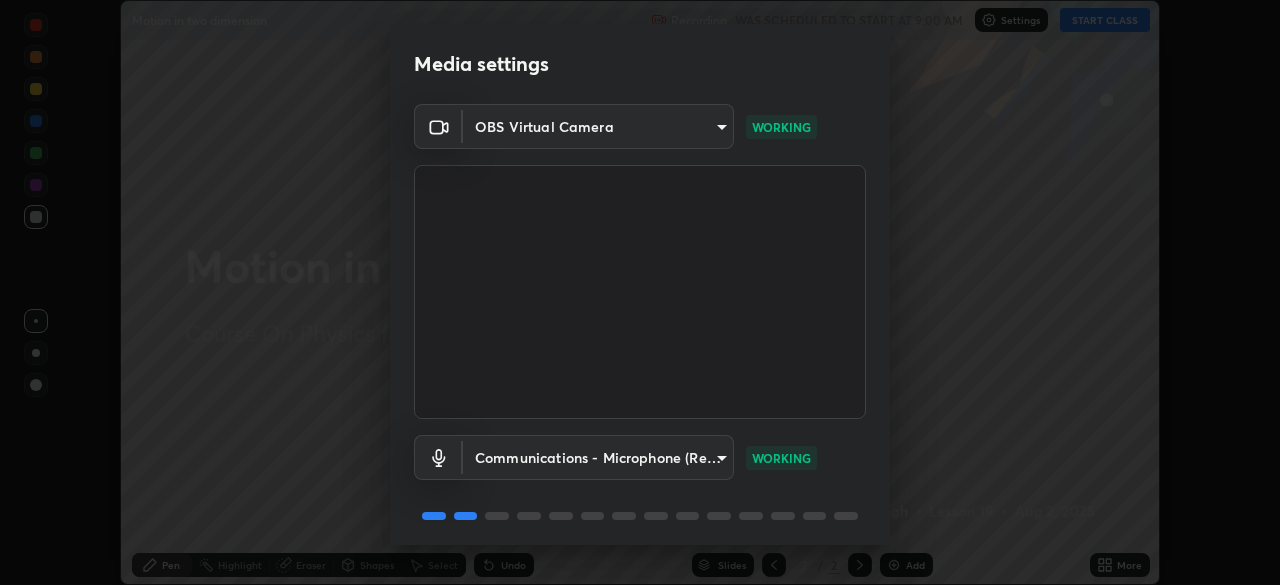 scroll, scrollTop: 71, scrollLeft: 0, axis: vertical 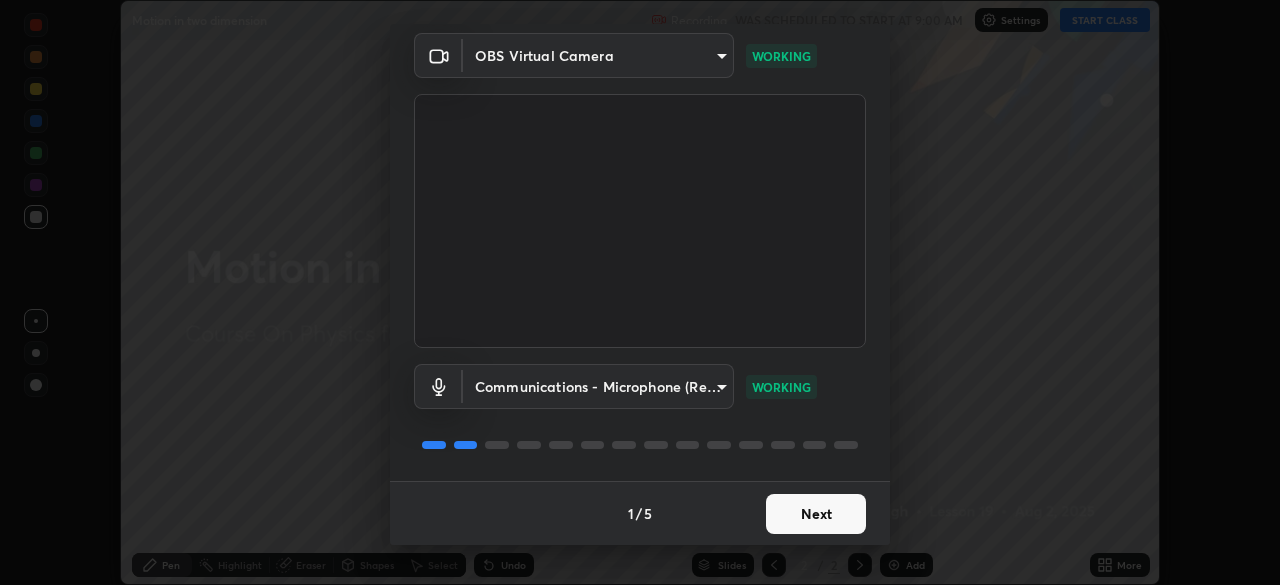 click on "Next" at bounding box center [816, 514] 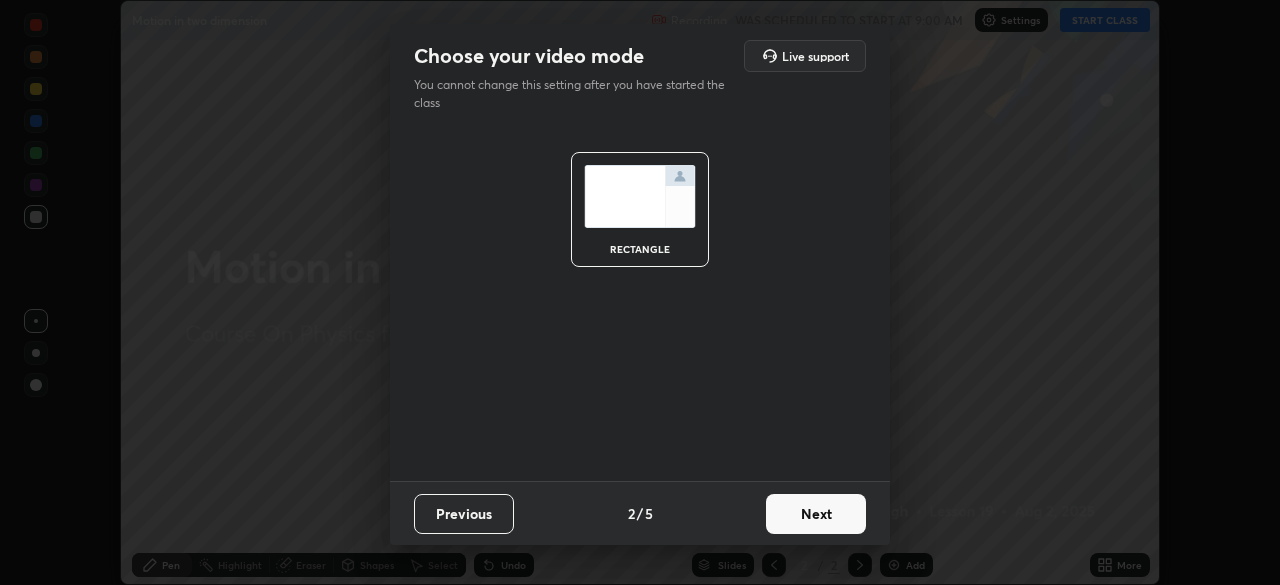 scroll, scrollTop: 0, scrollLeft: 0, axis: both 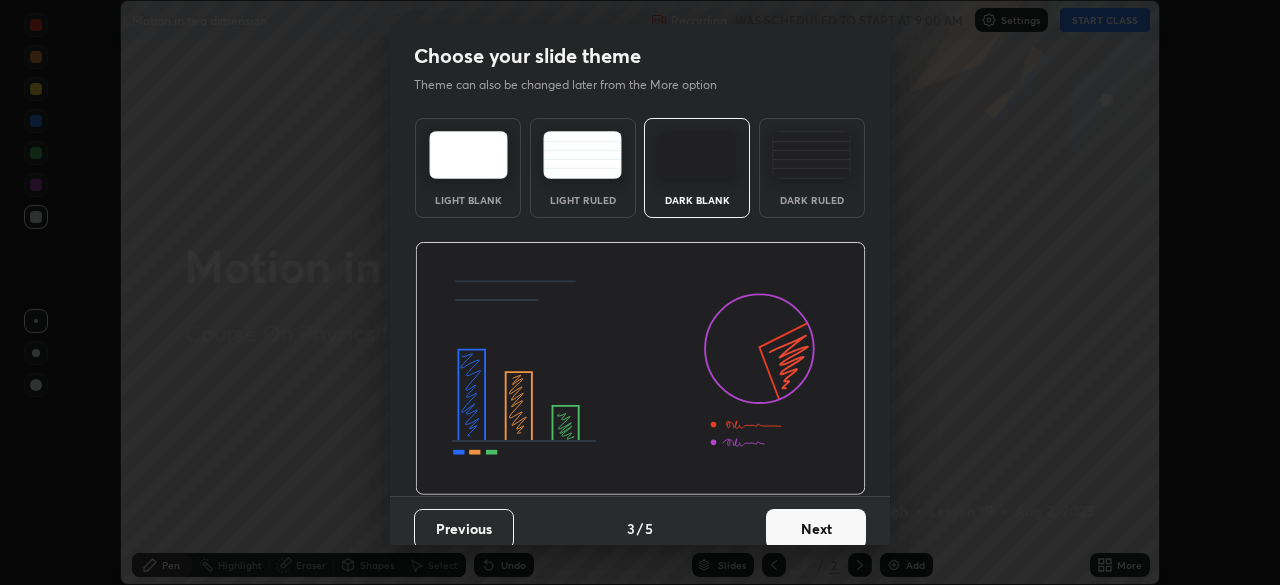 click on "Next" at bounding box center [816, 529] 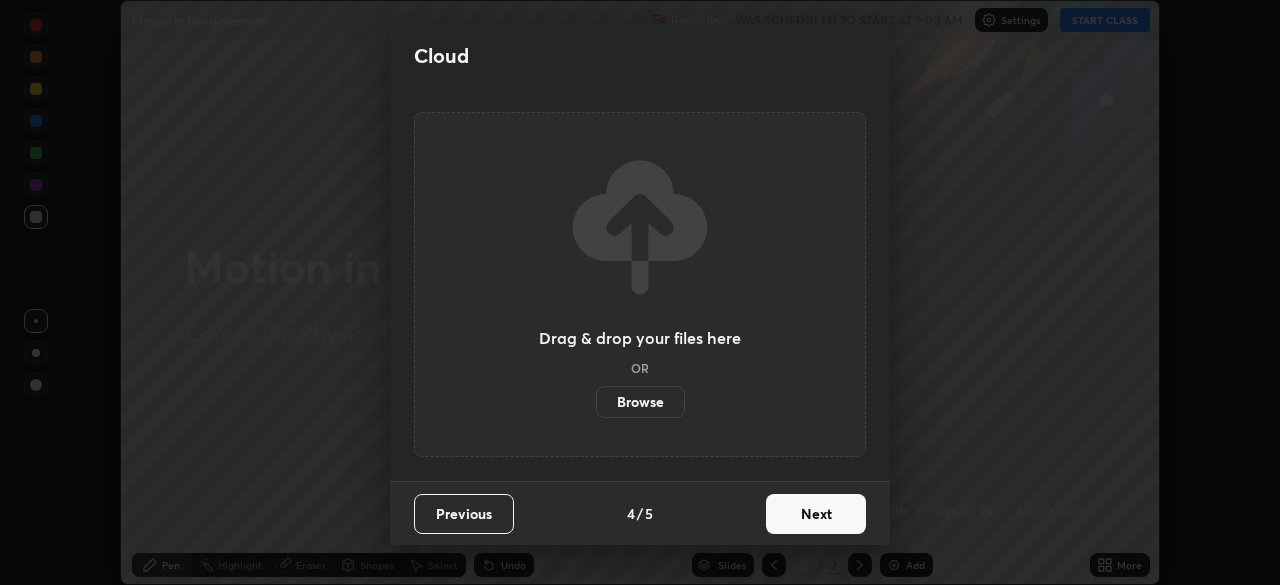 click on "Next" at bounding box center [816, 514] 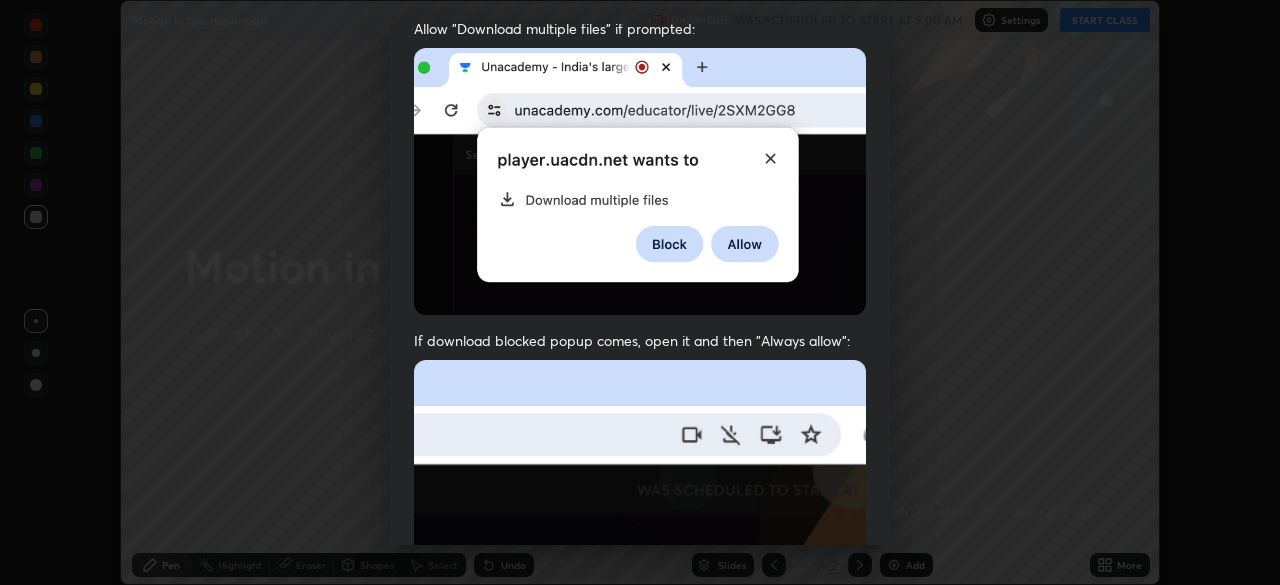 scroll, scrollTop: 190, scrollLeft: 0, axis: vertical 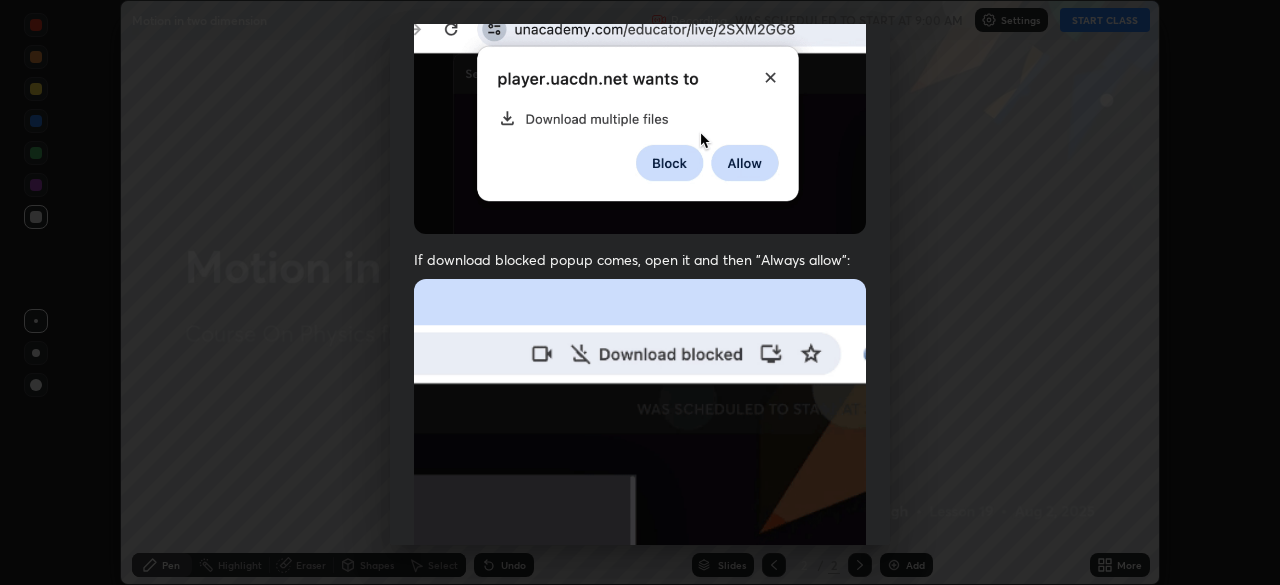click at bounding box center [640, 497] 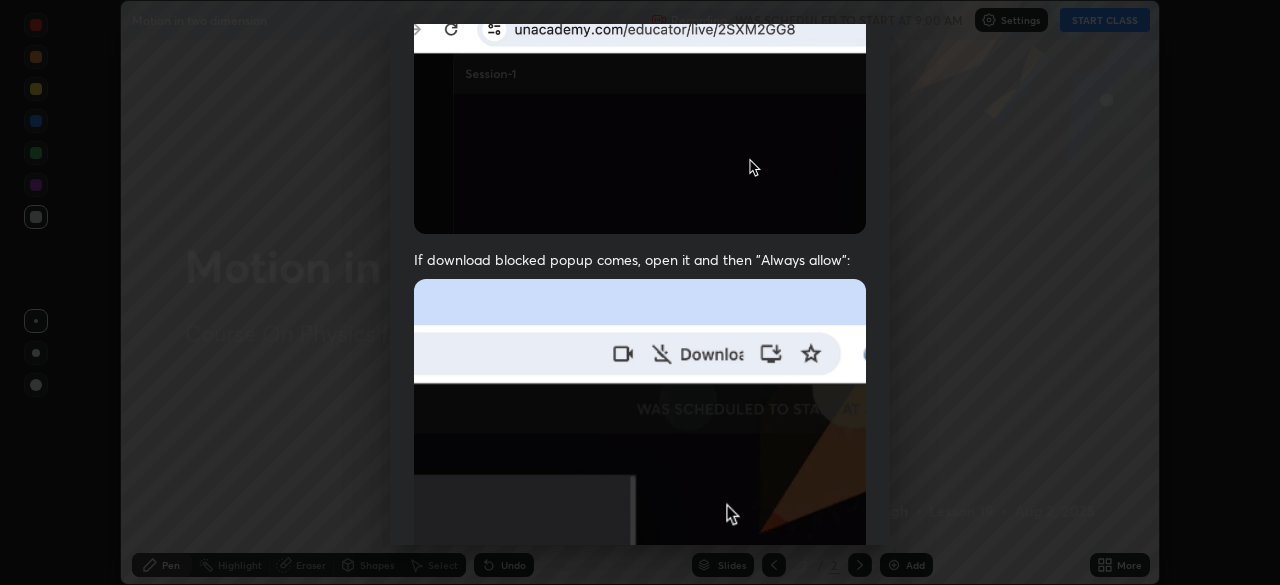 click at bounding box center (640, 497) 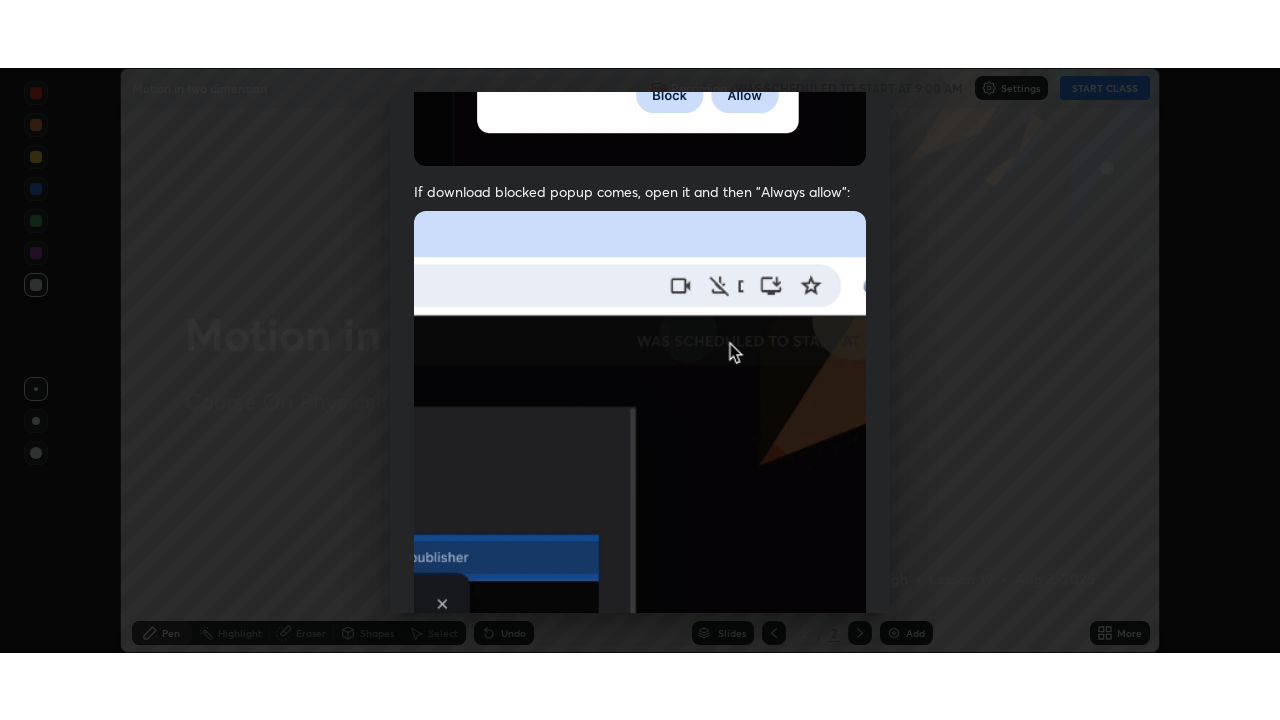 scroll, scrollTop: 479, scrollLeft: 0, axis: vertical 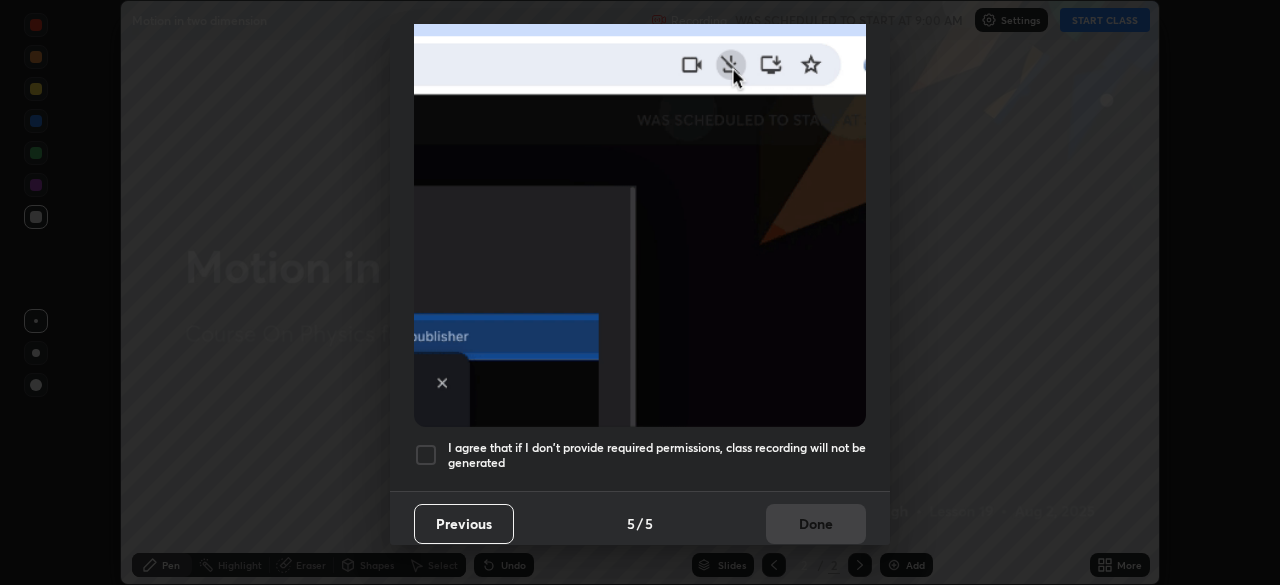 click at bounding box center (426, 455) 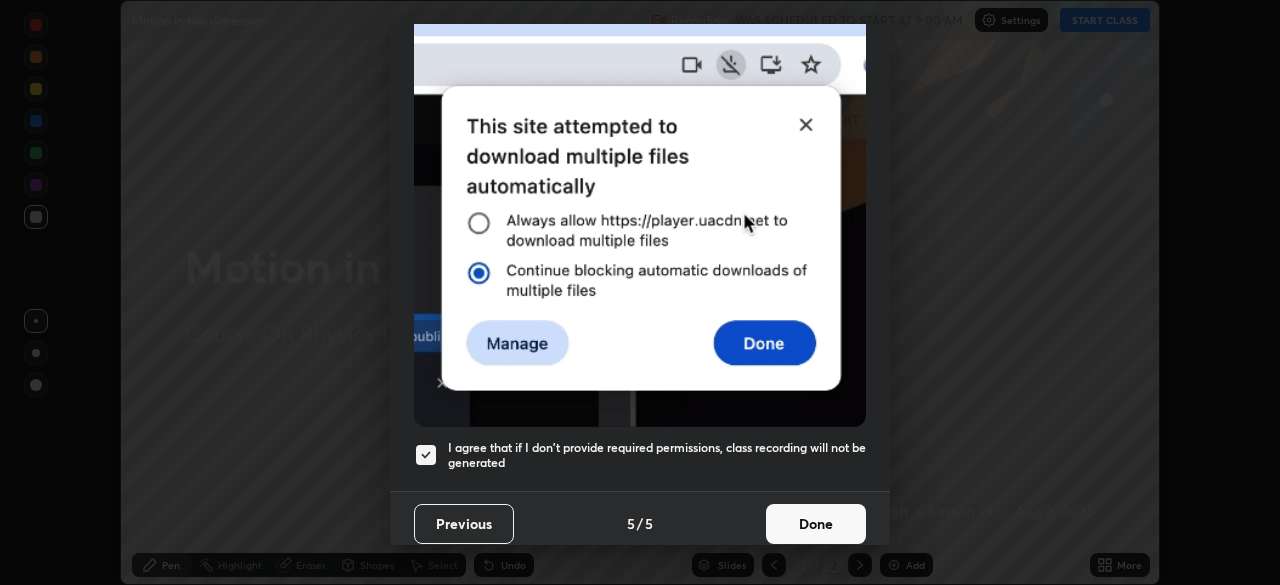 click on "Done" at bounding box center (816, 524) 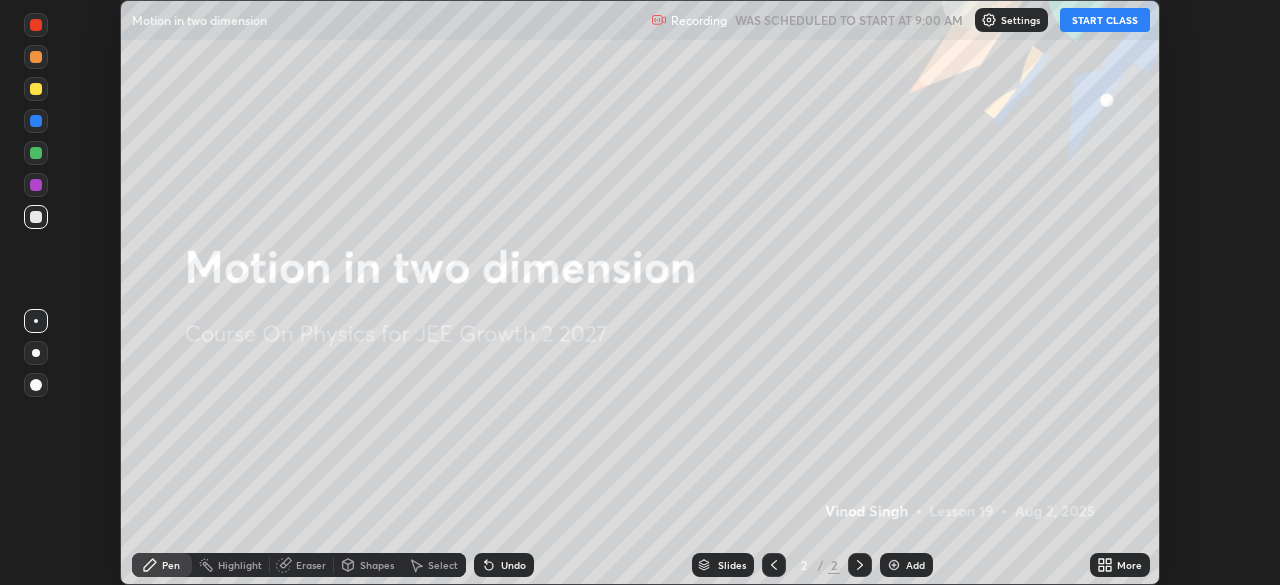 click on "START CLASS" at bounding box center [1105, 20] 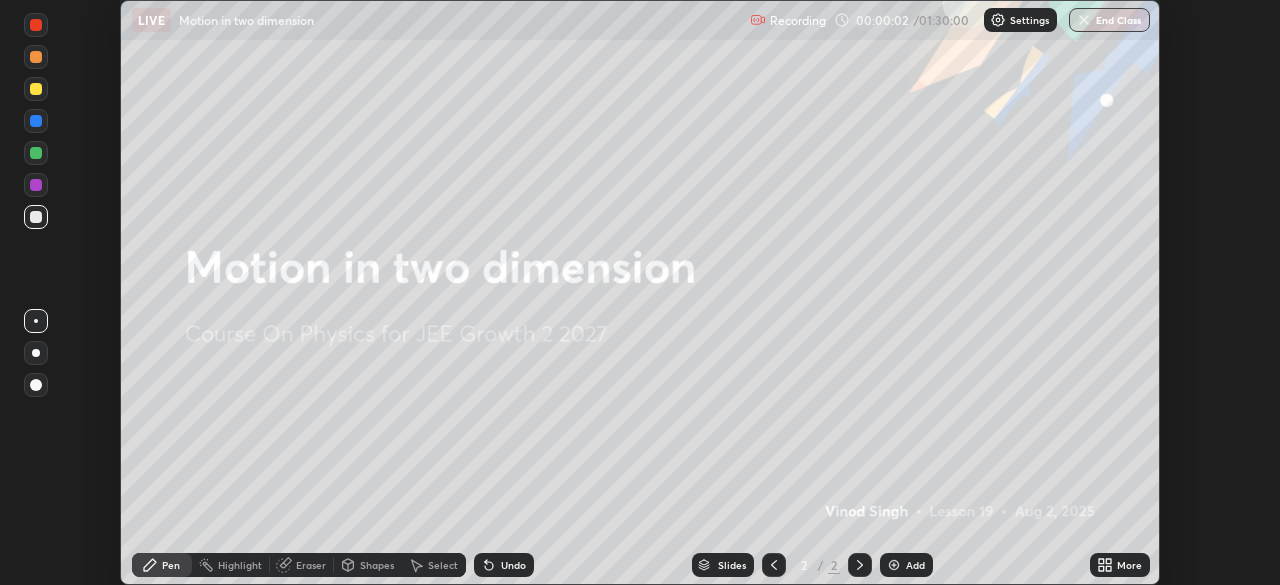 click 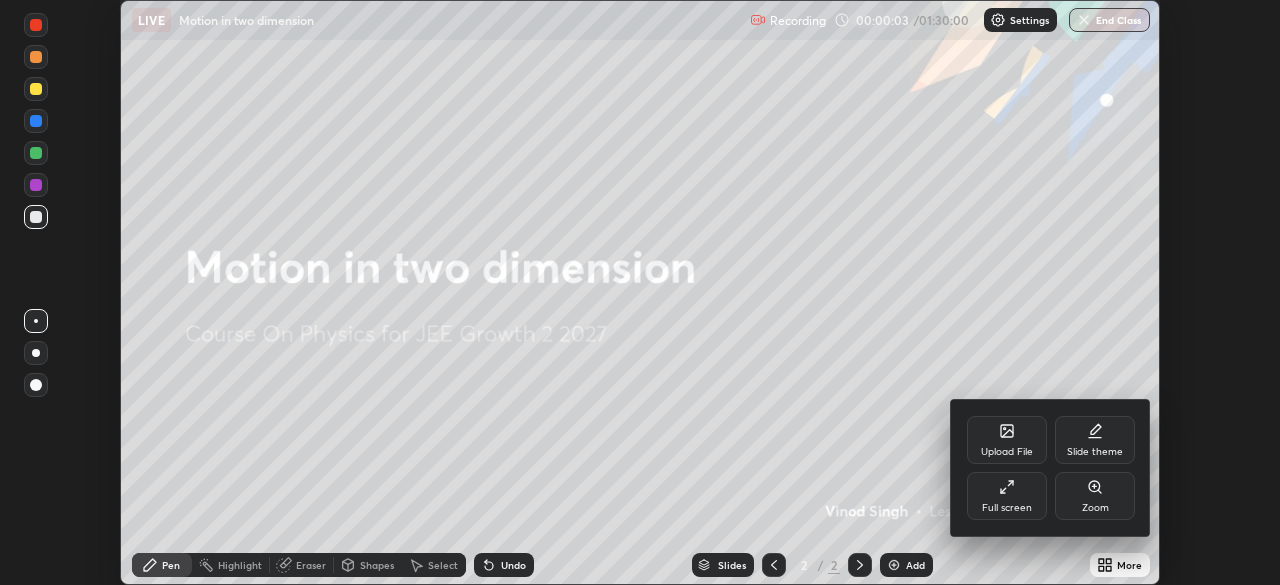 click on "Full screen" at bounding box center [1007, 508] 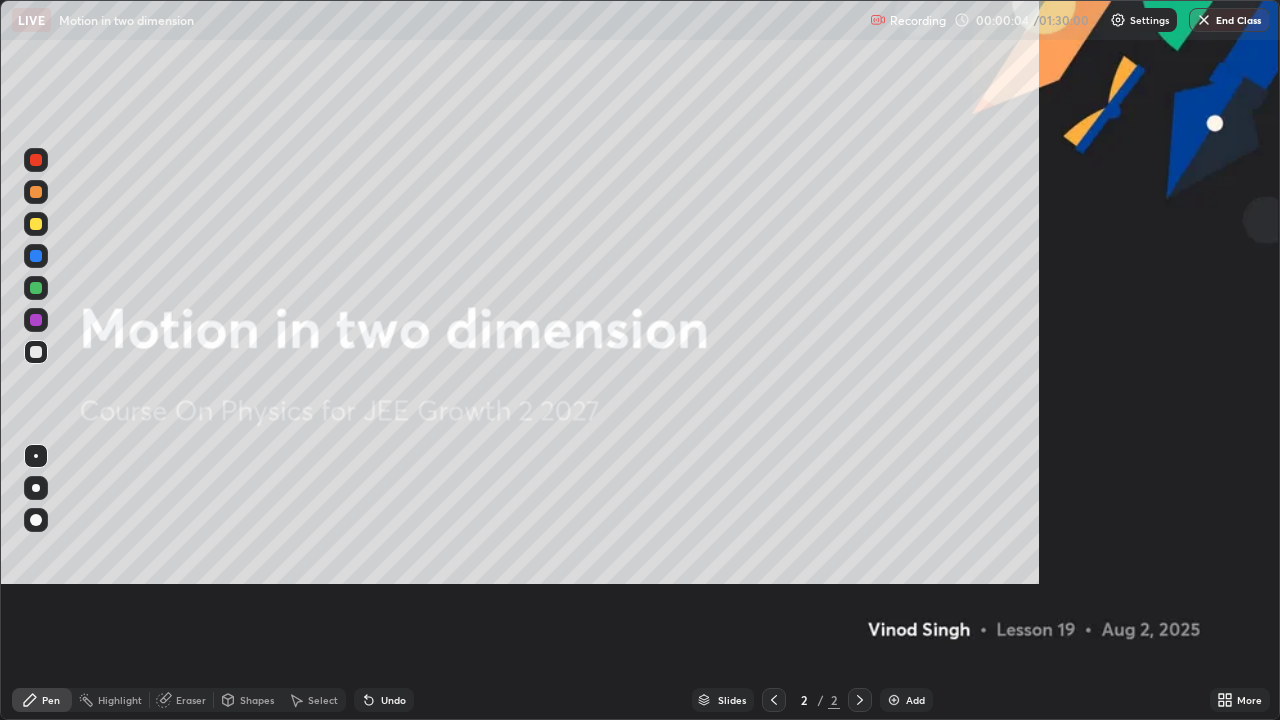 scroll, scrollTop: 99280, scrollLeft: 98720, axis: both 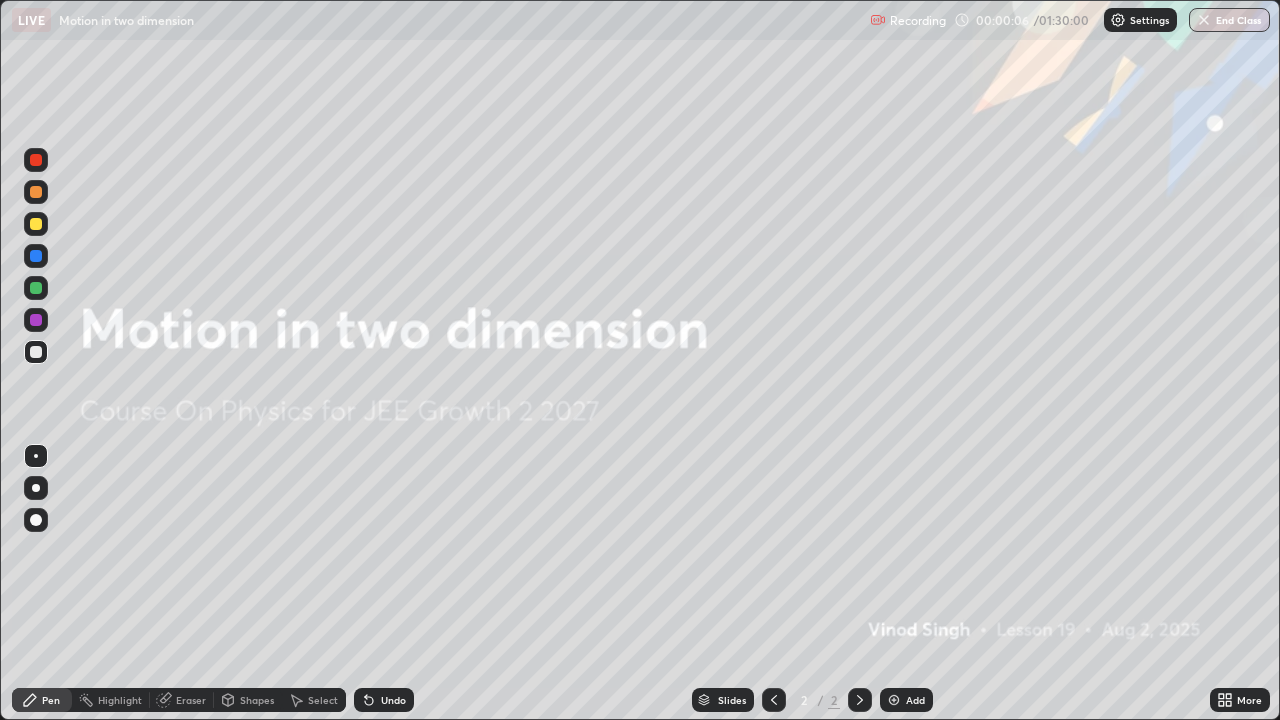 click at bounding box center [894, 700] 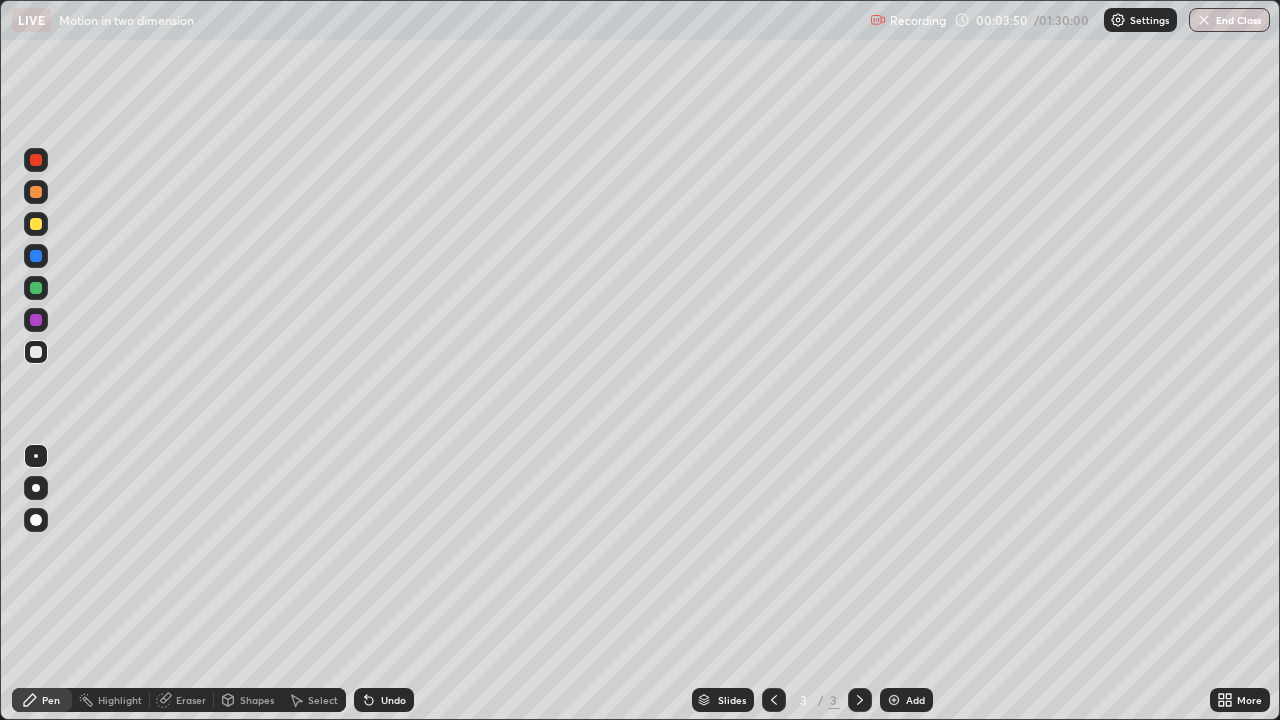 click at bounding box center (36, 352) 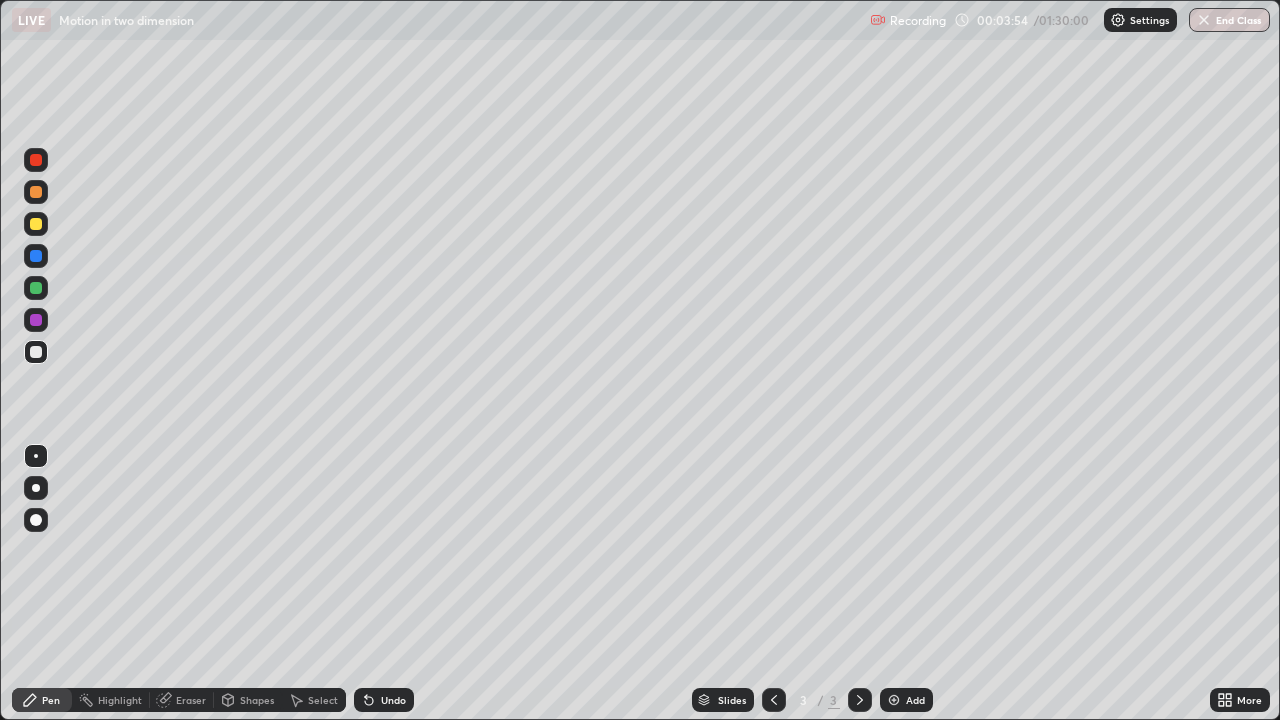 click on "Shapes" at bounding box center [257, 700] 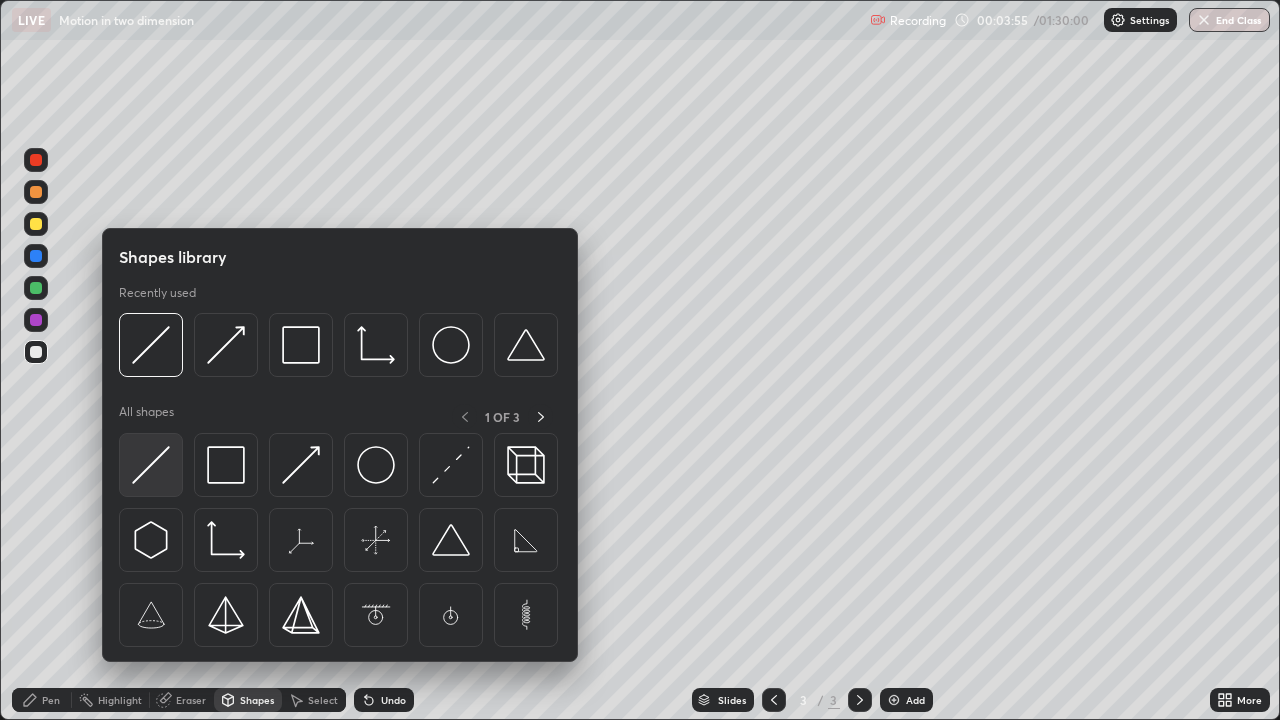 click at bounding box center (151, 465) 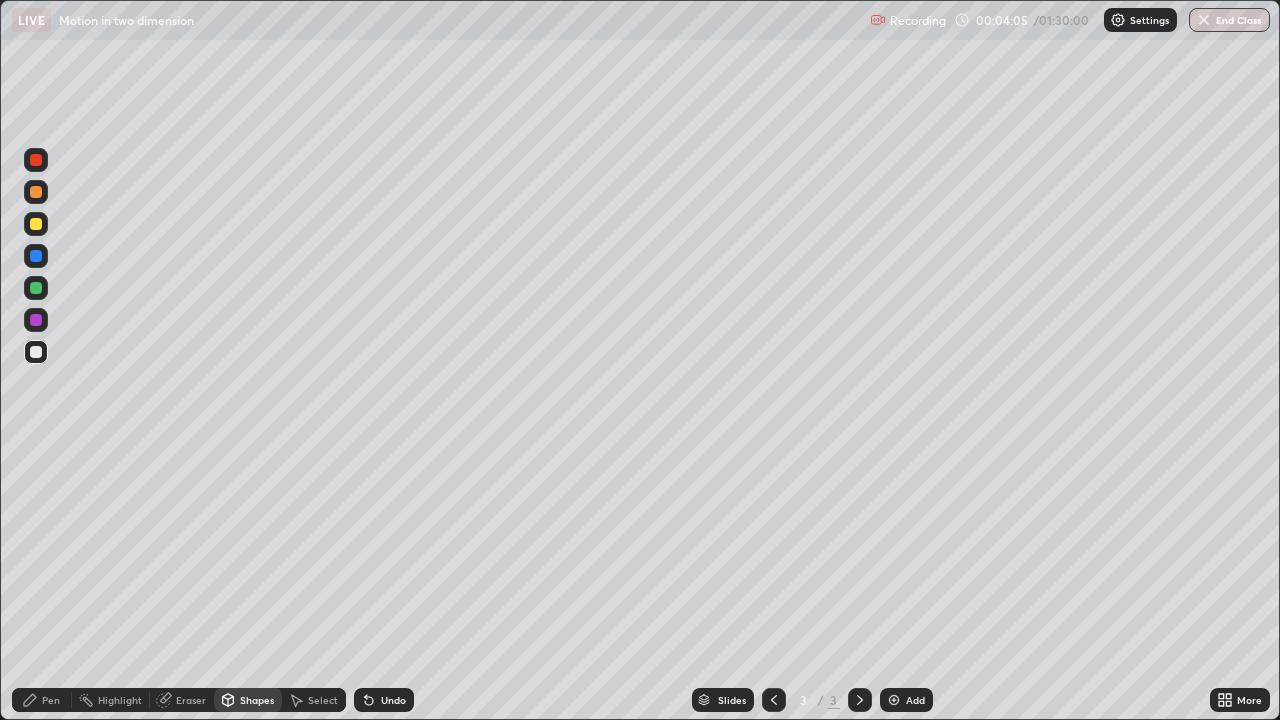 click on "Shapes" at bounding box center [257, 700] 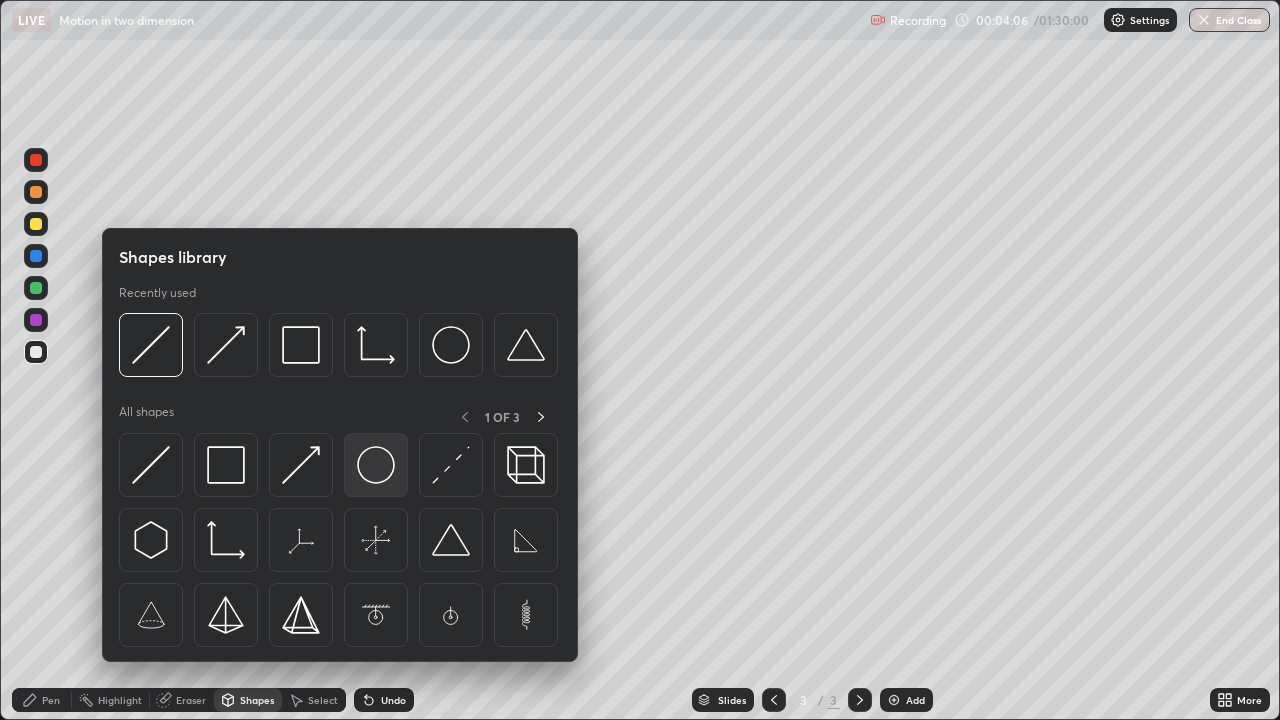 click at bounding box center [376, 465] 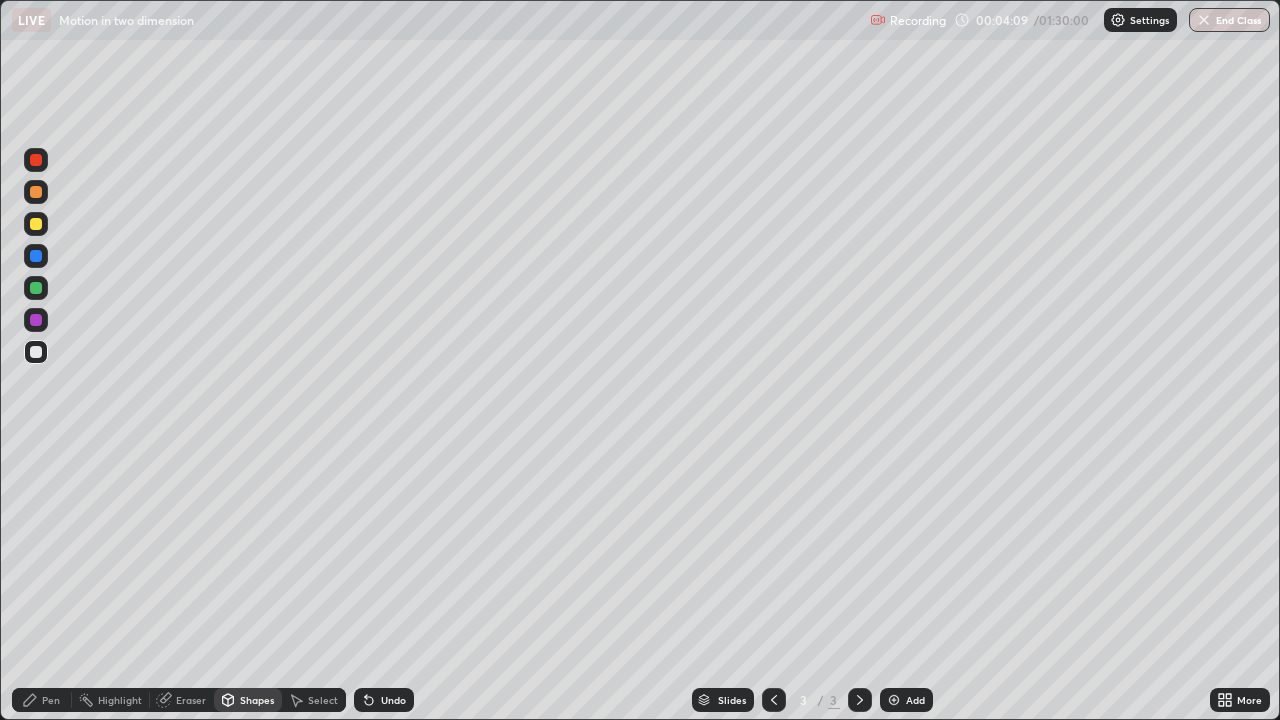 click on "Shapes" at bounding box center (257, 700) 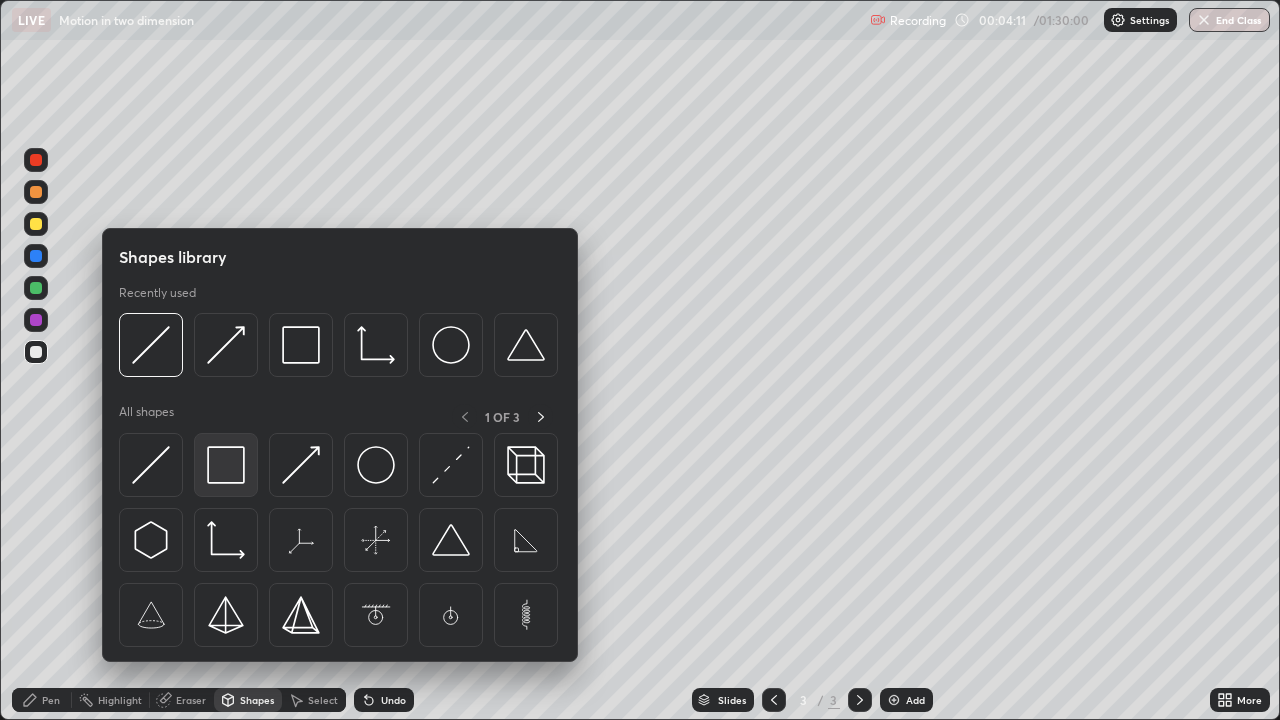 click at bounding box center (226, 465) 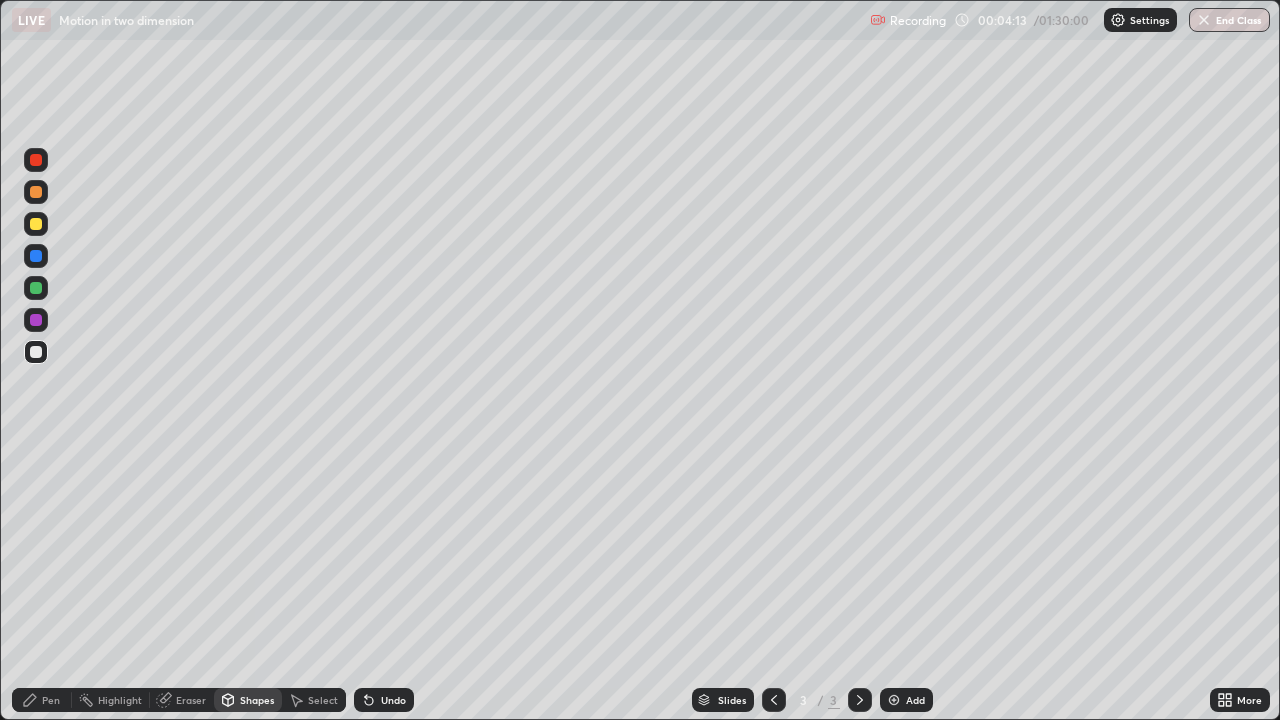click at bounding box center (36, 288) 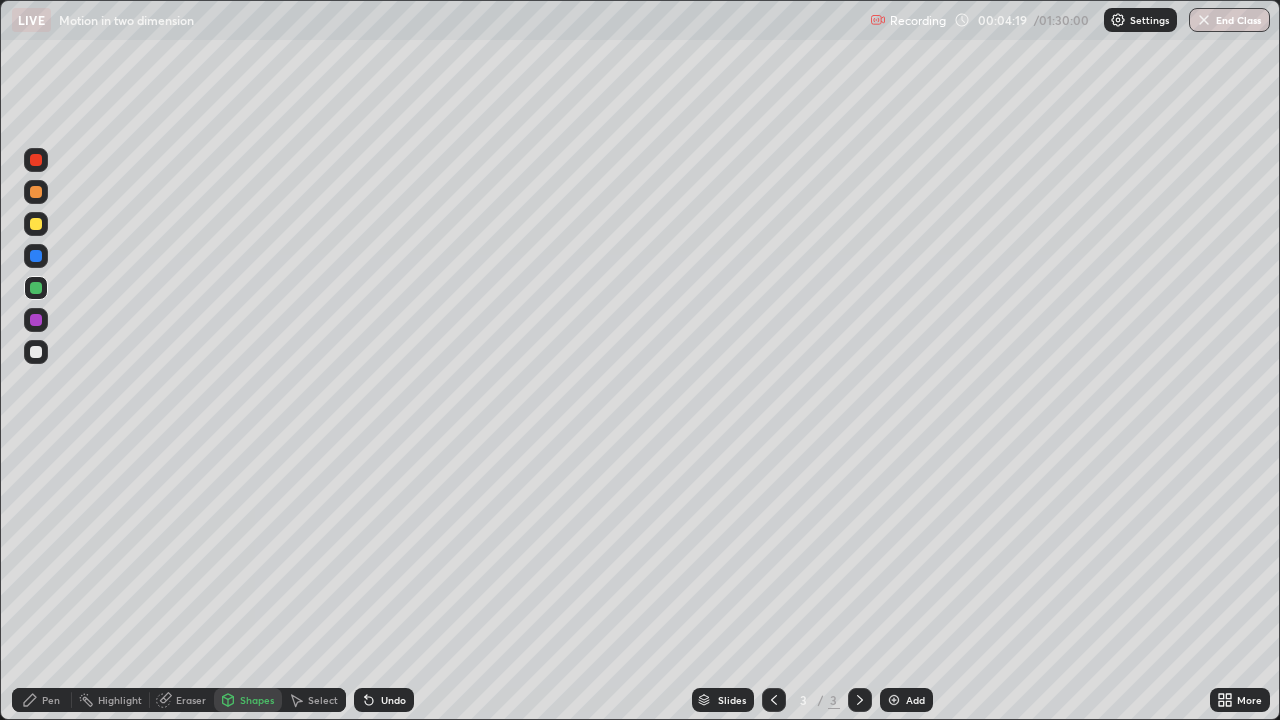 click on "Shapes" at bounding box center (257, 700) 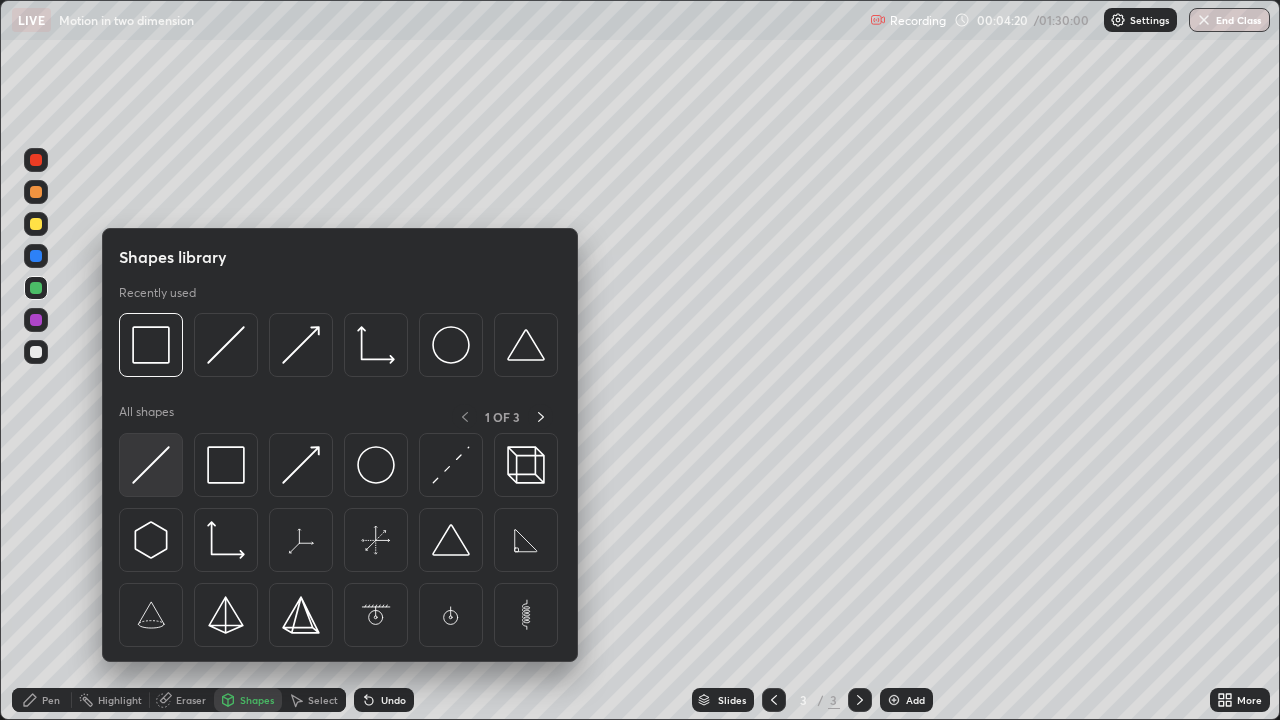 click at bounding box center [151, 465] 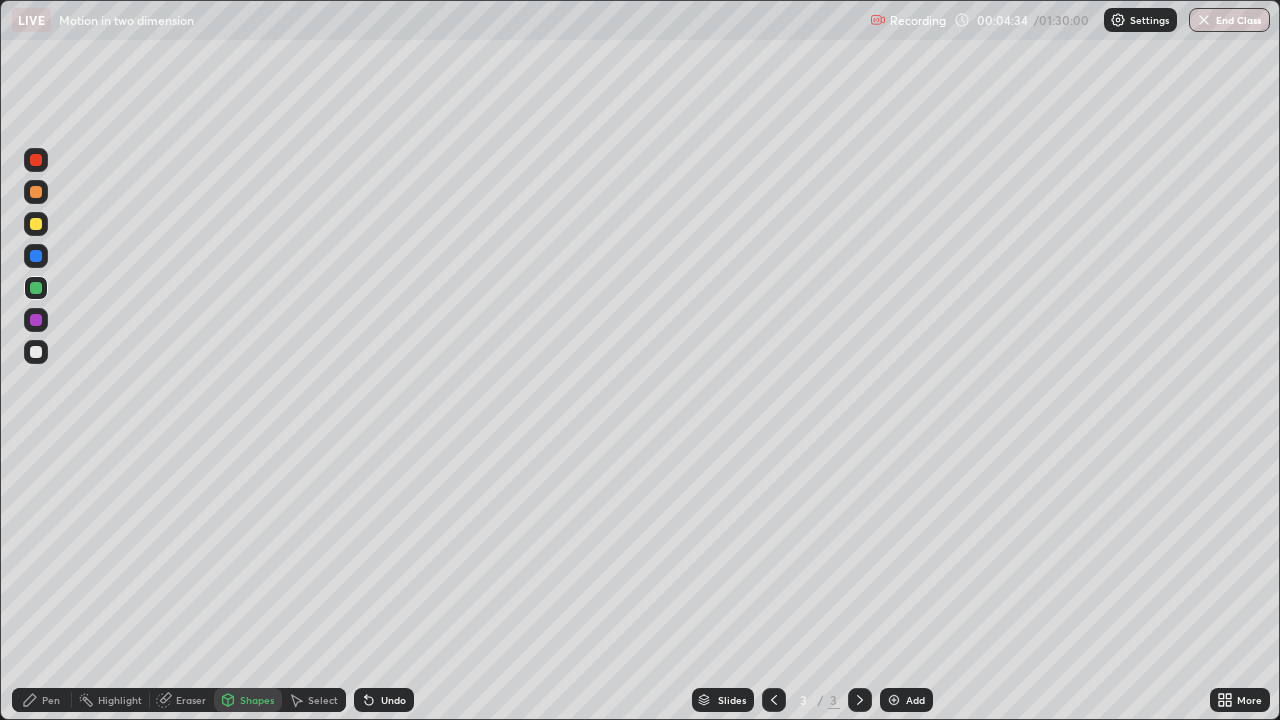 click on "Pen" at bounding box center [51, 700] 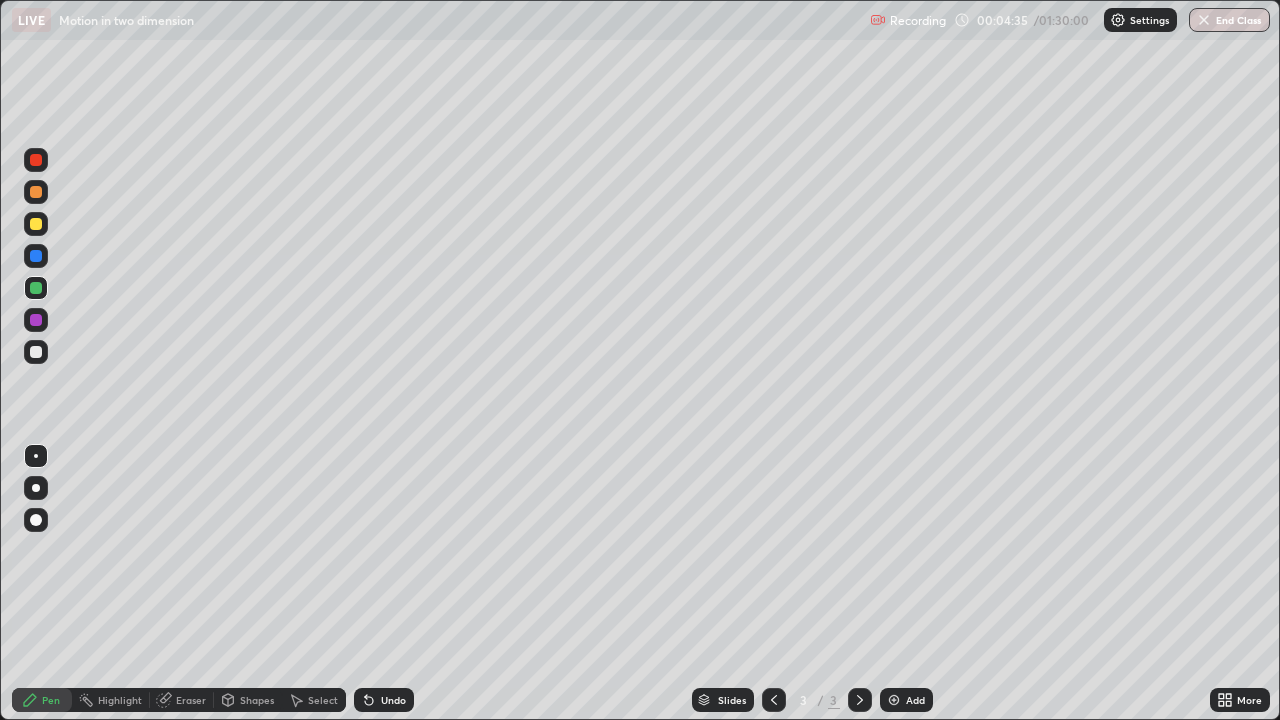 click at bounding box center (36, 256) 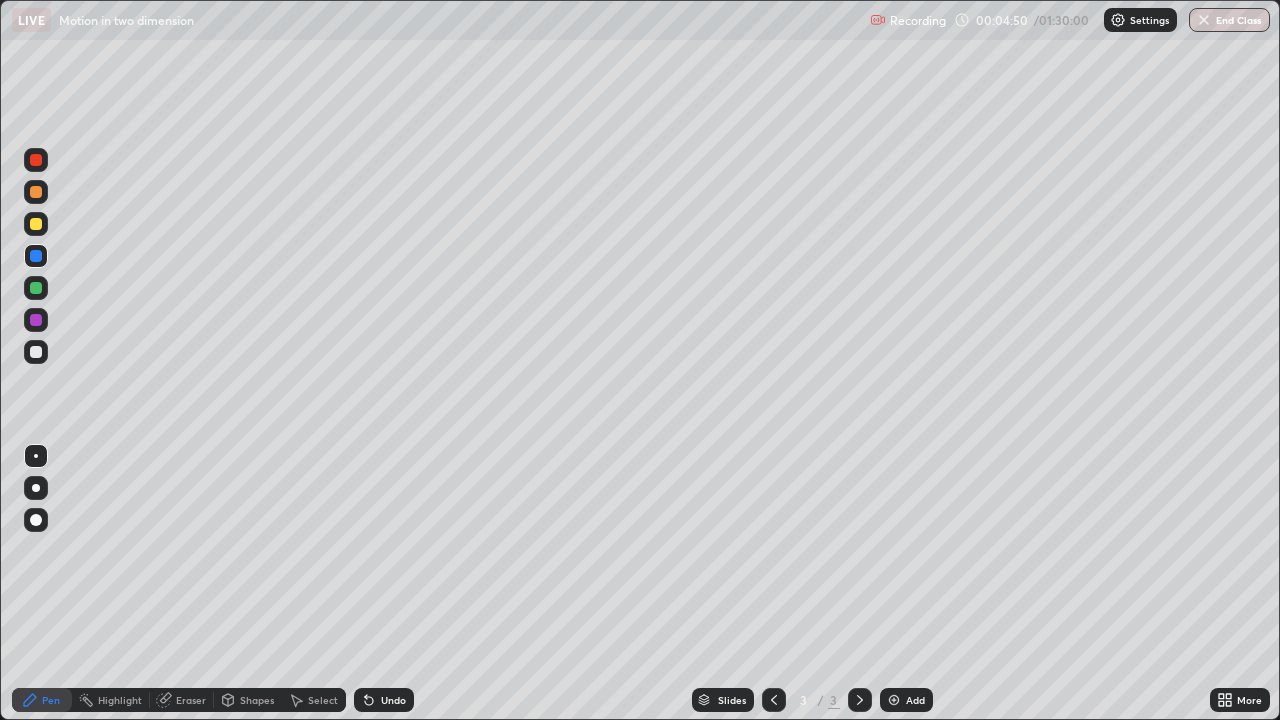 click at bounding box center (36, 192) 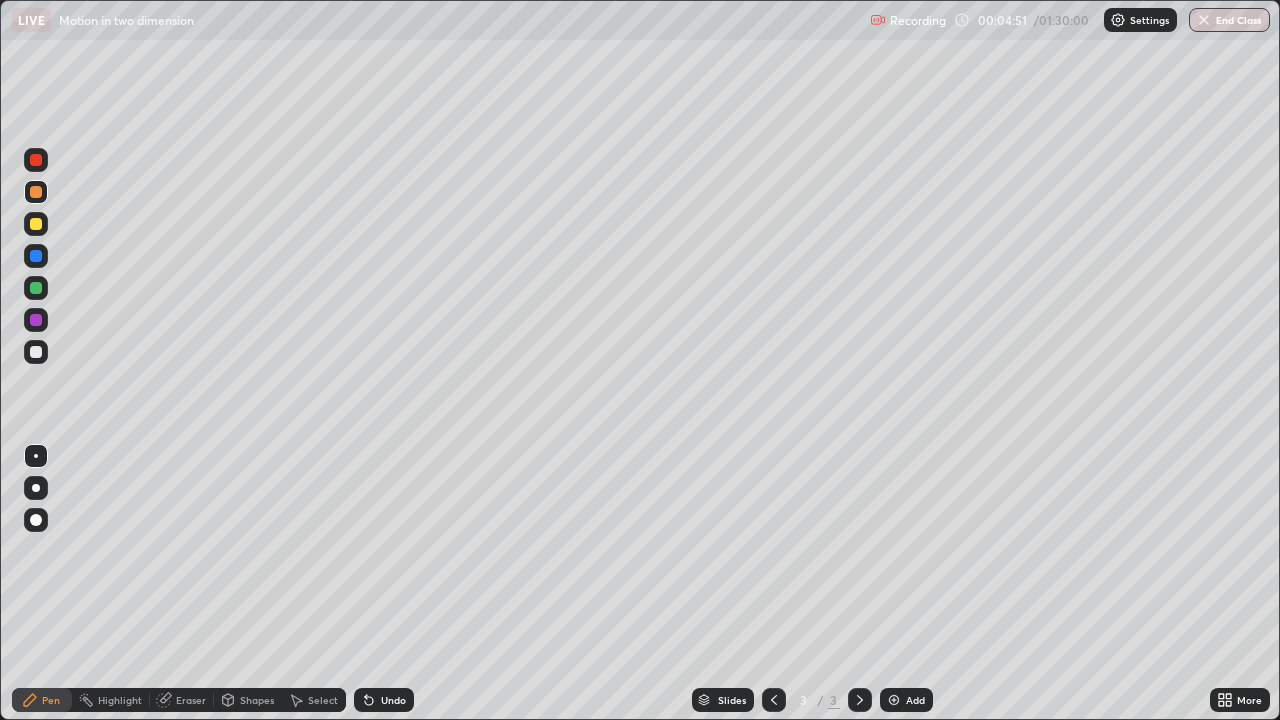 click on "Shapes" at bounding box center (257, 700) 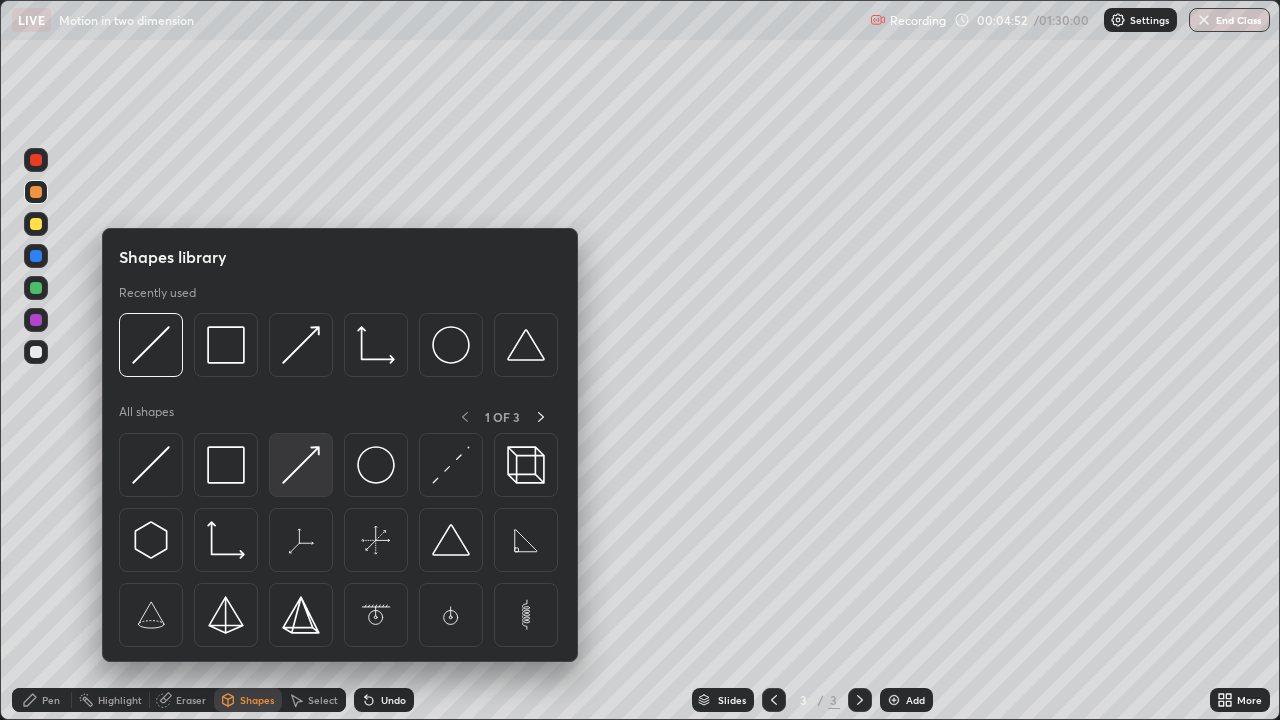 click at bounding box center (301, 465) 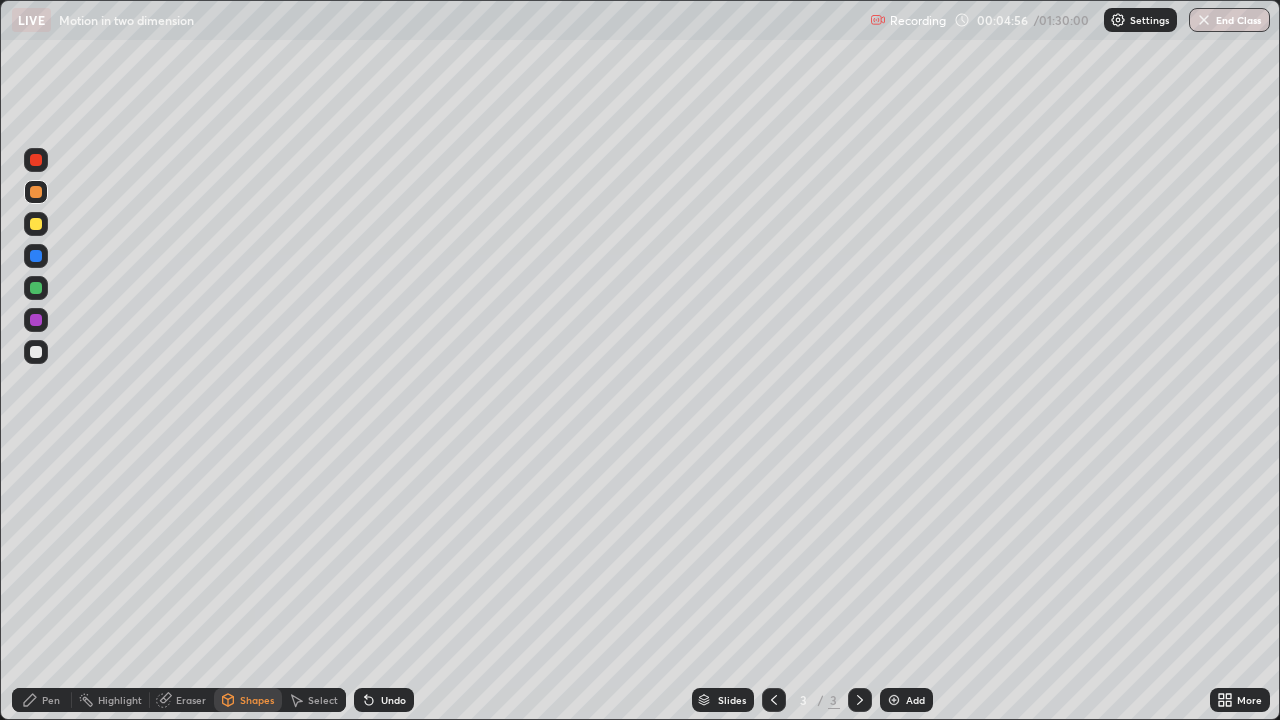 click on "Pen" at bounding box center (42, 700) 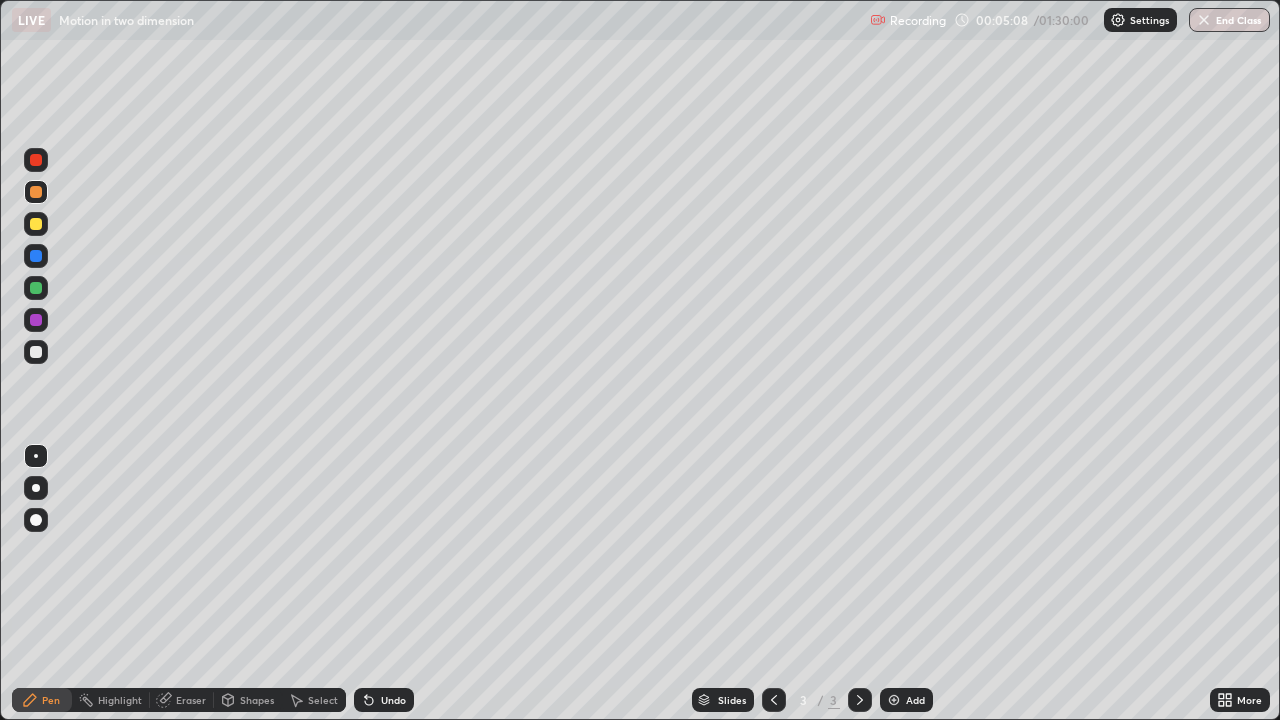 click on "Shapes" at bounding box center [257, 700] 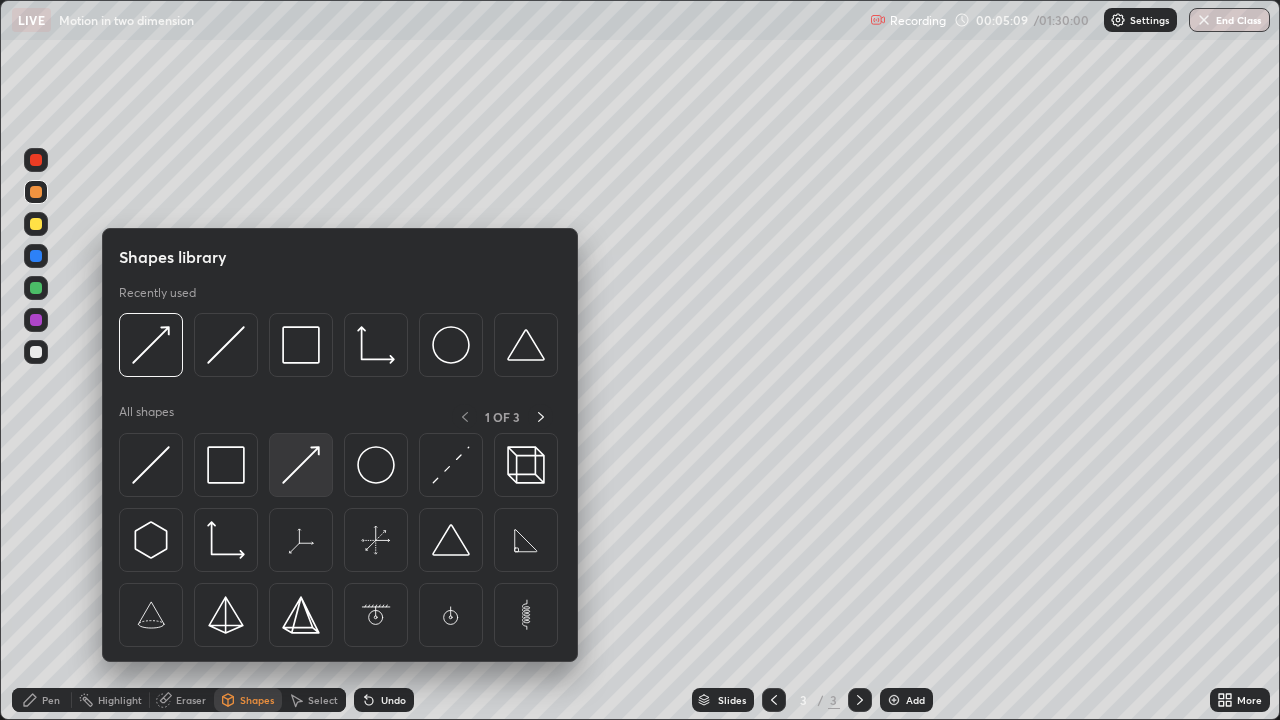 click at bounding box center (301, 465) 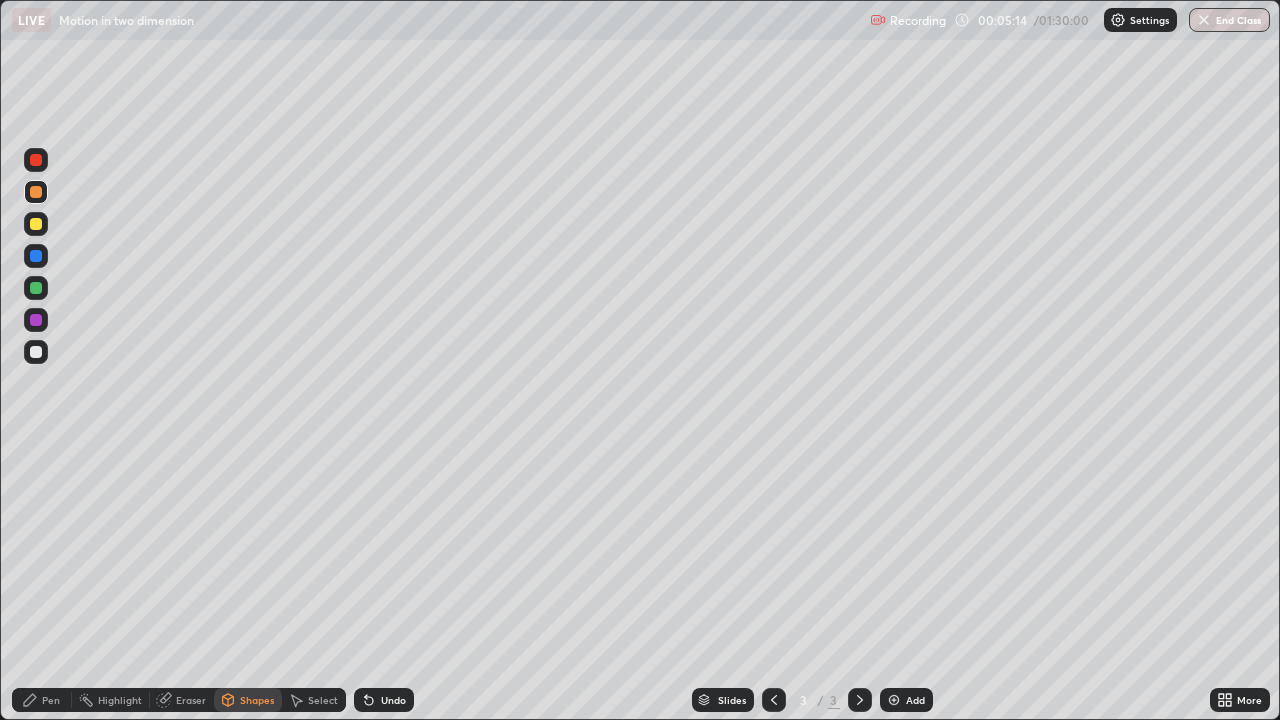click on "Pen" at bounding box center [42, 700] 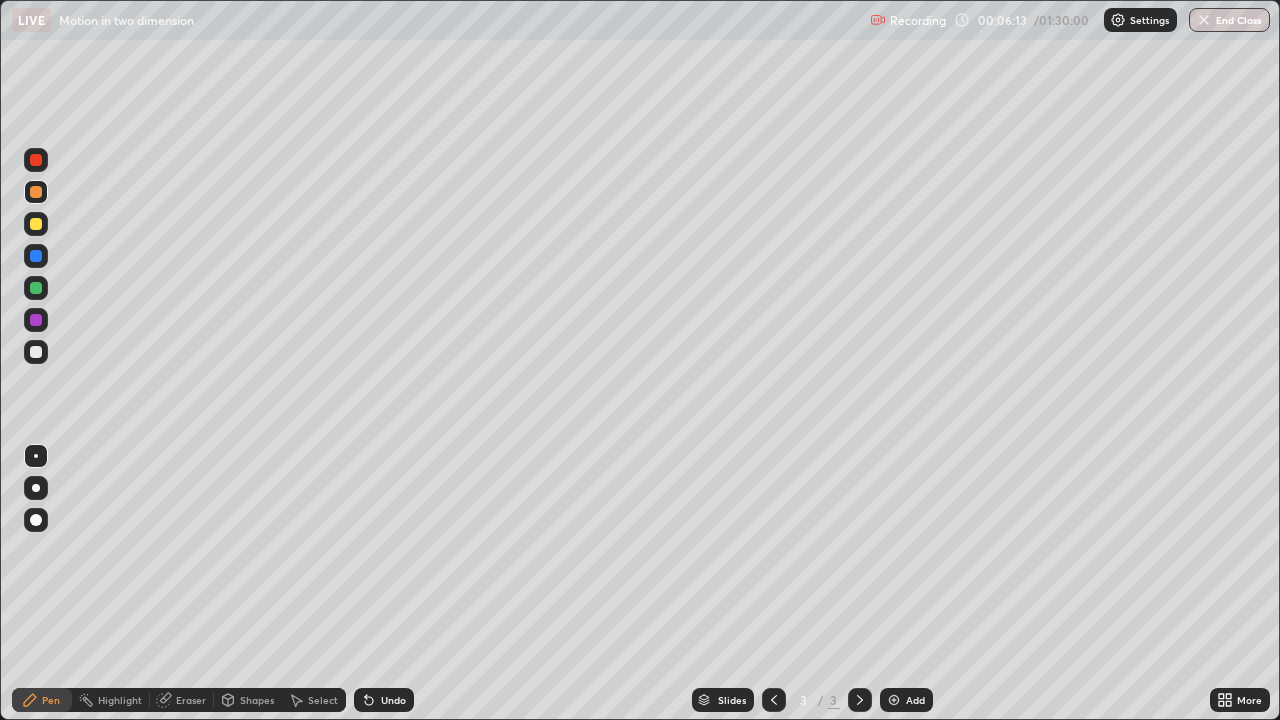 click at bounding box center (36, 256) 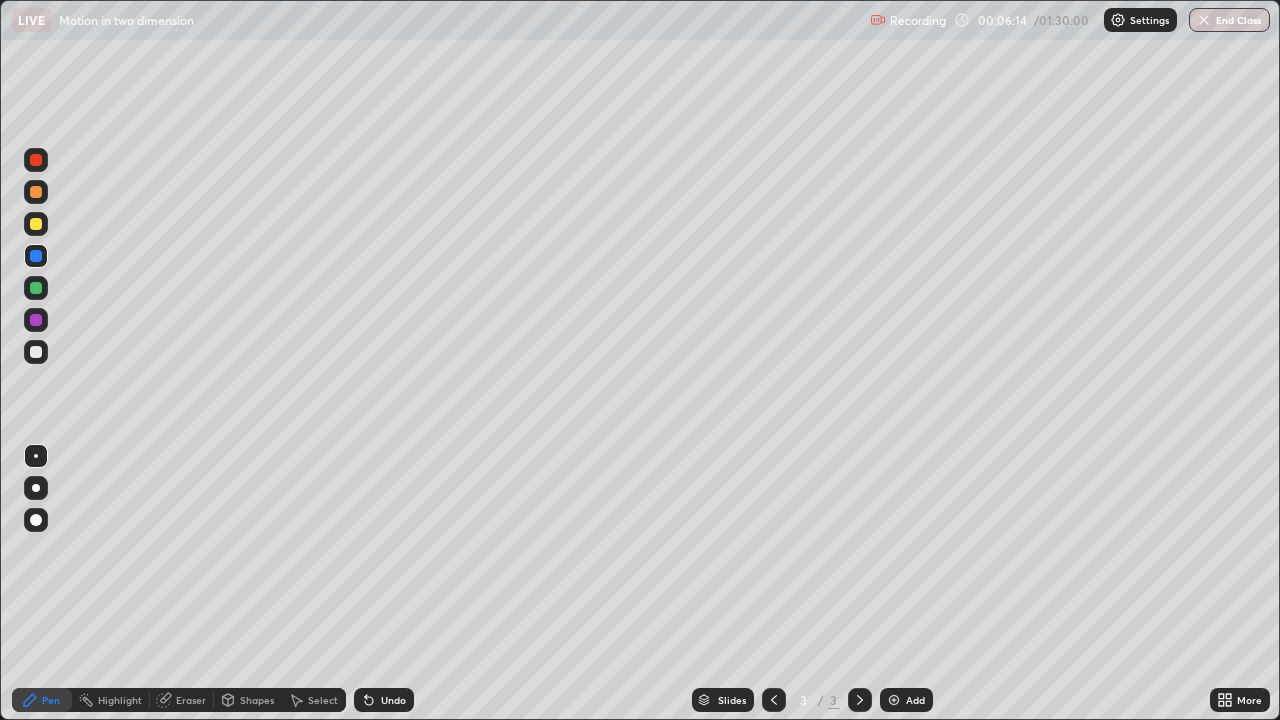 click on "Shapes" at bounding box center (257, 700) 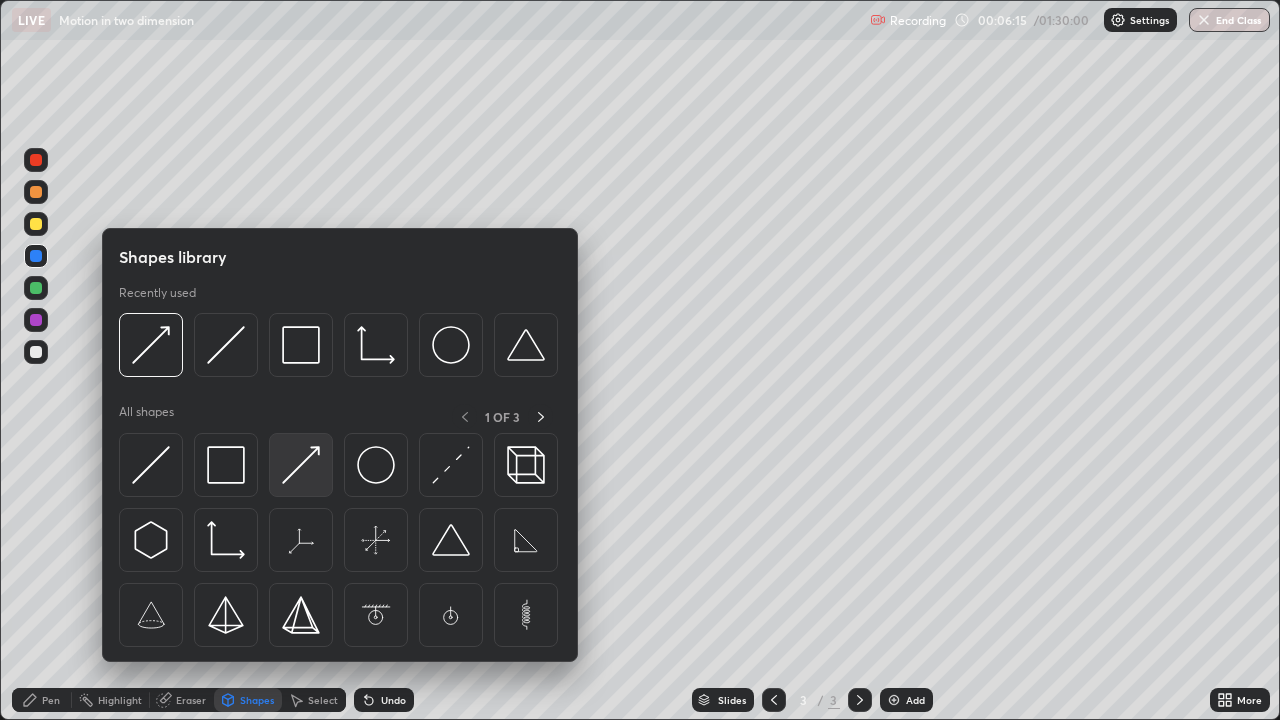 click at bounding box center (301, 465) 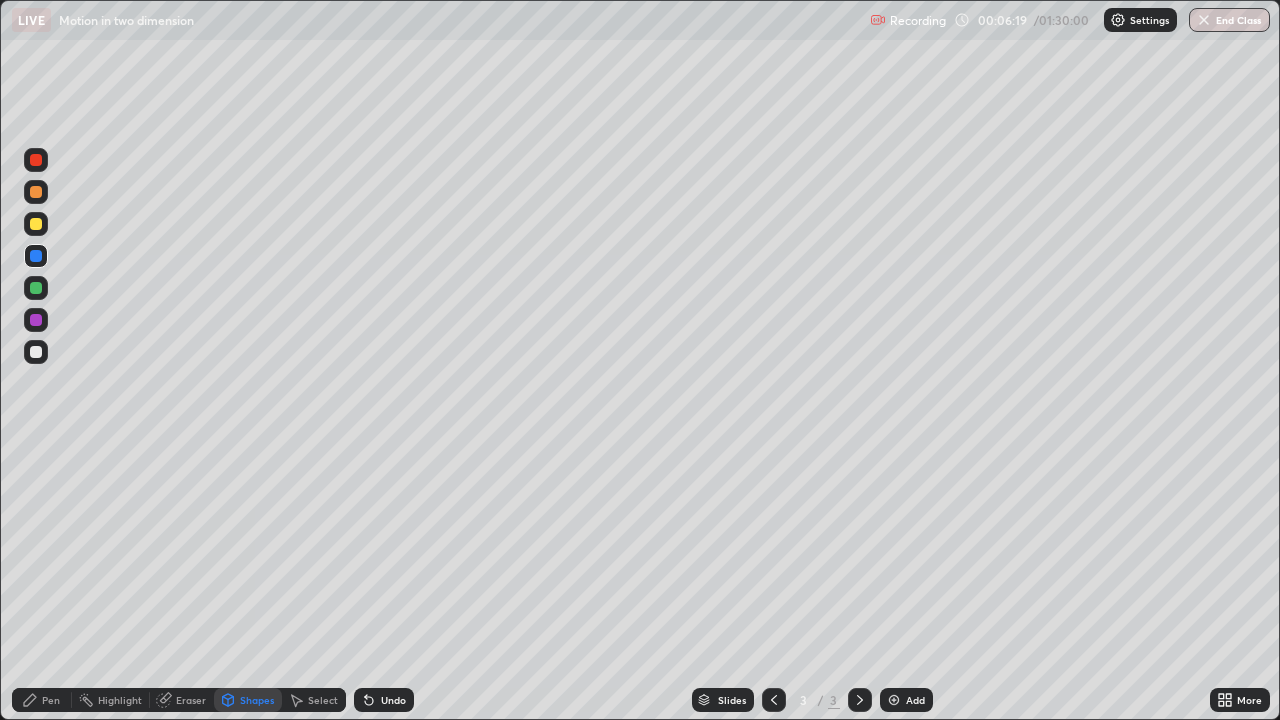 click on "Pen" at bounding box center [42, 700] 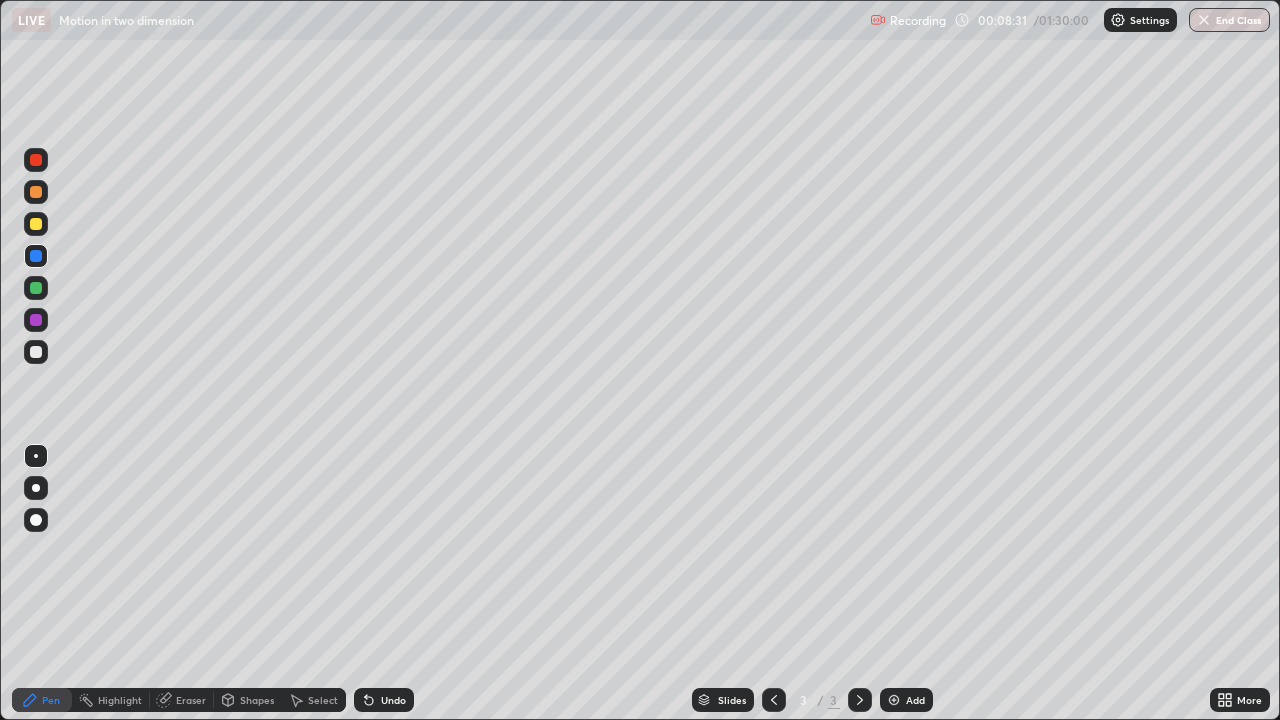click on "Eraser" at bounding box center [191, 700] 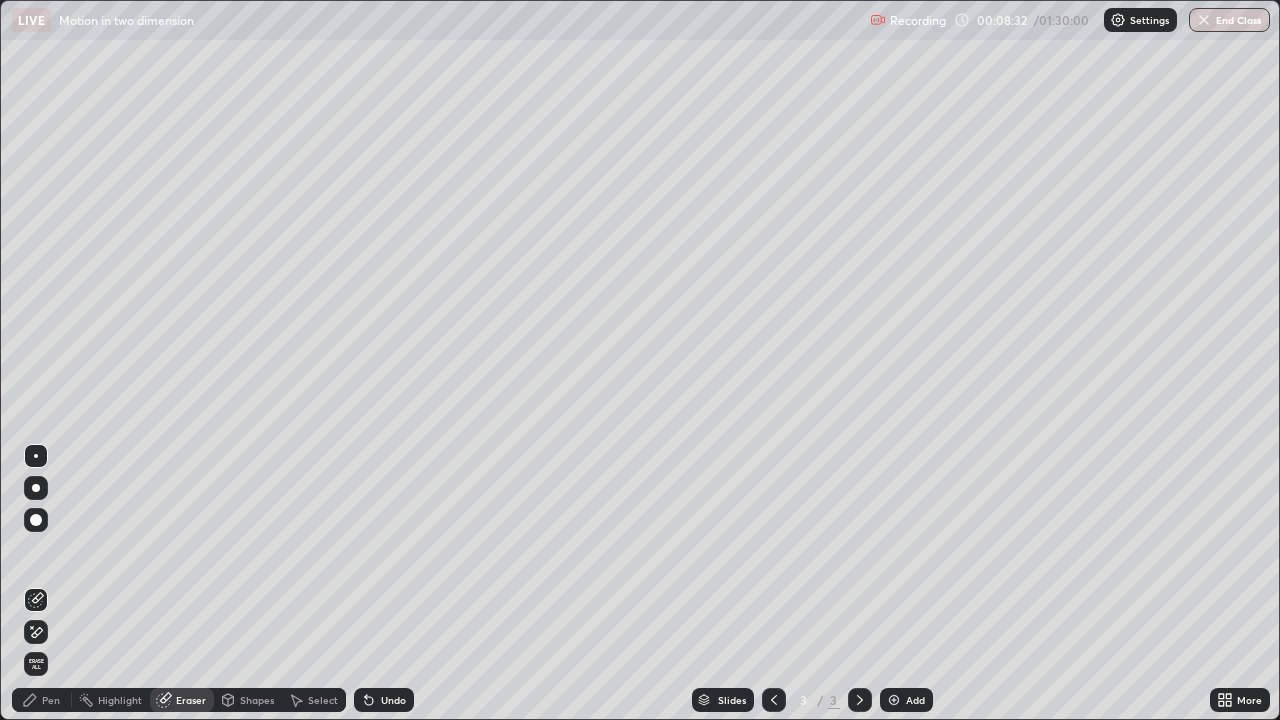 click on "Shapes" at bounding box center [257, 700] 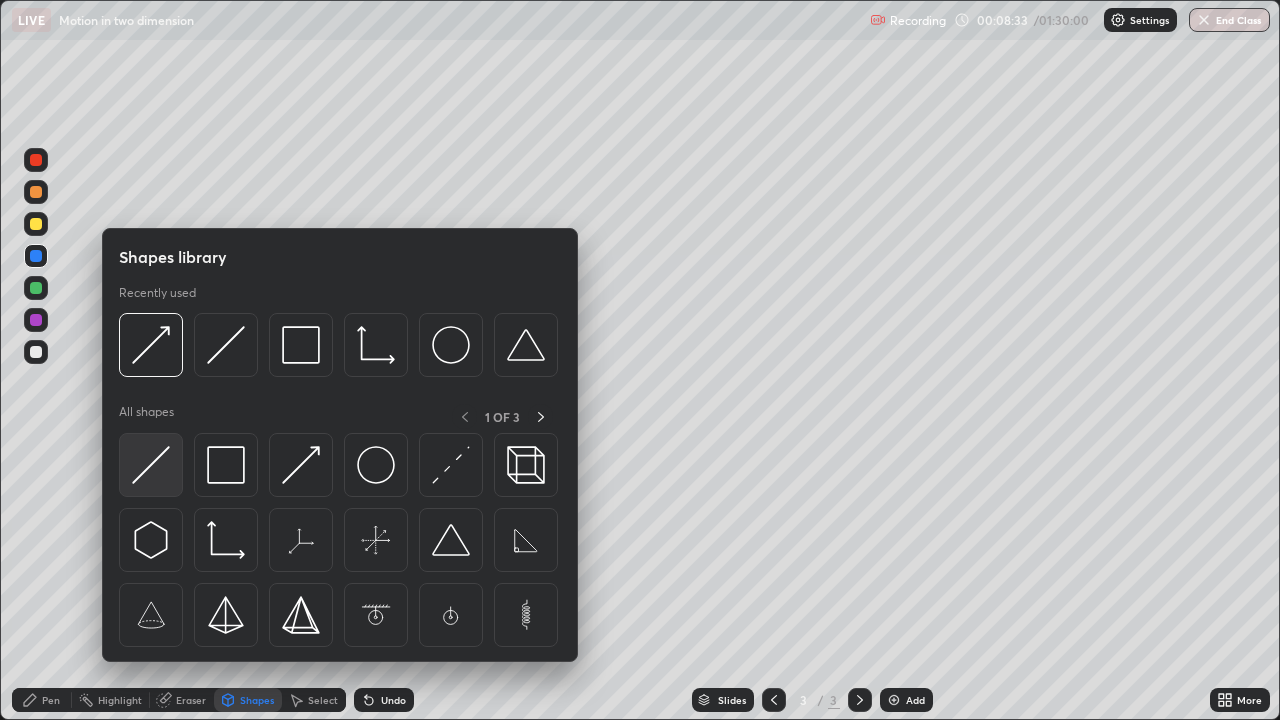 click at bounding box center (151, 465) 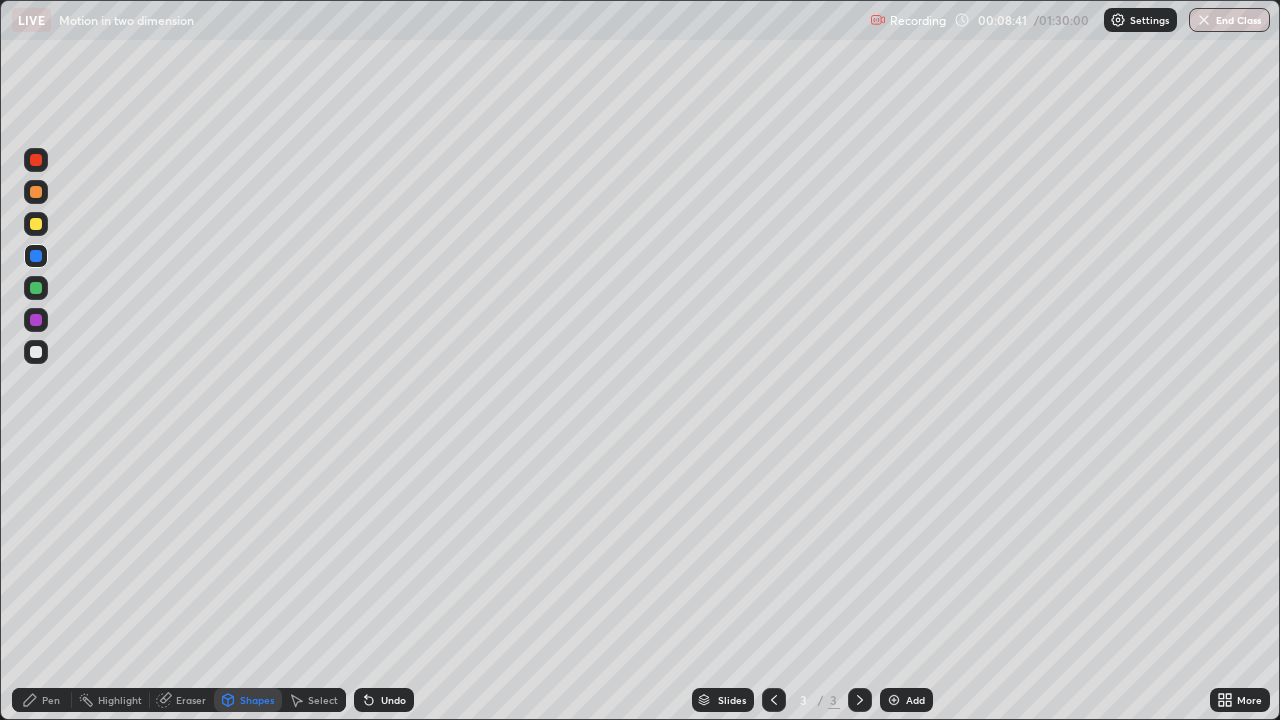 click on "Shapes" at bounding box center [257, 700] 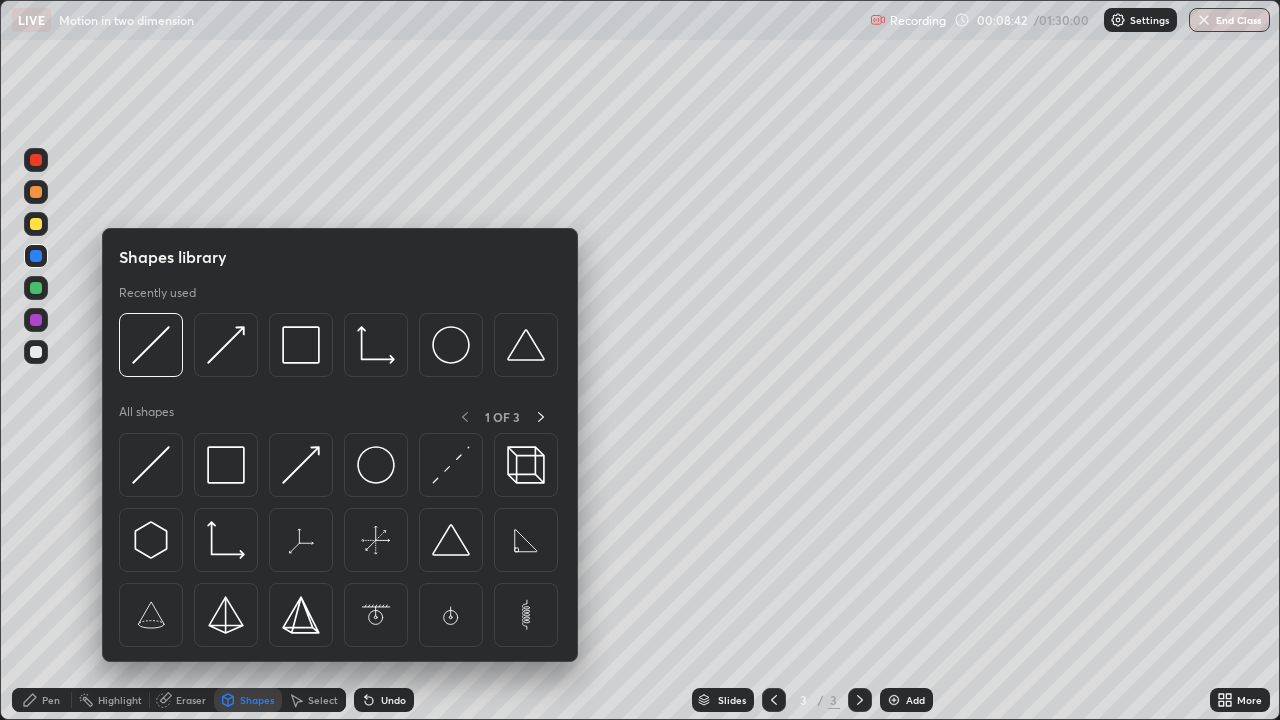 click at bounding box center (36, 288) 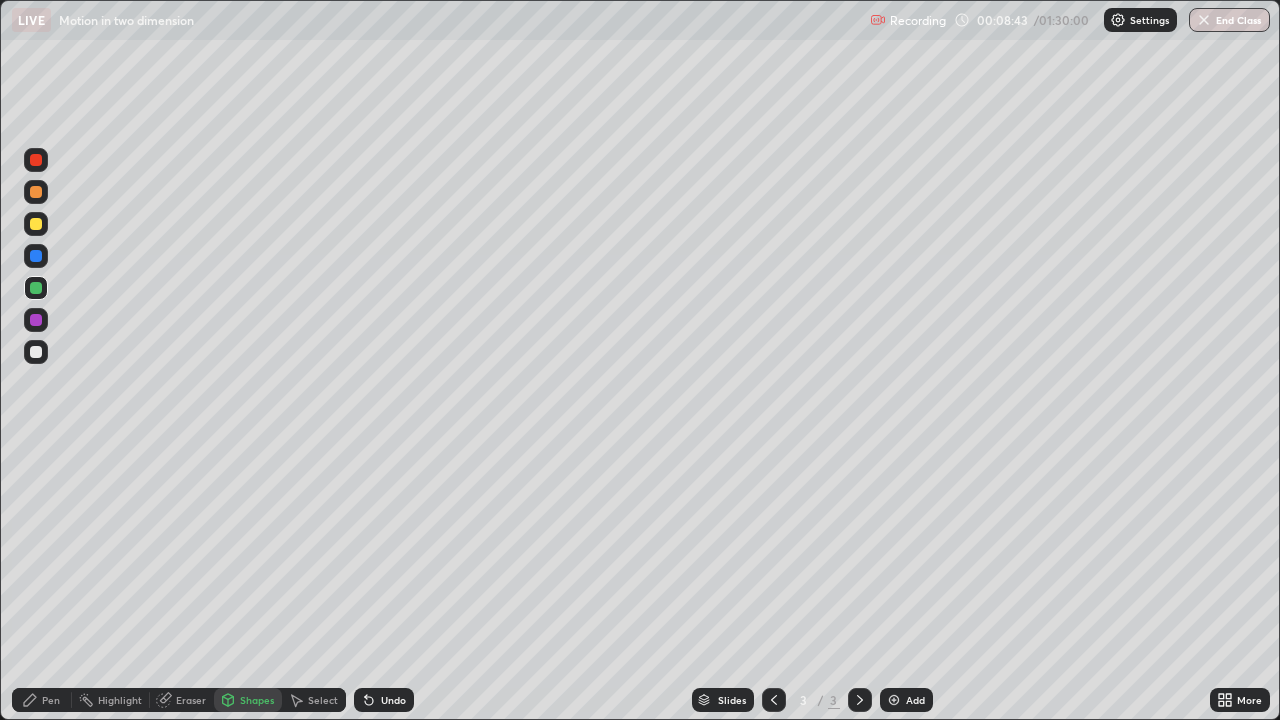 click on "Shapes" at bounding box center (257, 700) 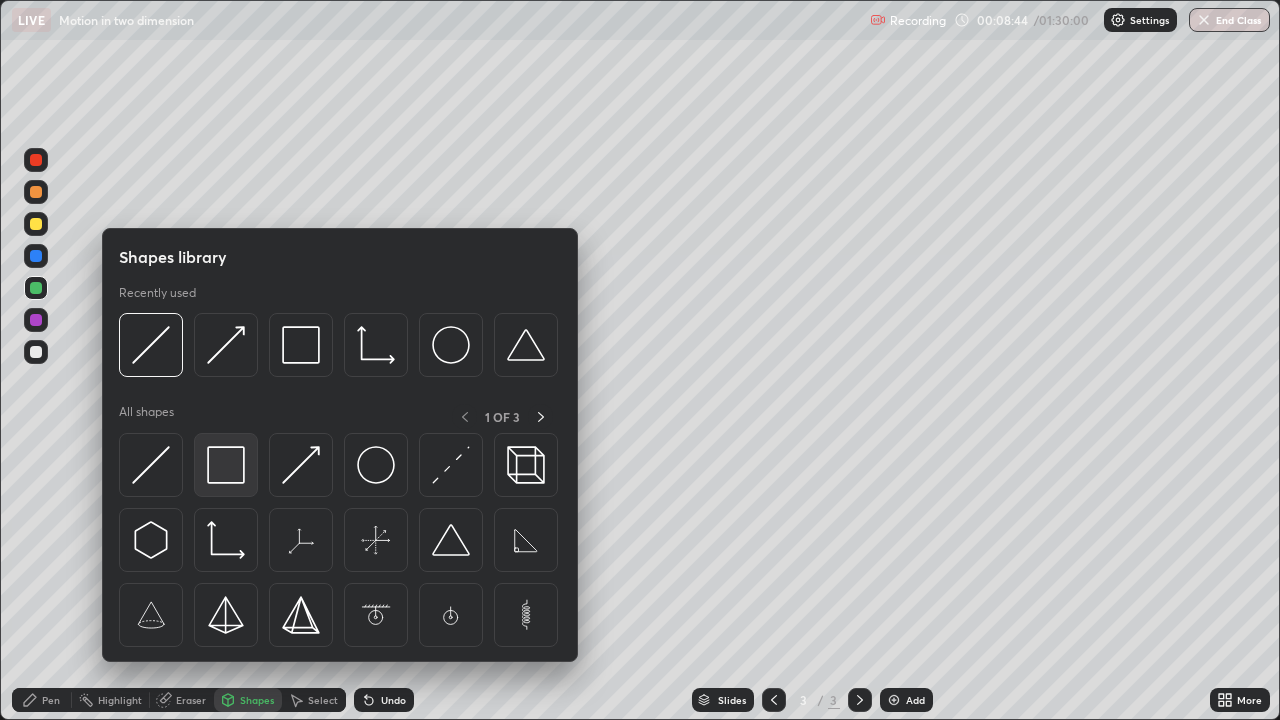 click at bounding box center [226, 465] 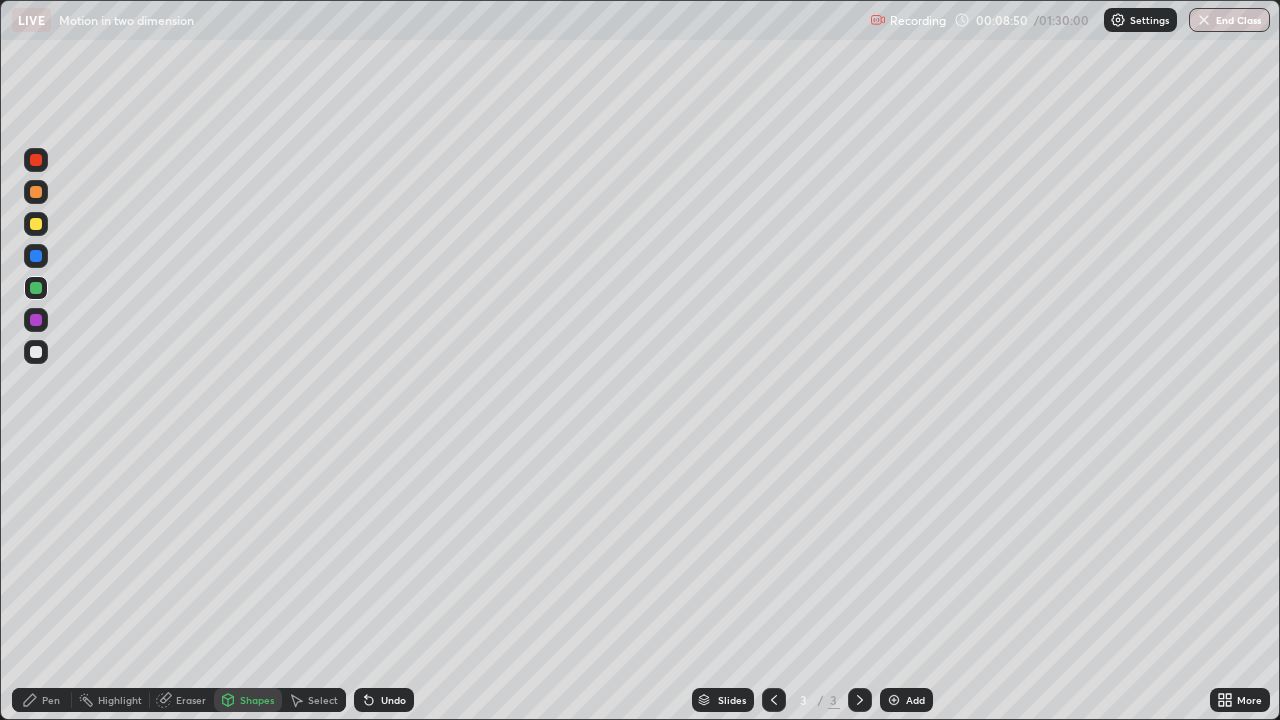 click on "Shapes" at bounding box center (257, 700) 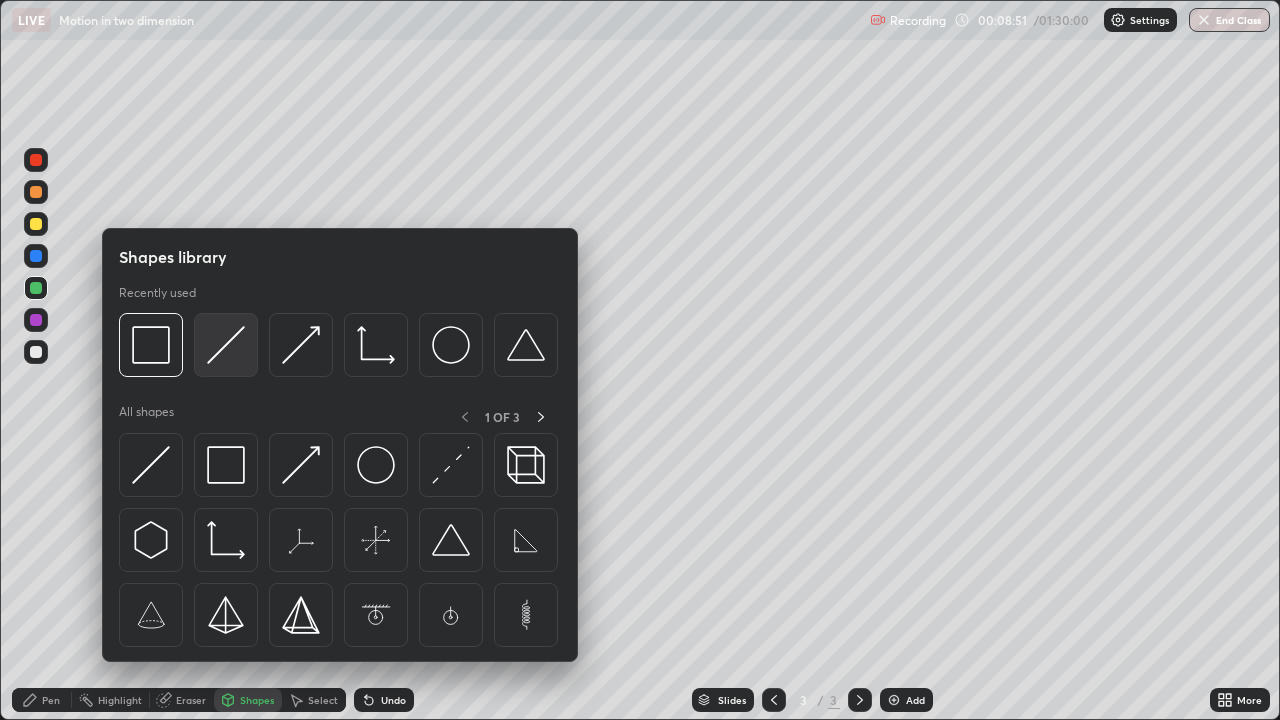 click at bounding box center [226, 345] 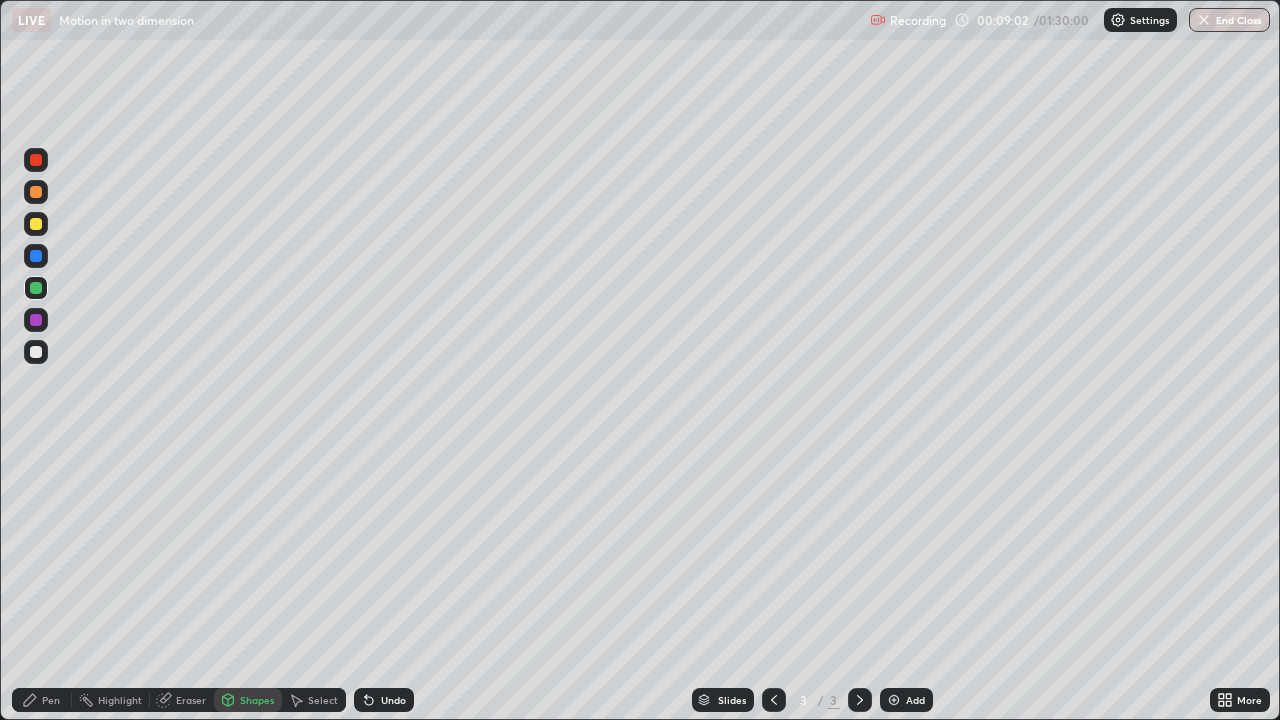 click on "Pen" at bounding box center (42, 700) 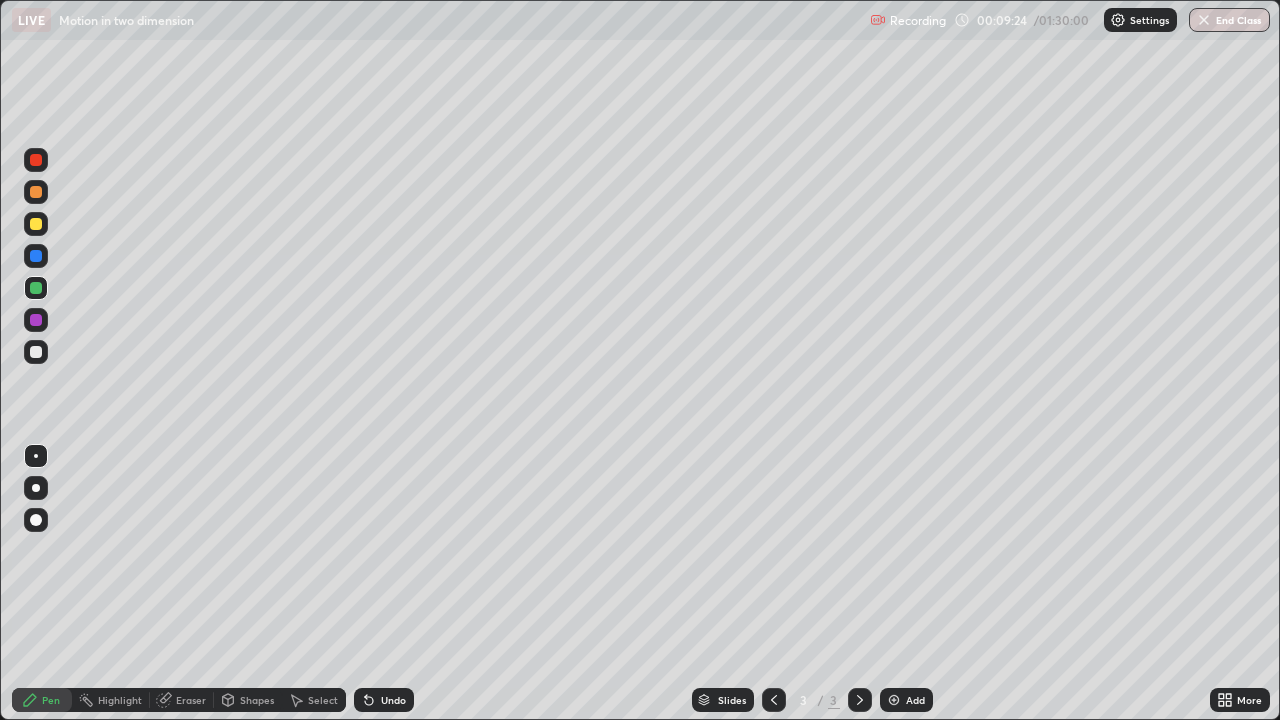click at bounding box center (36, 352) 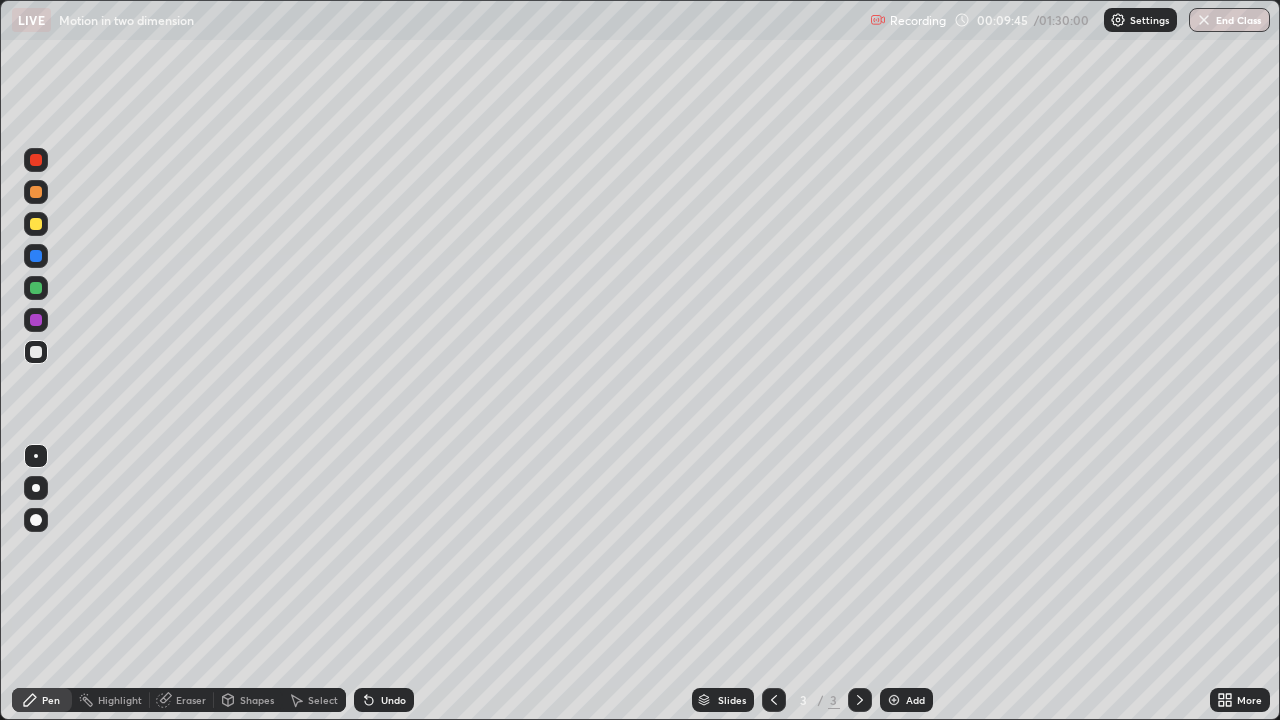 click on "Shapes" at bounding box center (257, 700) 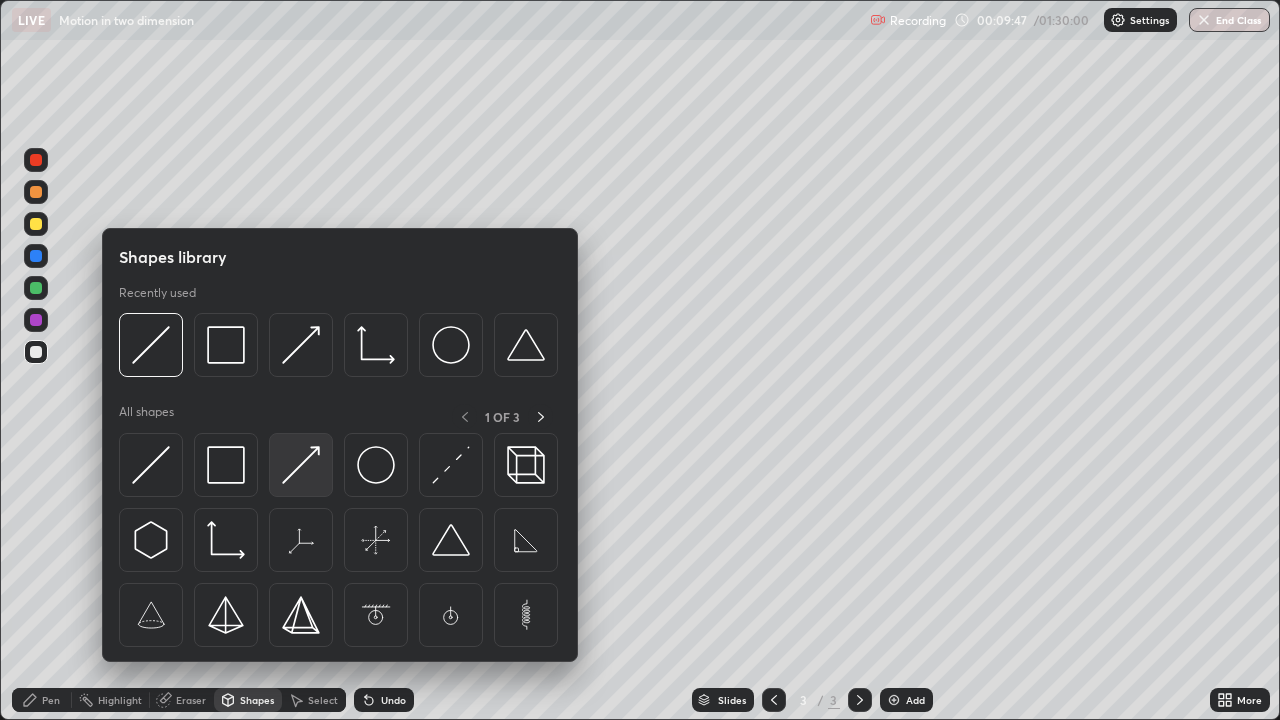 click at bounding box center (301, 465) 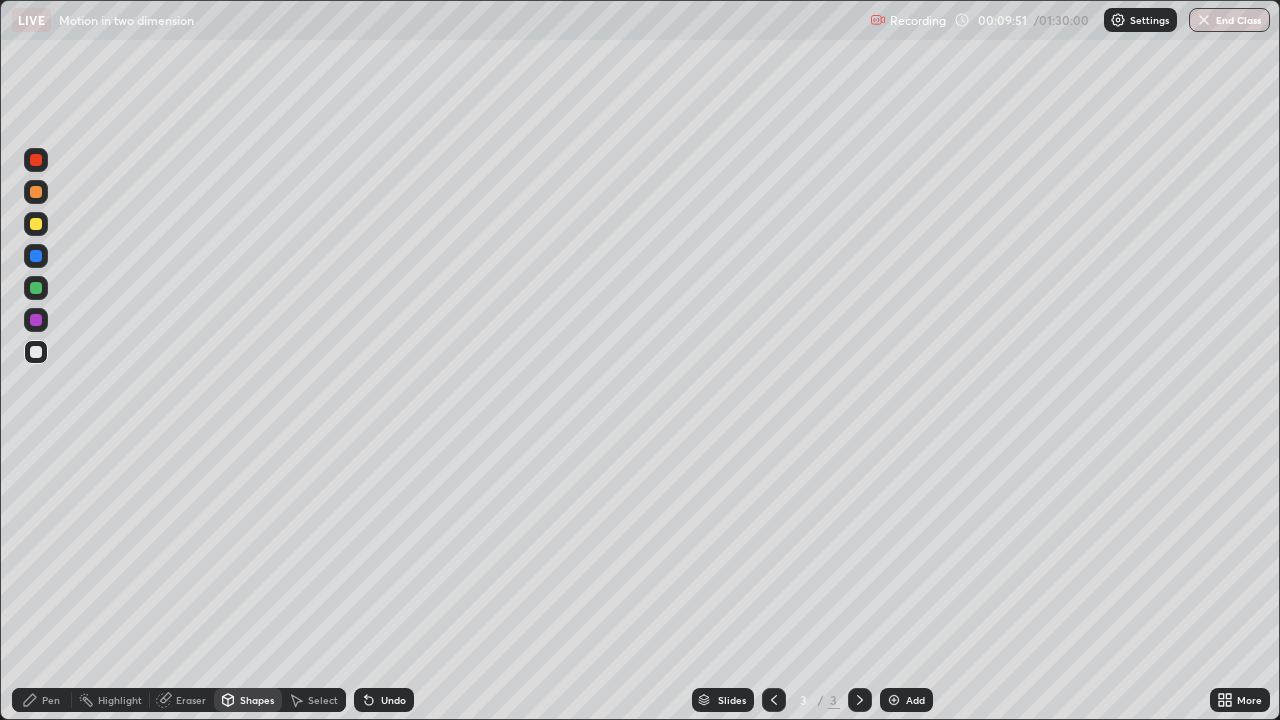 click on "Pen" at bounding box center (51, 700) 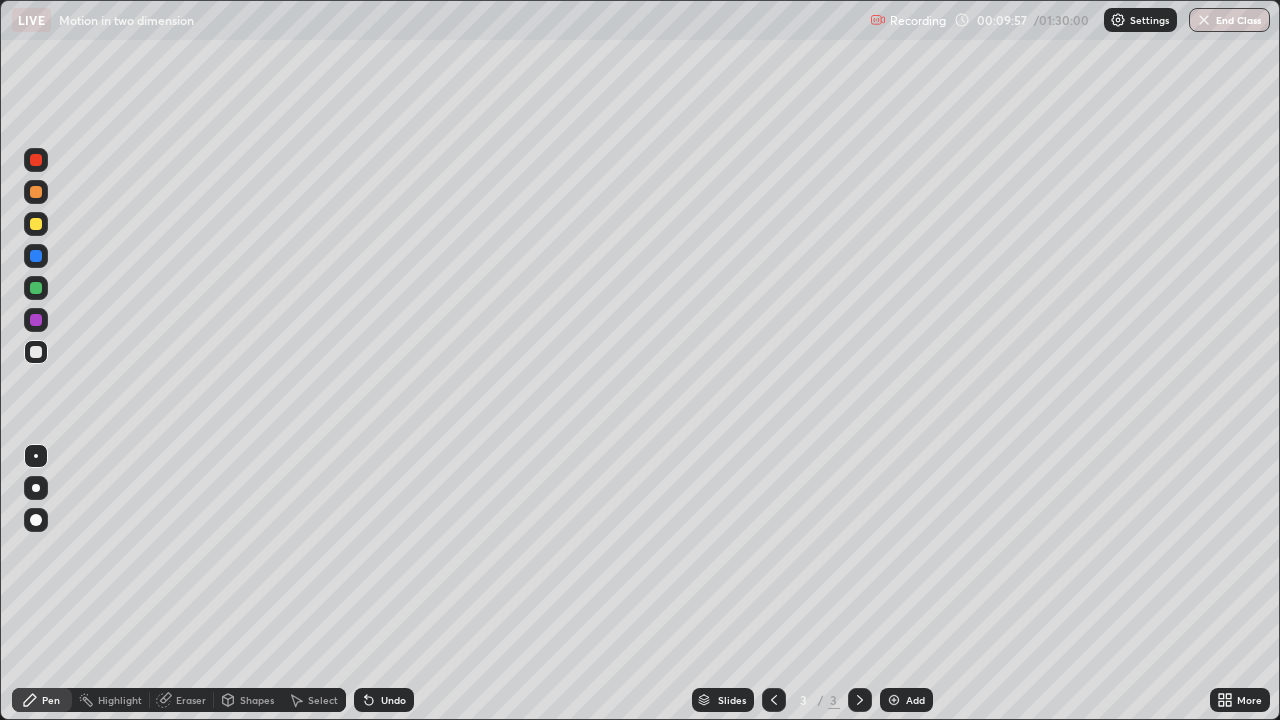 click on "Eraser" at bounding box center [191, 700] 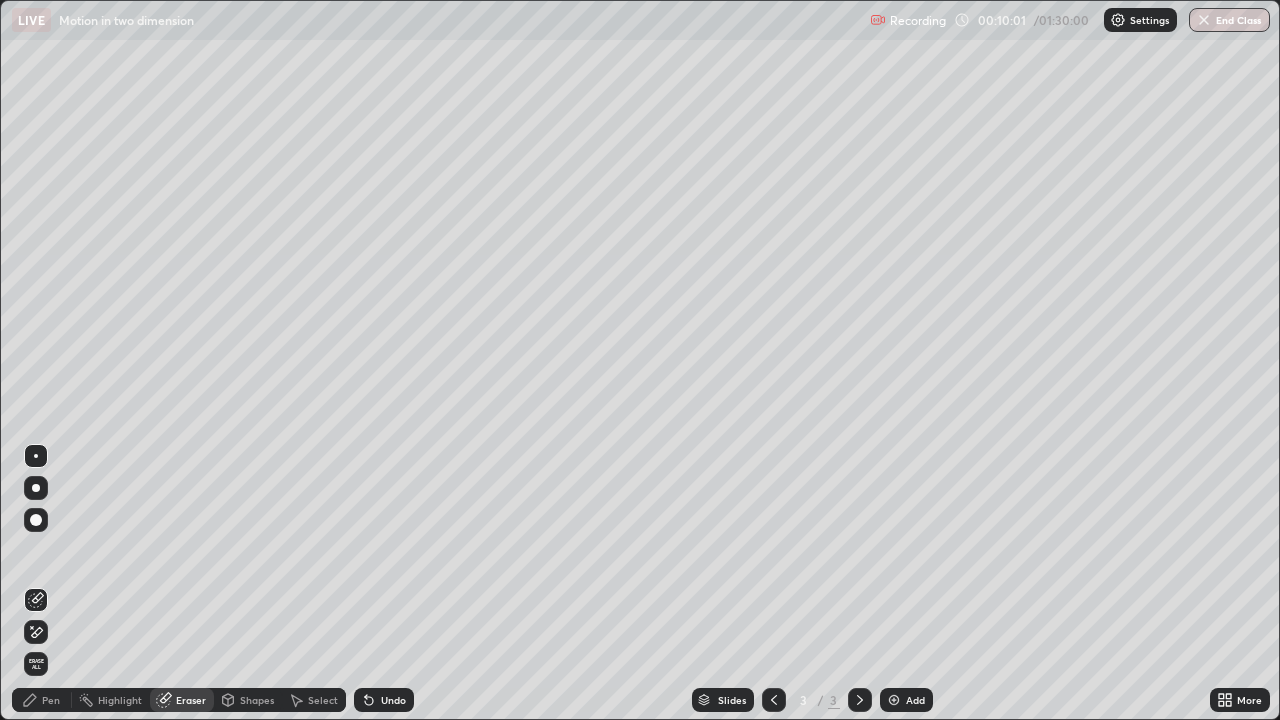 click on "Pen" at bounding box center (51, 700) 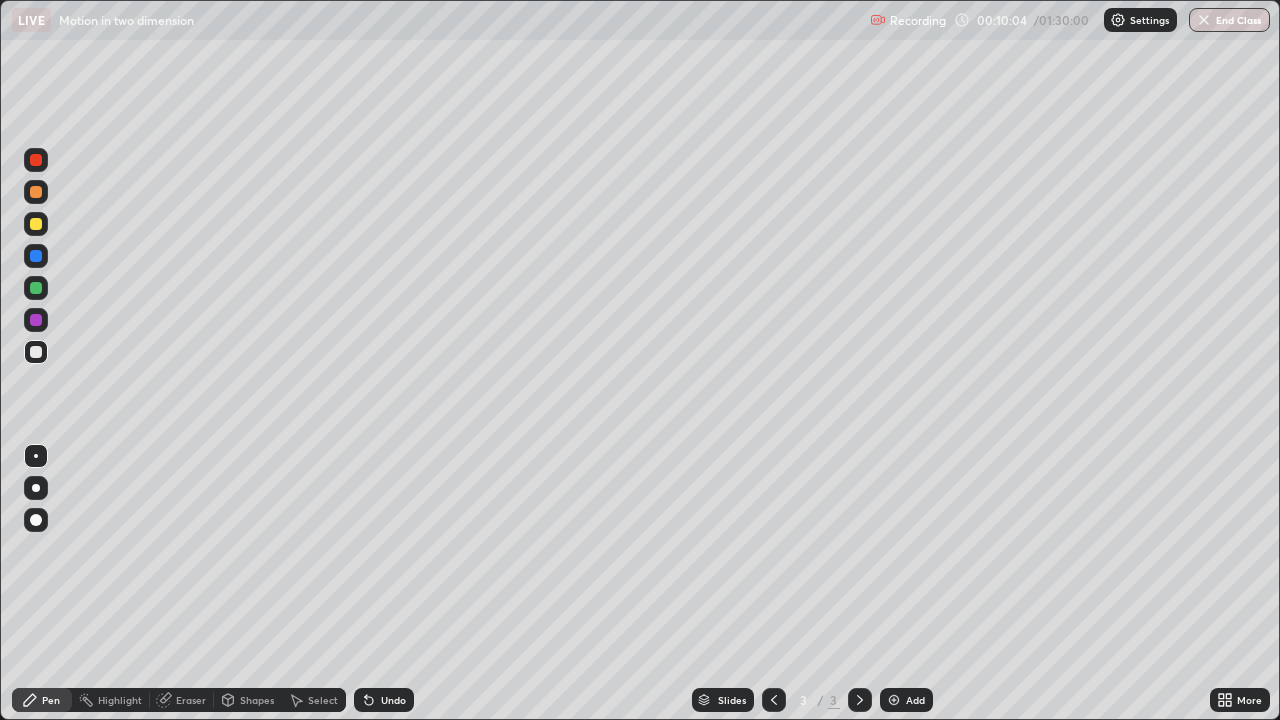click on "Pen" at bounding box center (51, 700) 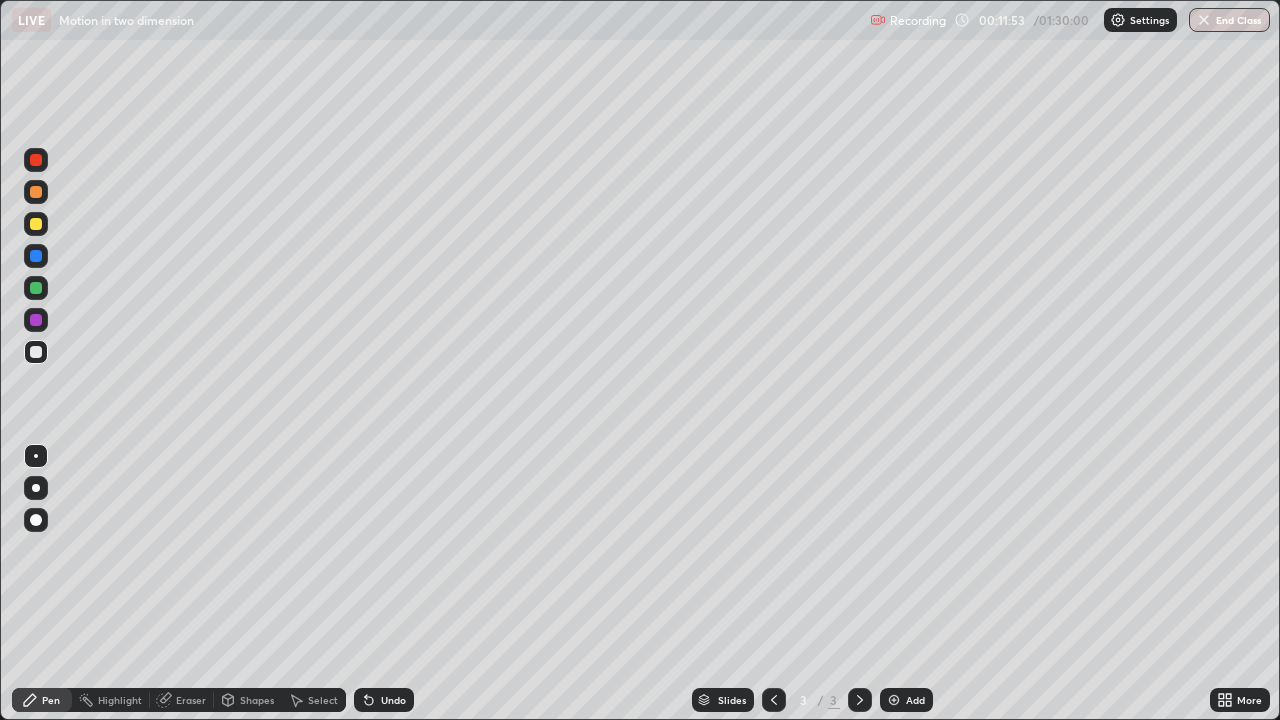 click on "Shapes" at bounding box center [257, 700] 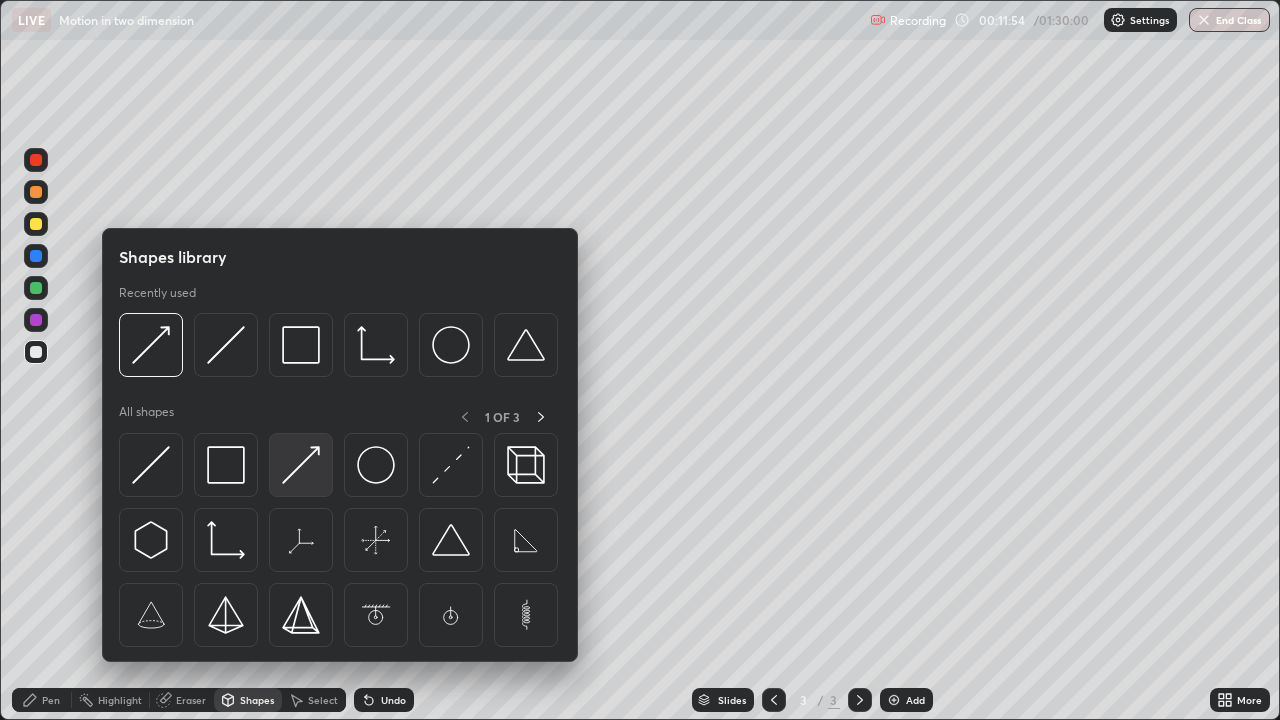 click at bounding box center [301, 465] 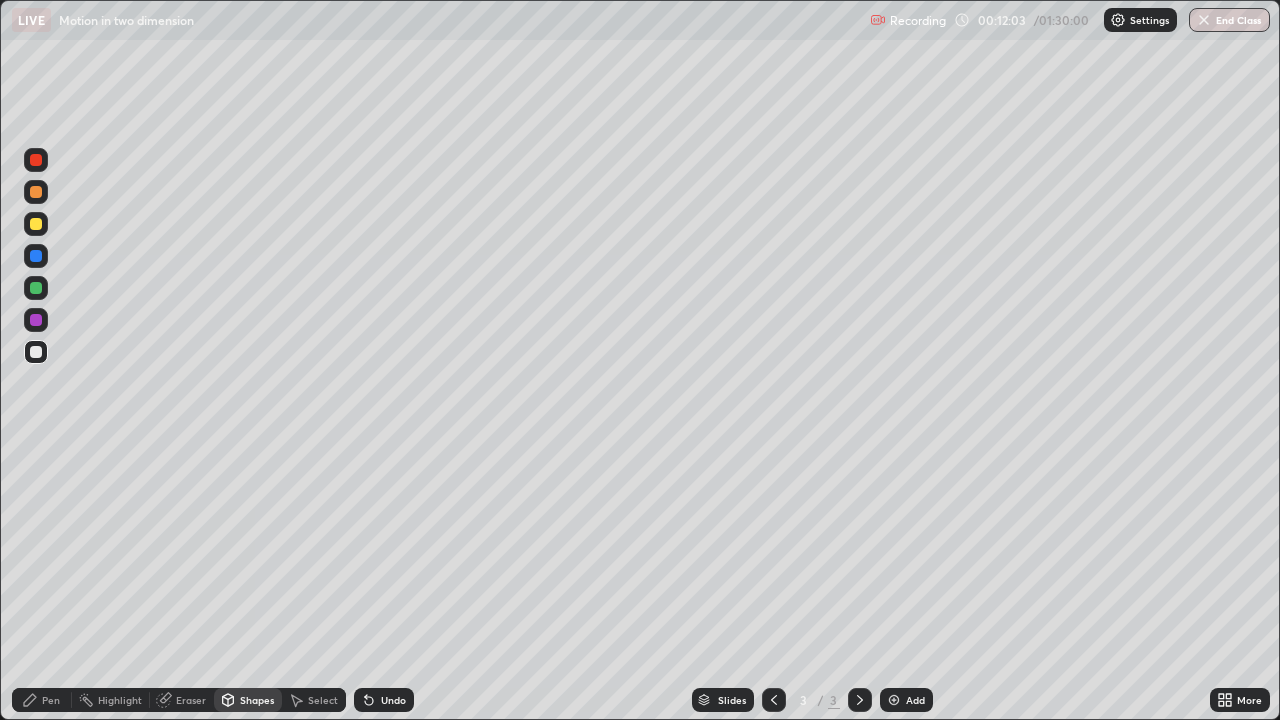 click on "Pen" at bounding box center (51, 700) 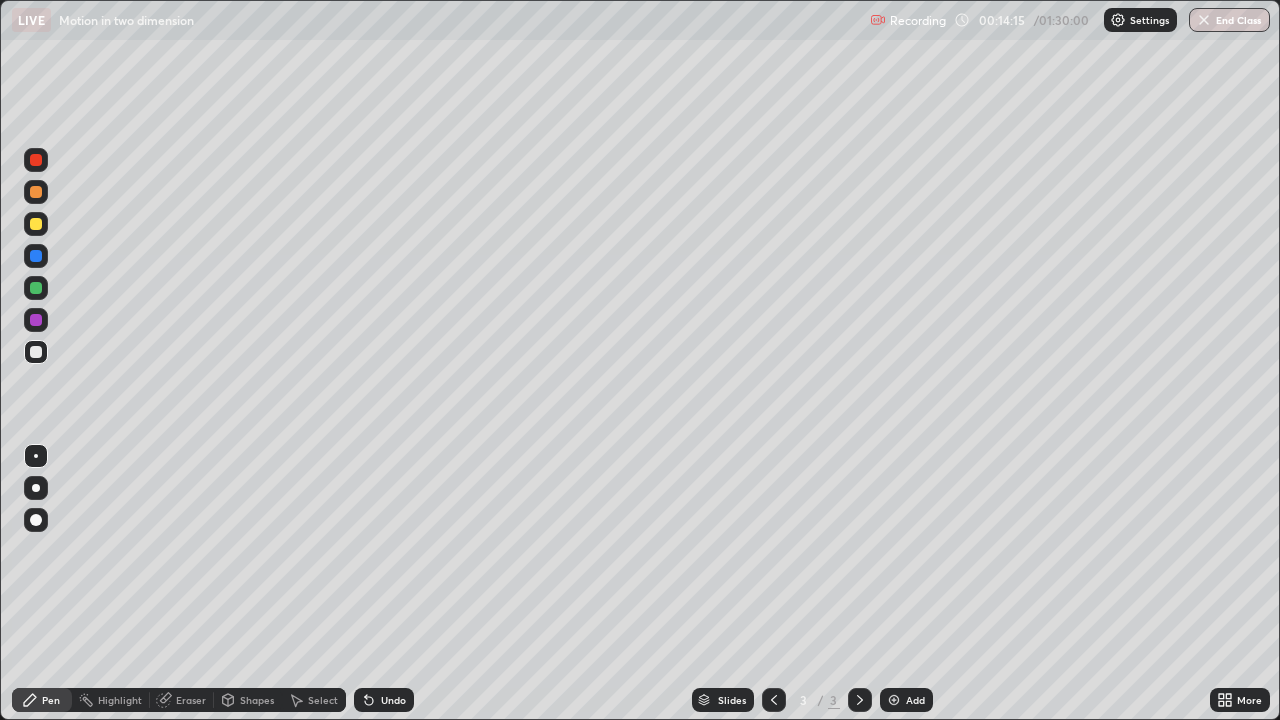 click on "Eraser" at bounding box center [191, 700] 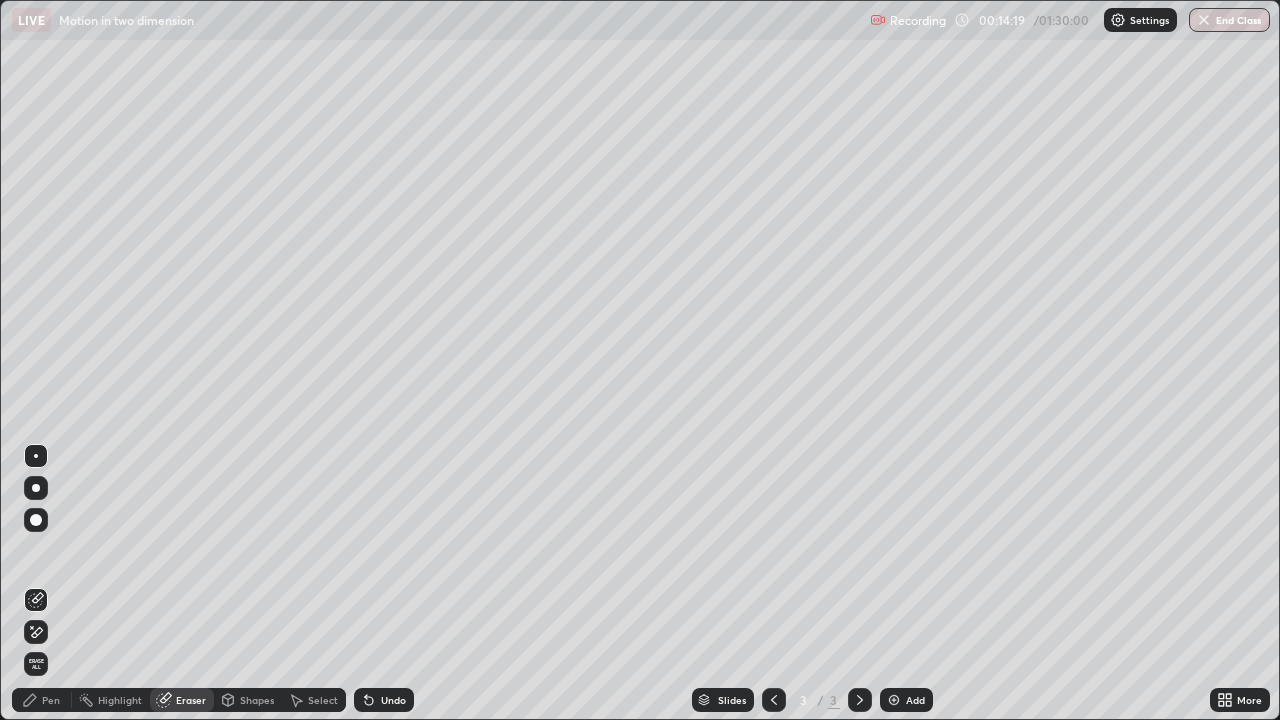 click on "Pen" at bounding box center [51, 700] 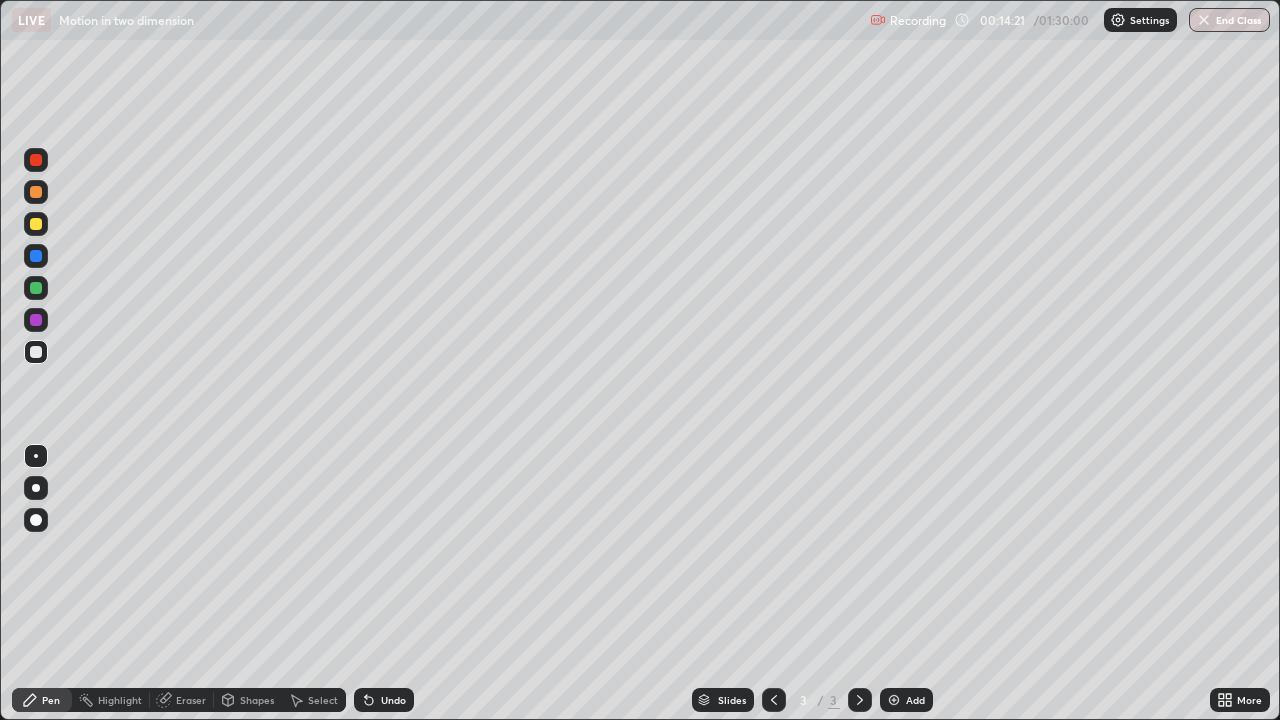 click on "Pen" at bounding box center [51, 700] 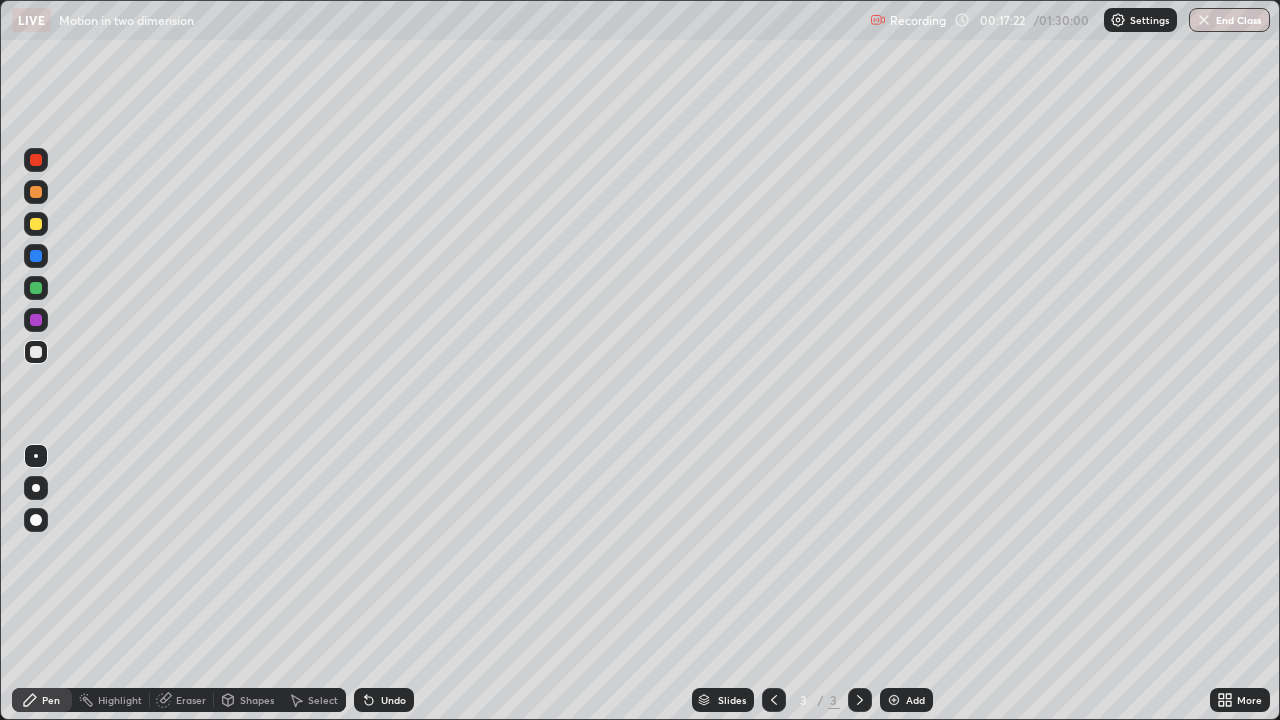 click at bounding box center (36, 288) 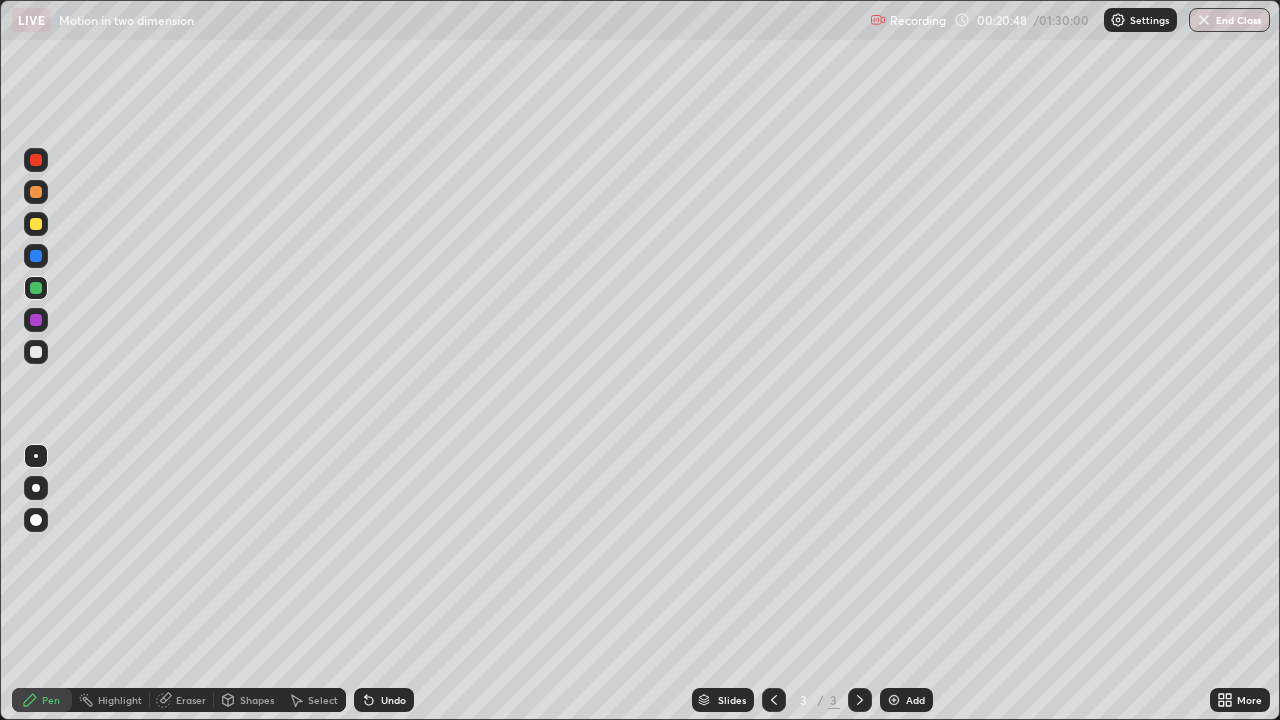click at bounding box center [894, 700] 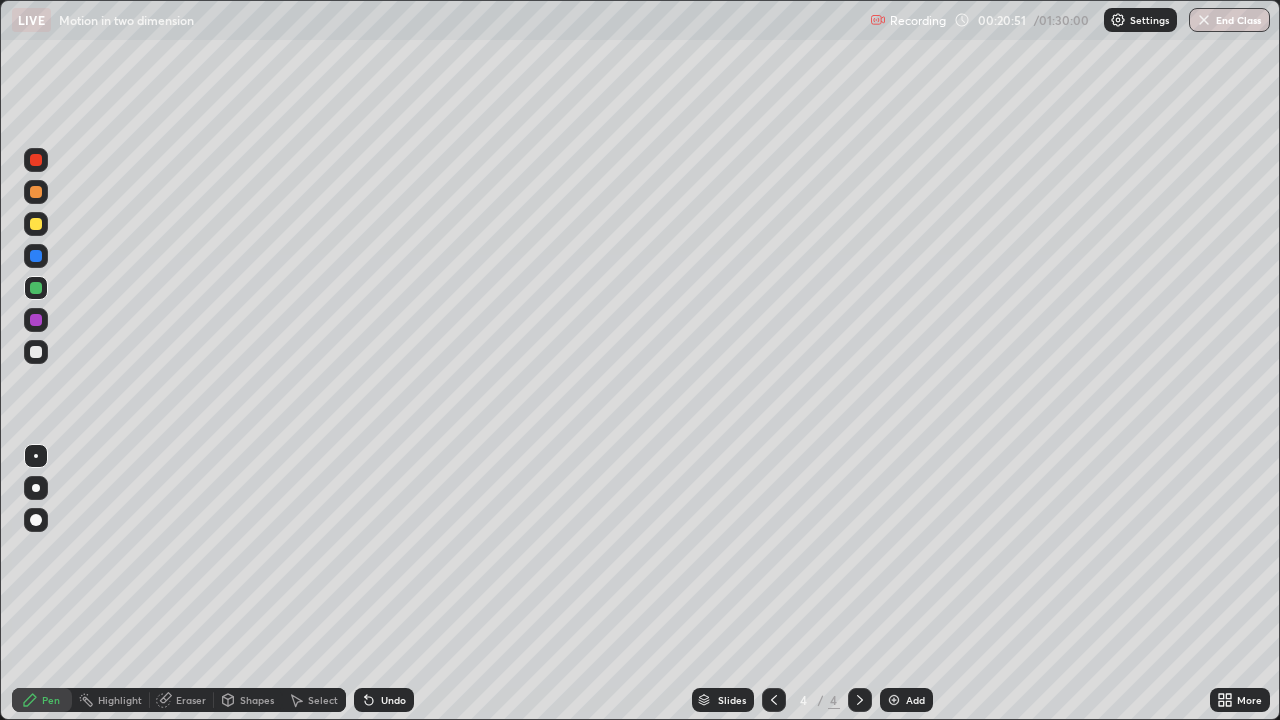 click at bounding box center (36, 256) 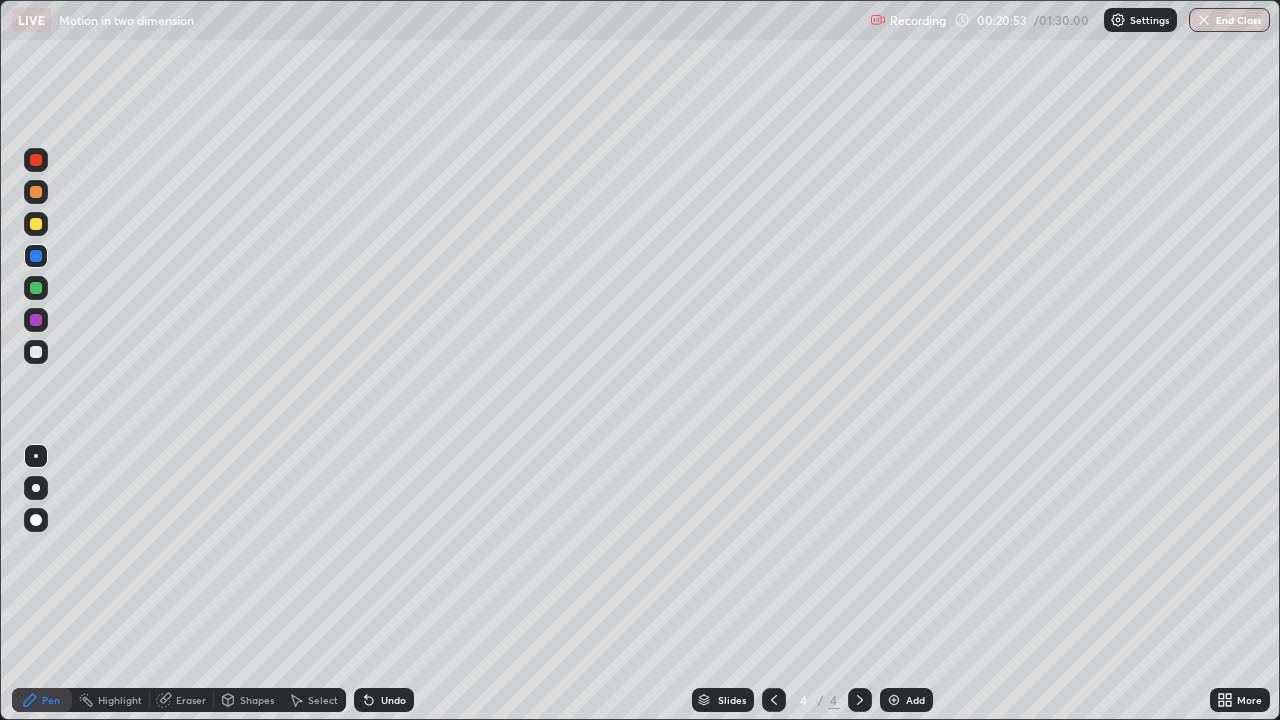 click on "Shapes" at bounding box center [257, 700] 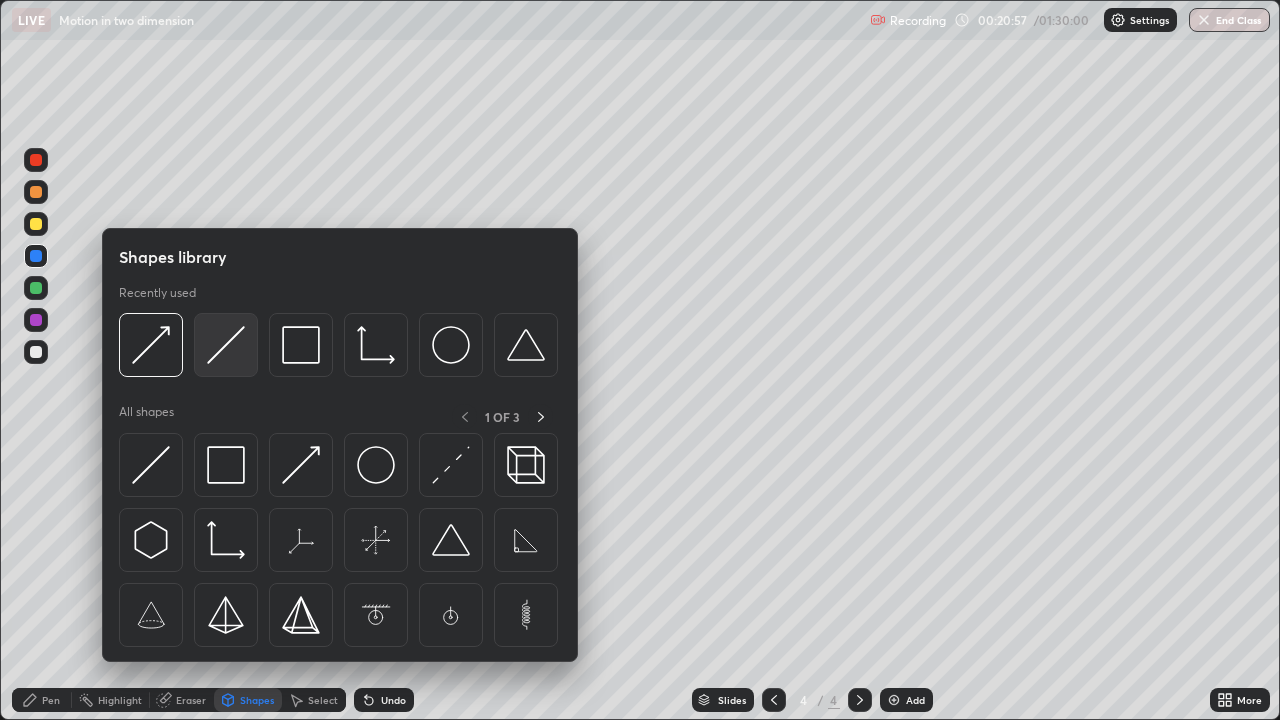 click at bounding box center (226, 345) 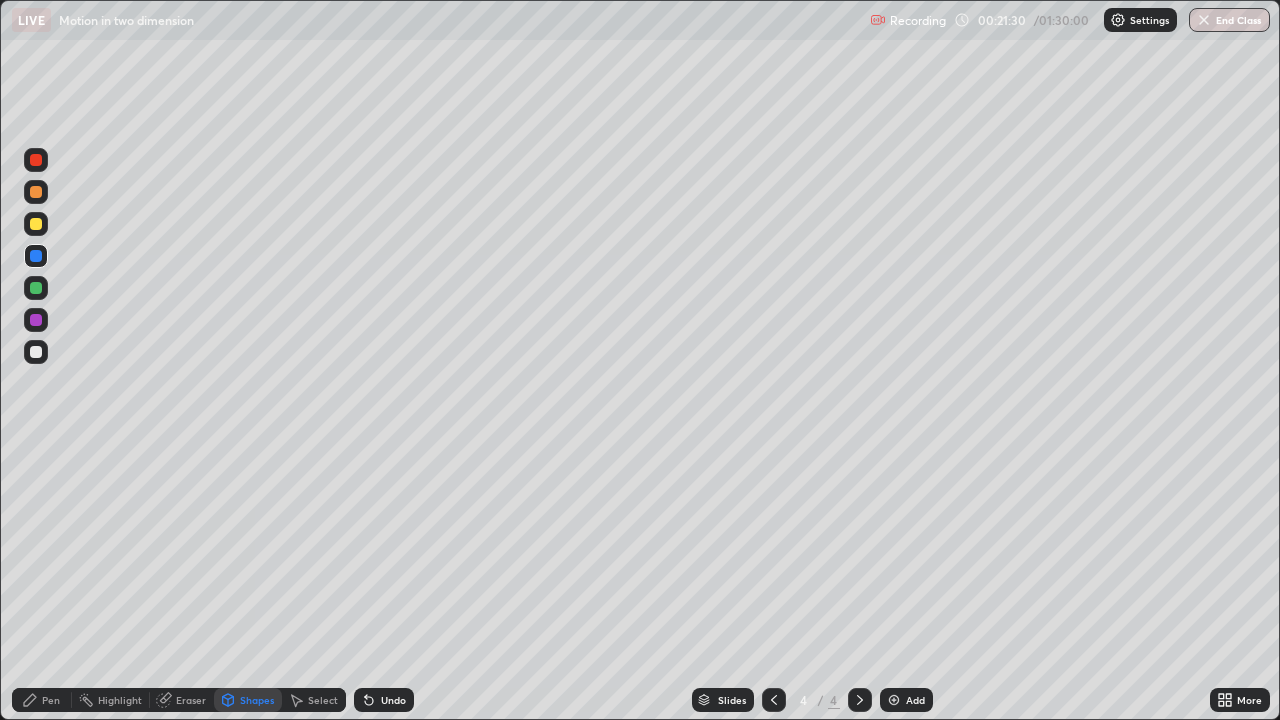 click on "Eraser" at bounding box center [191, 700] 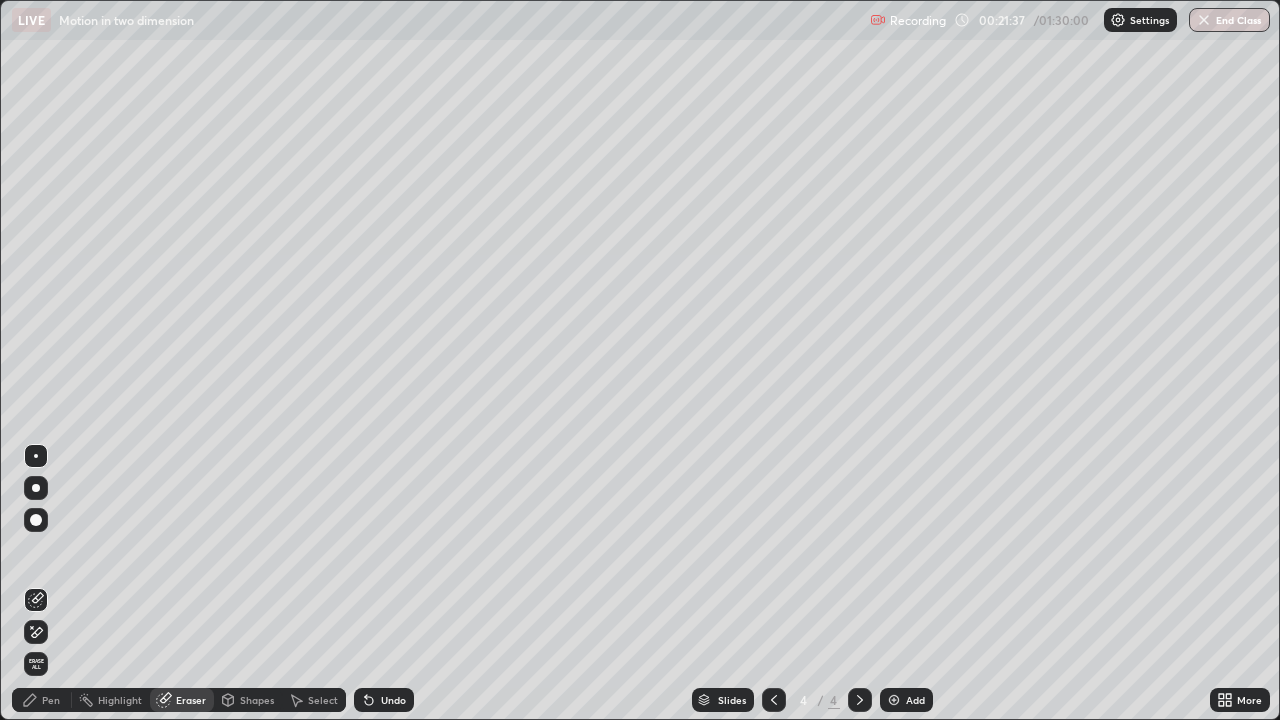 click on "Pen" at bounding box center (51, 700) 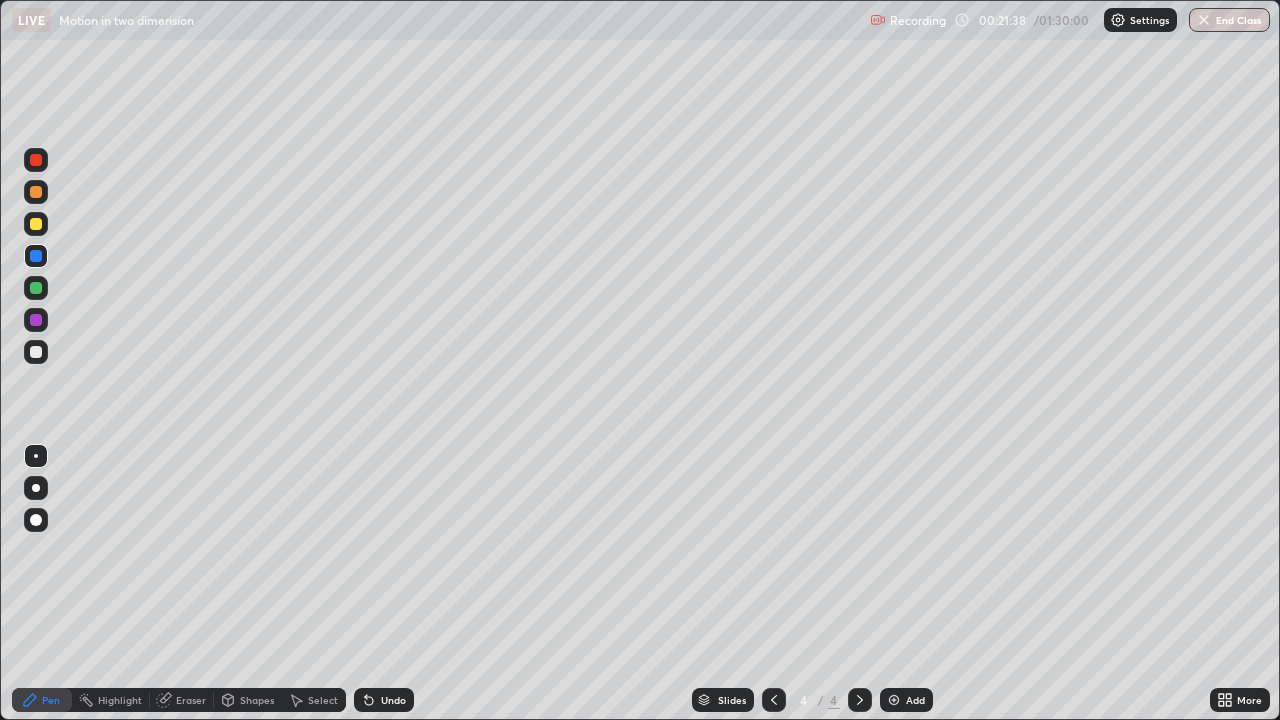 click at bounding box center (36, 352) 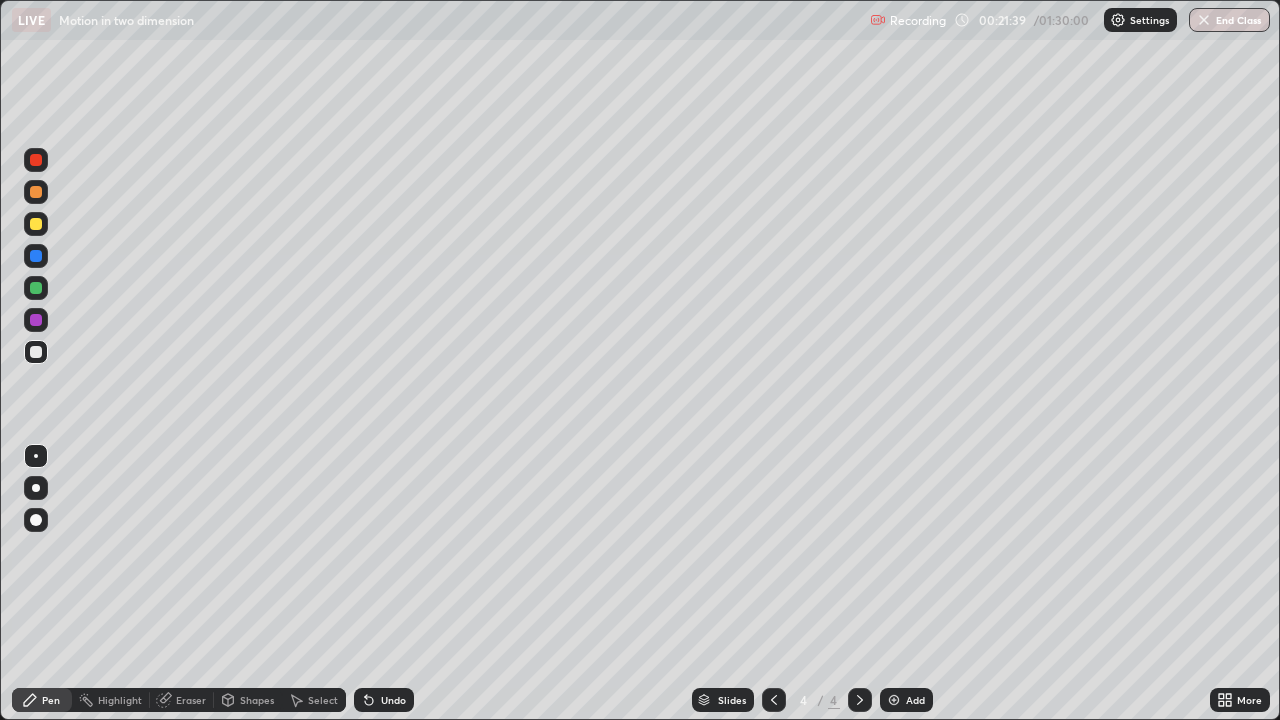click on "Shapes" at bounding box center (257, 700) 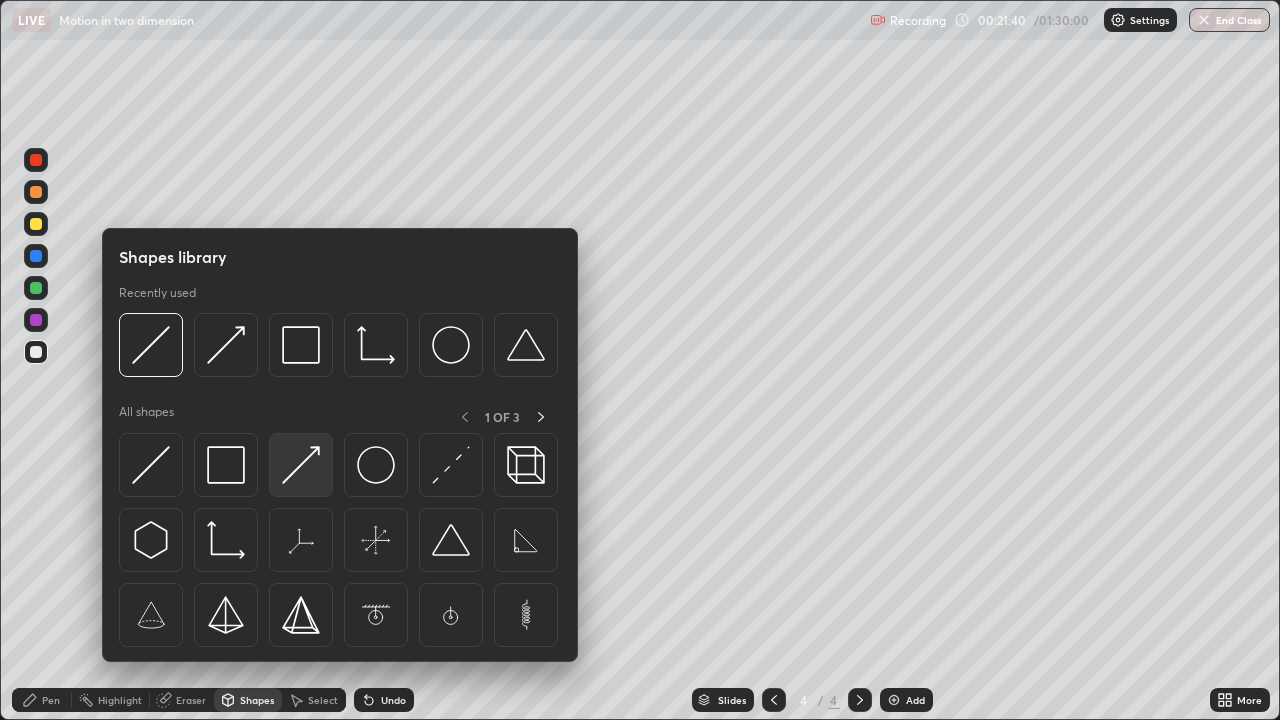 click at bounding box center [301, 465] 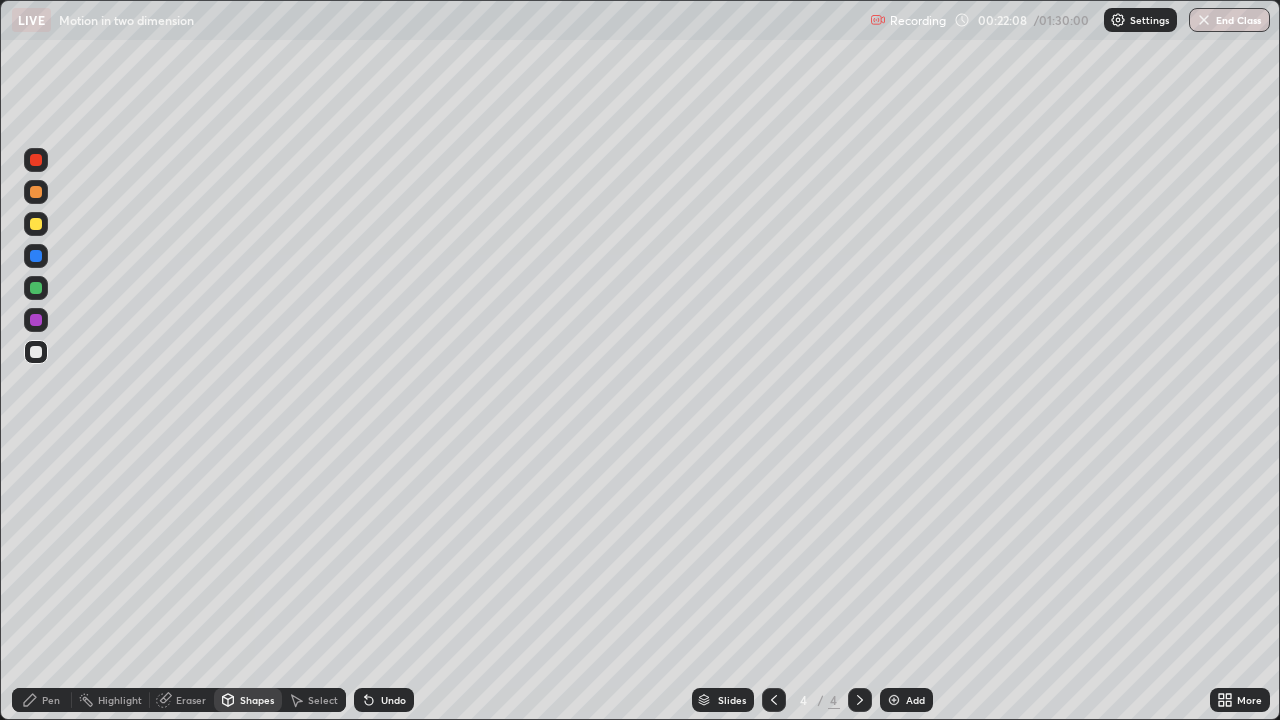 click on "Pen" at bounding box center (51, 700) 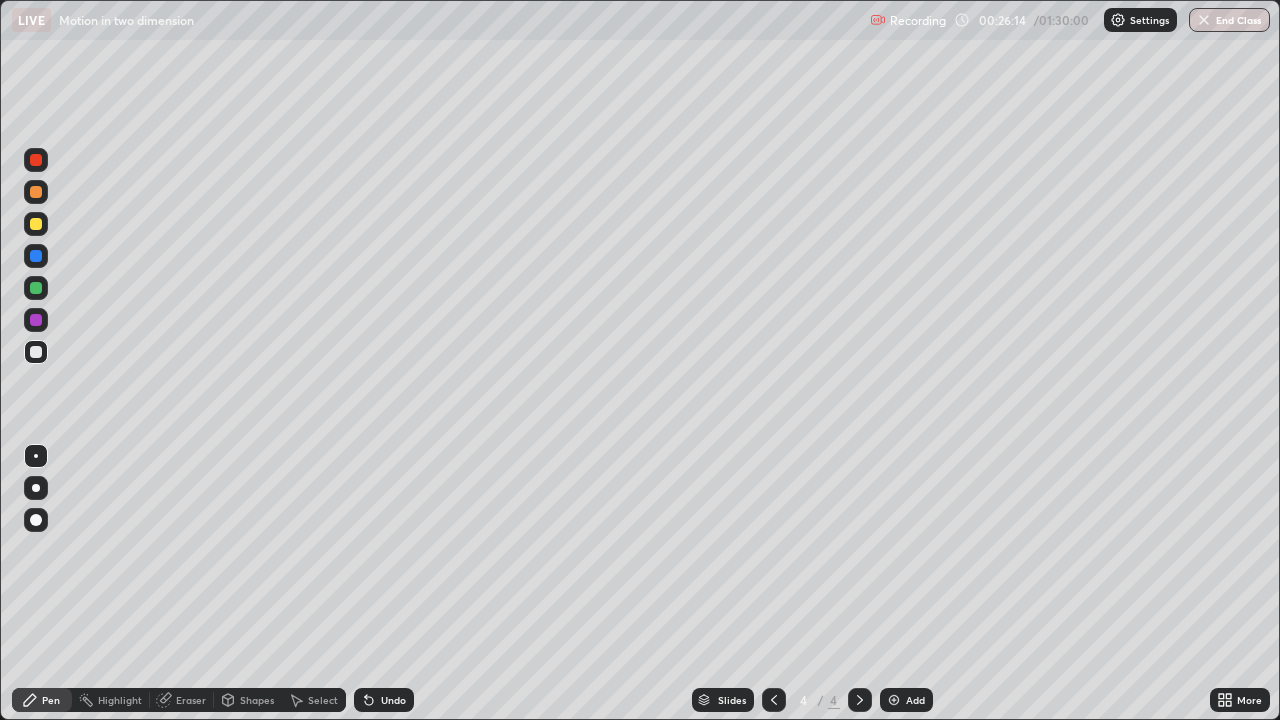 click at bounding box center [36, 288] 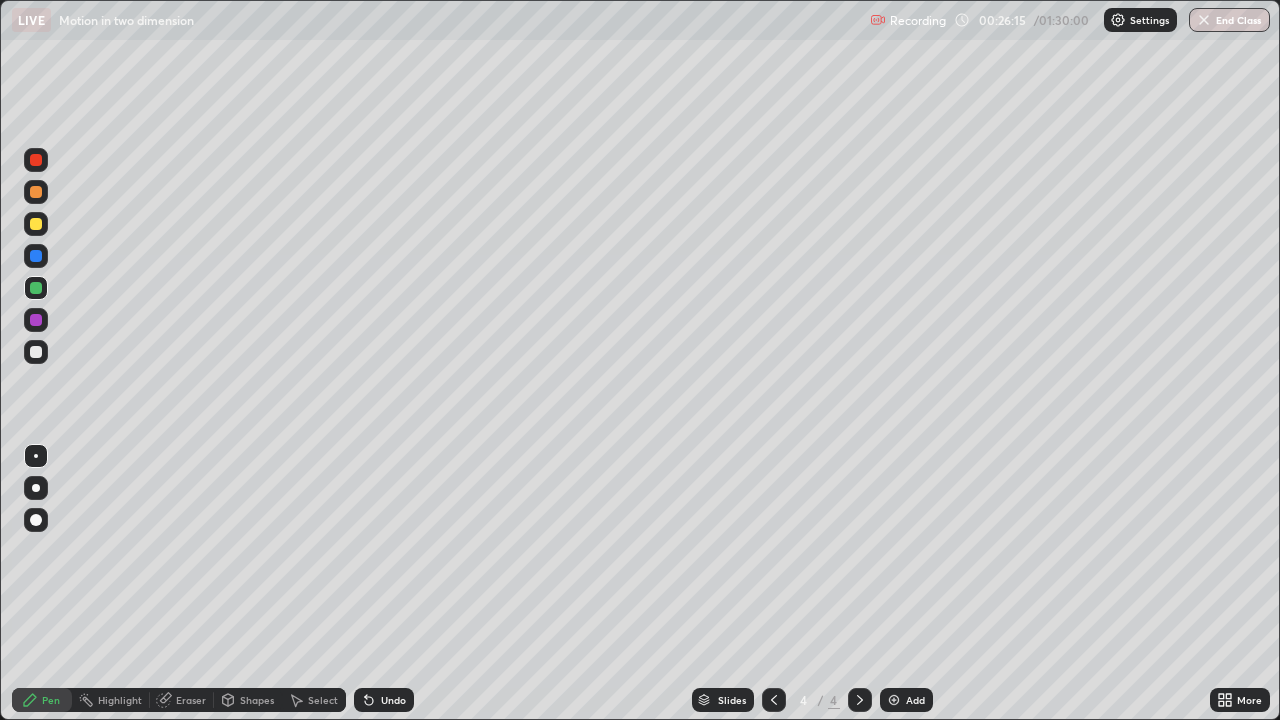 click on "Shapes" at bounding box center [257, 700] 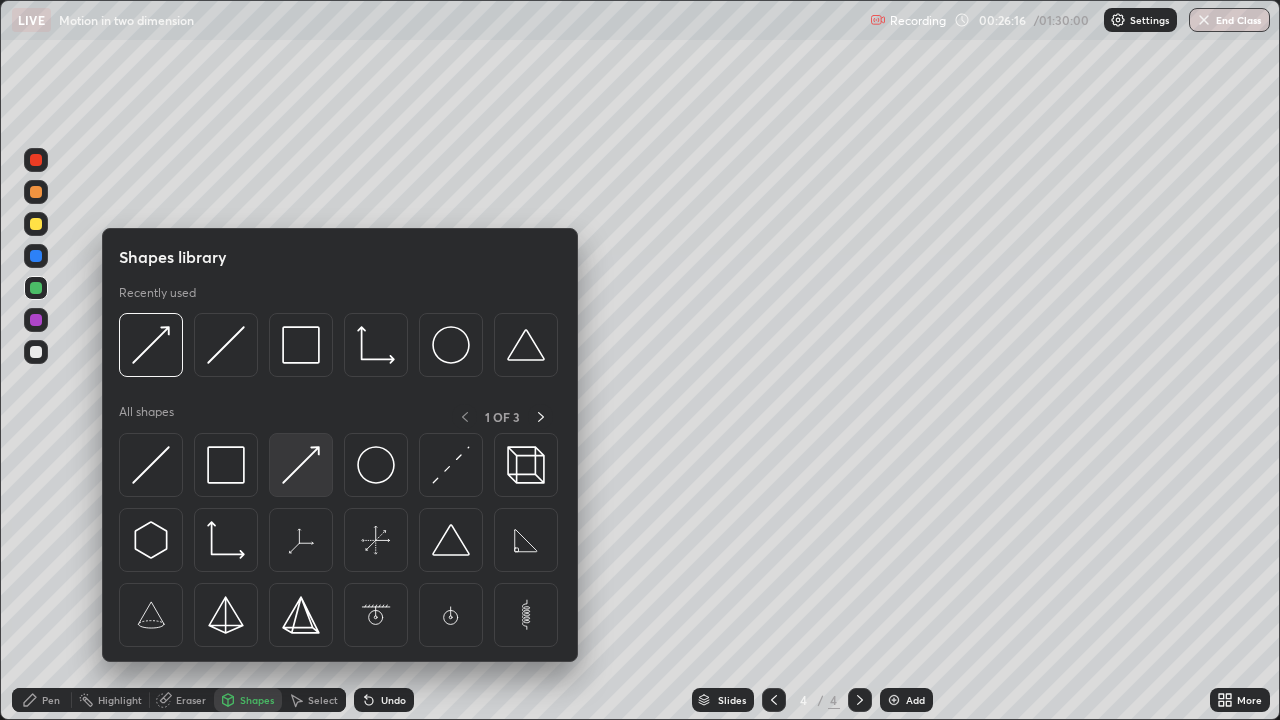 click at bounding box center [301, 465] 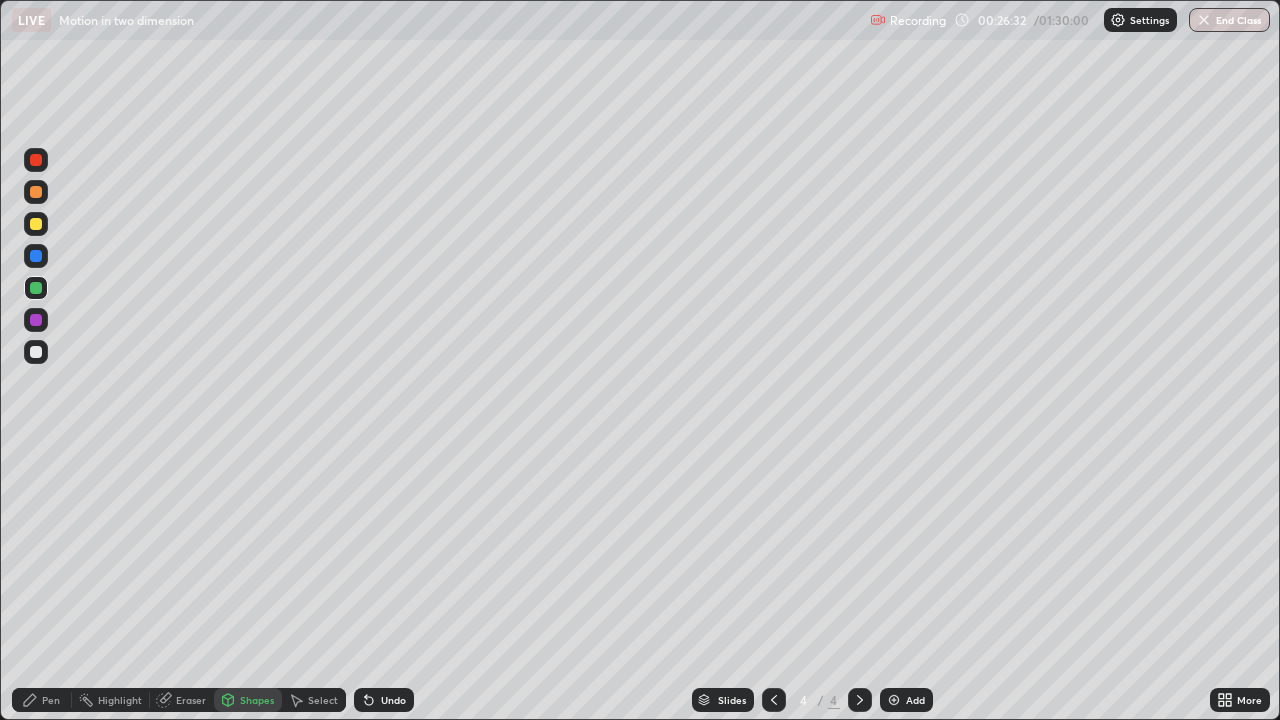click on "Pen" at bounding box center [42, 700] 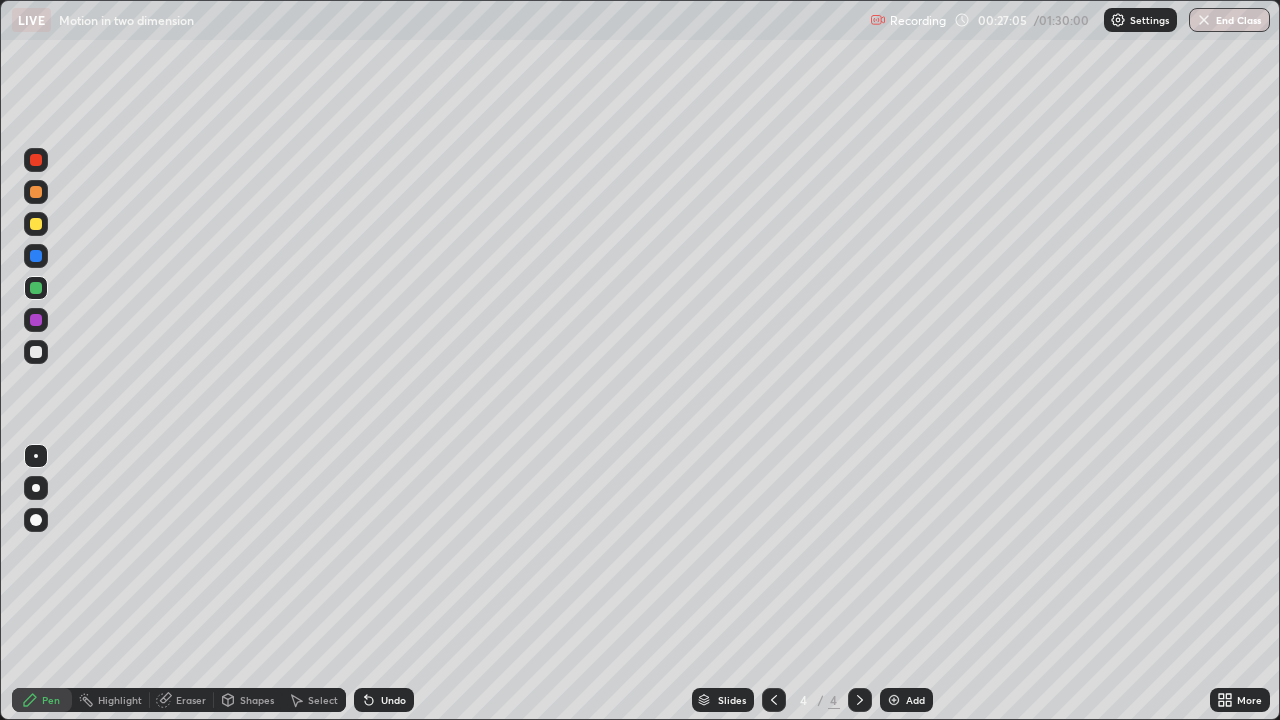 click at bounding box center (36, 256) 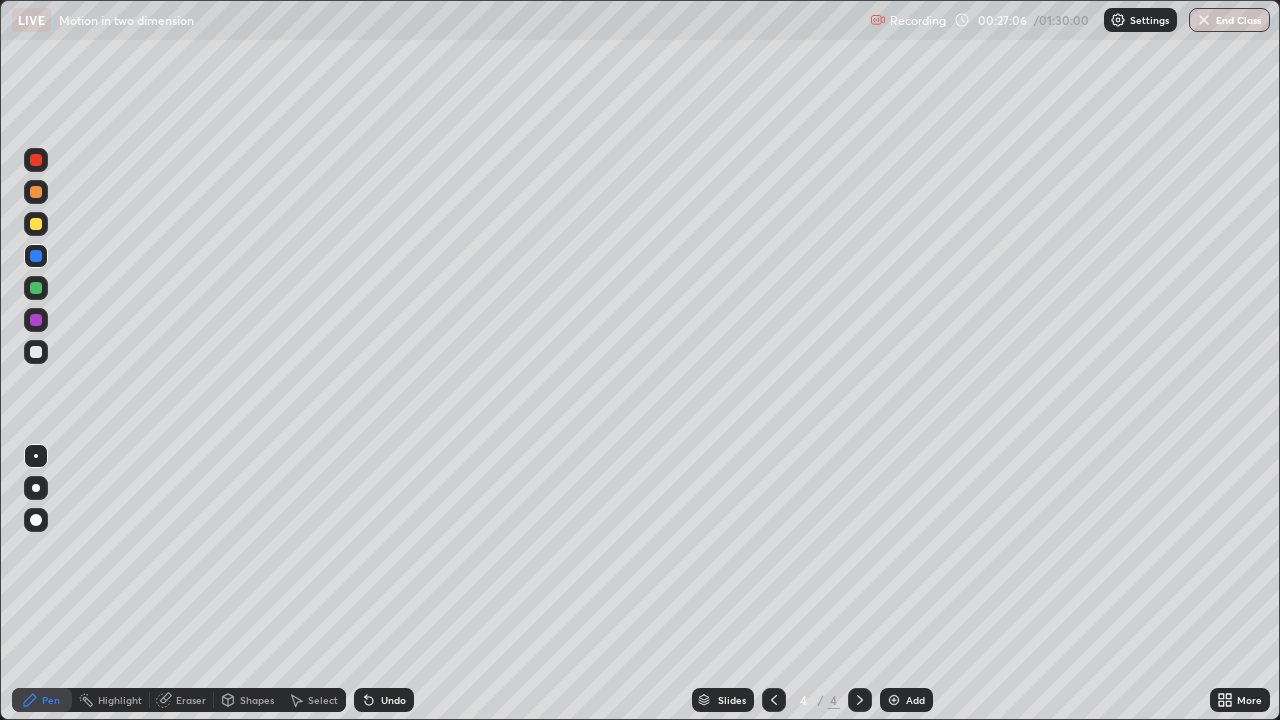 click on "Shapes" at bounding box center (257, 700) 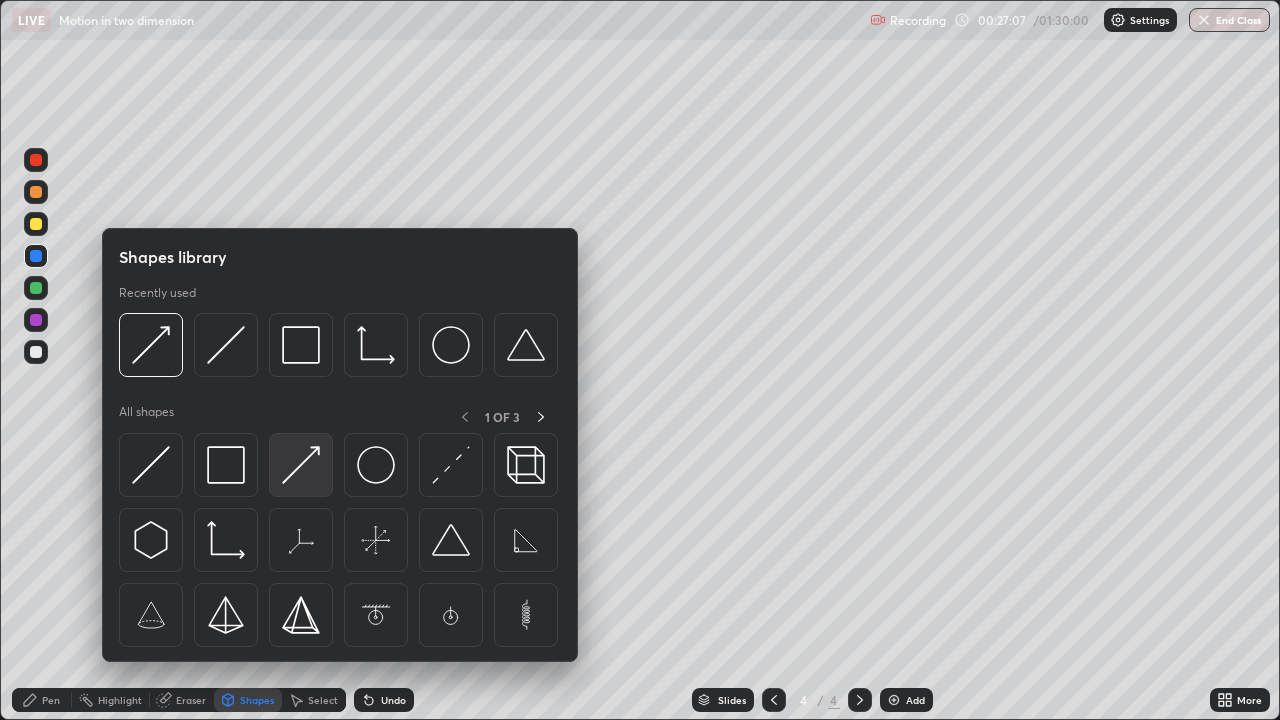 click at bounding box center (301, 465) 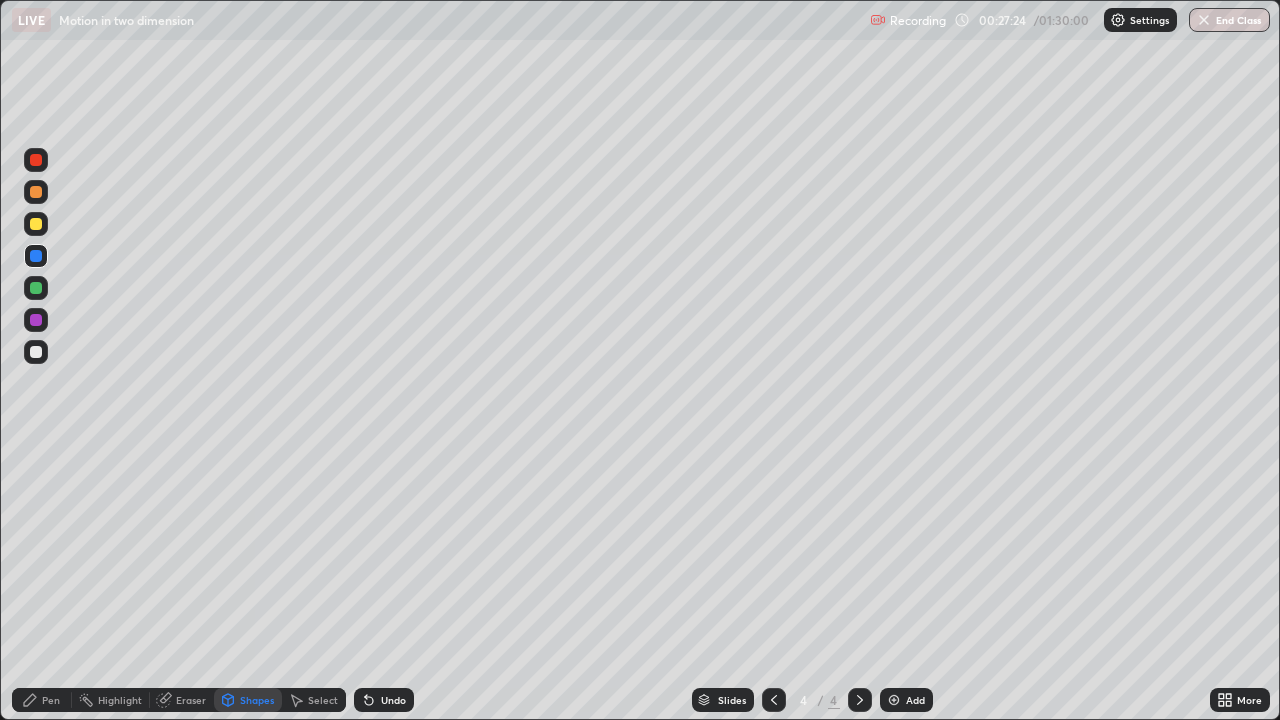 click on "Pen" at bounding box center [51, 700] 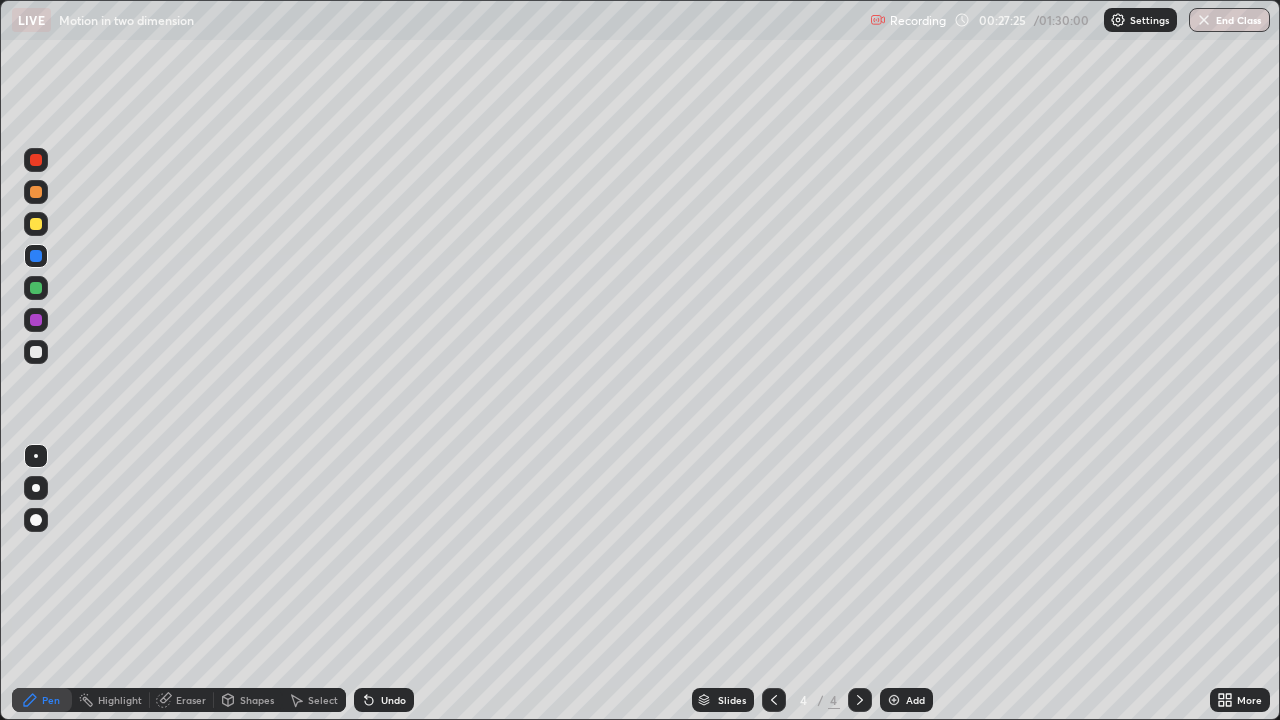 click at bounding box center [36, 352] 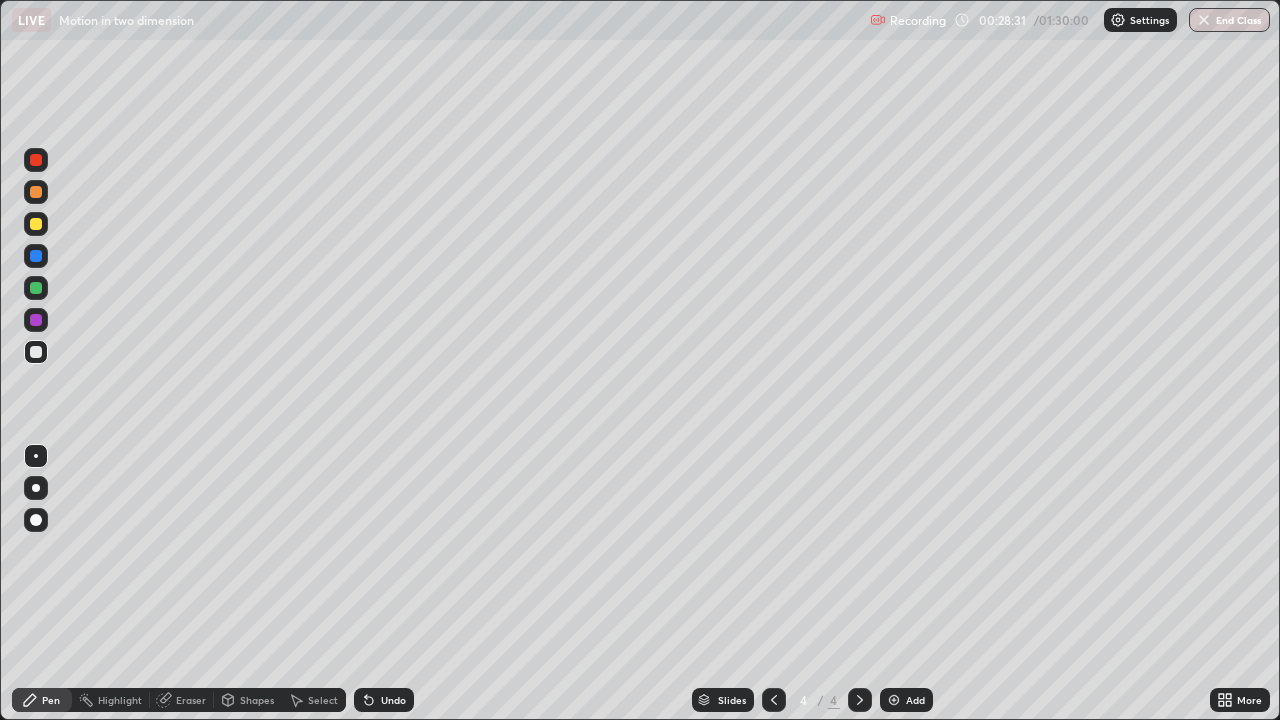 click on "Highlight" at bounding box center [120, 700] 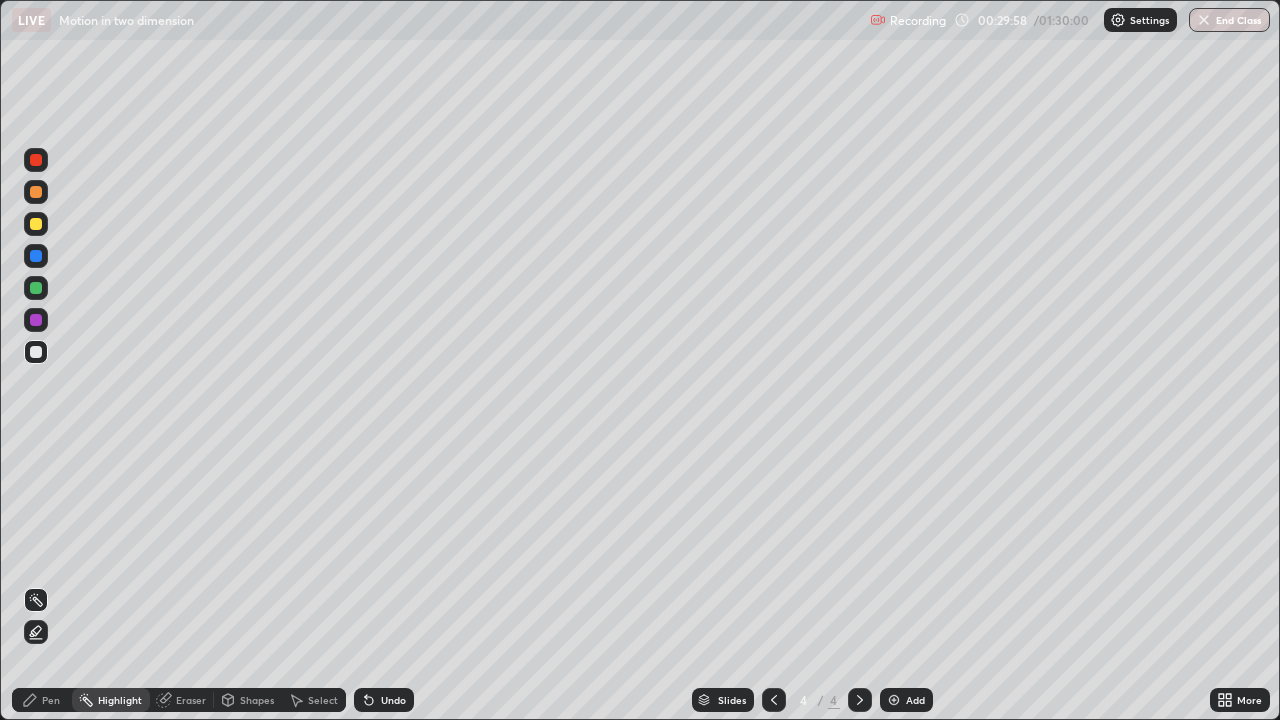 click on "Pen" at bounding box center (51, 700) 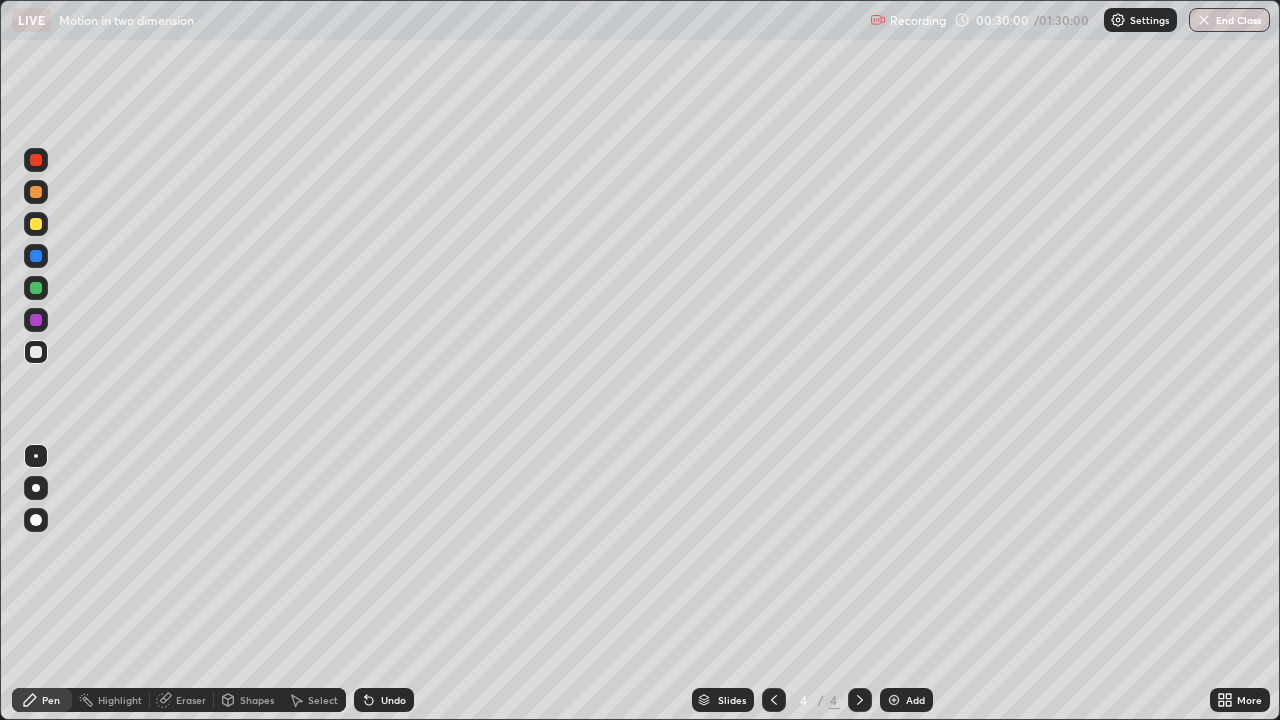 click on "Eraser" at bounding box center [191, 700] 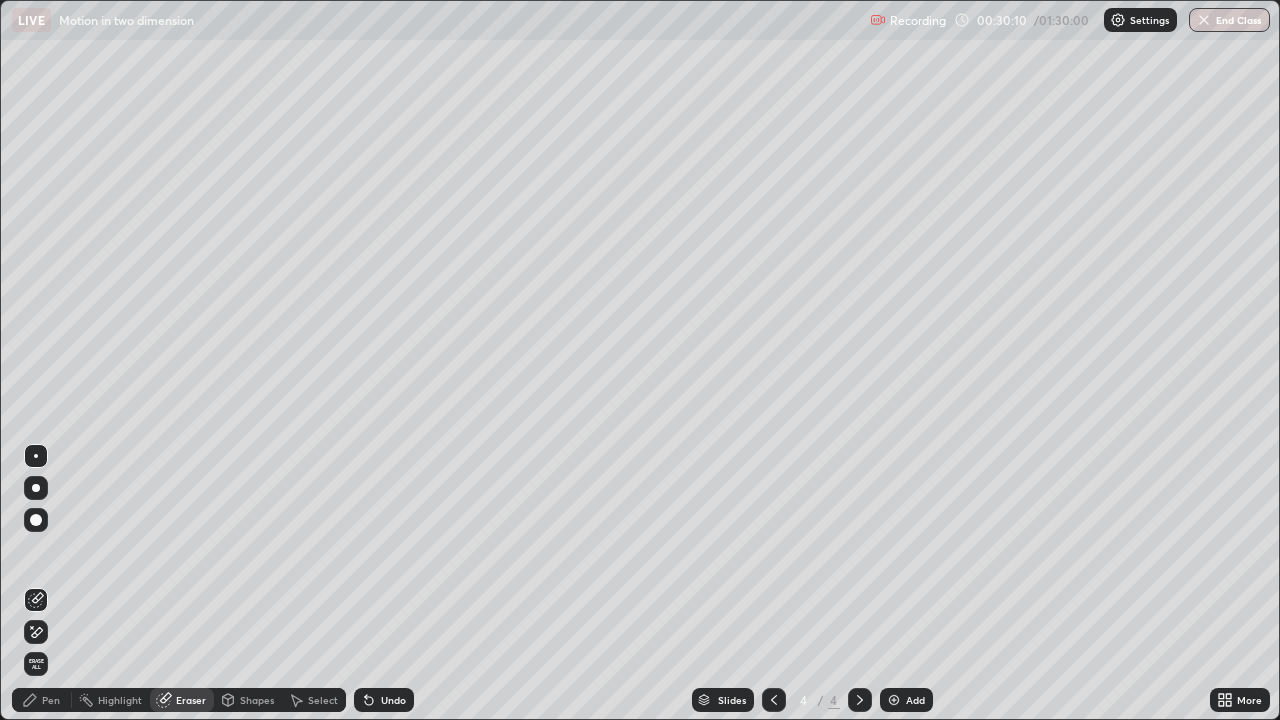 click on "Pen" at bounding box center [42, 700] 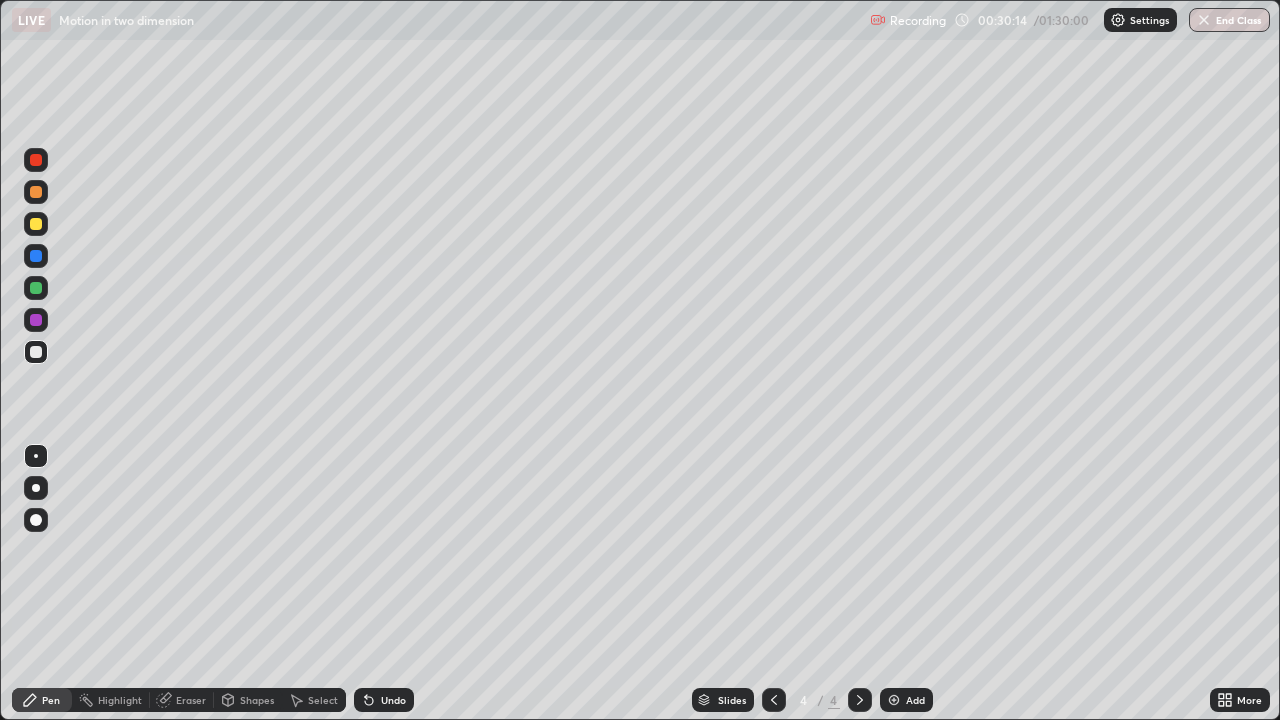 click at bounding box center (36, 224) 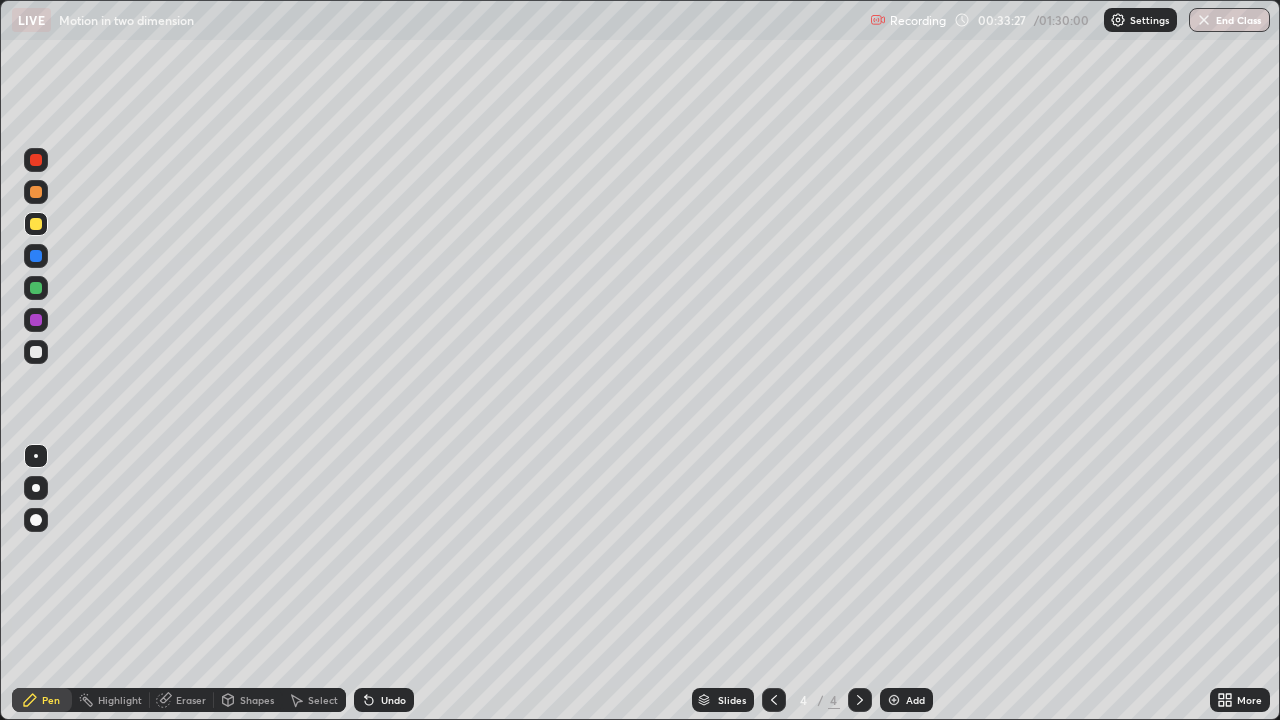 click on "Eraser" at bounding box center (191, 700) 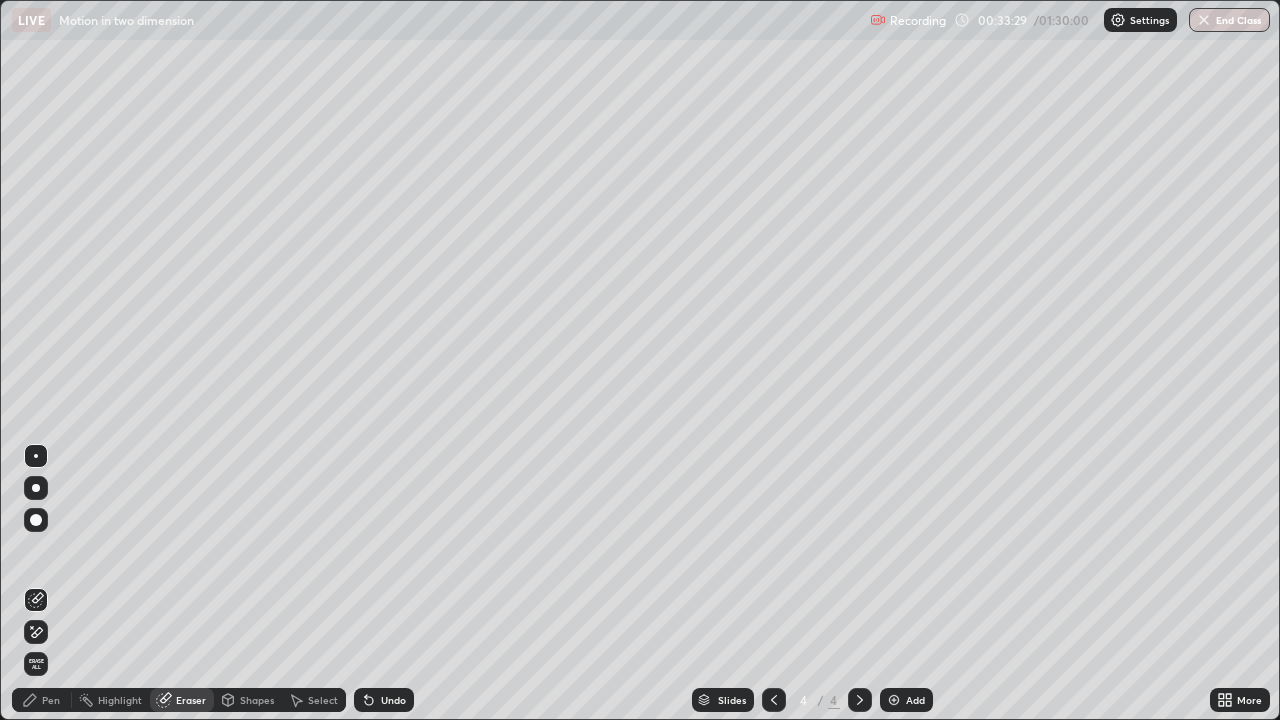 click at bounding box center [894, 700] 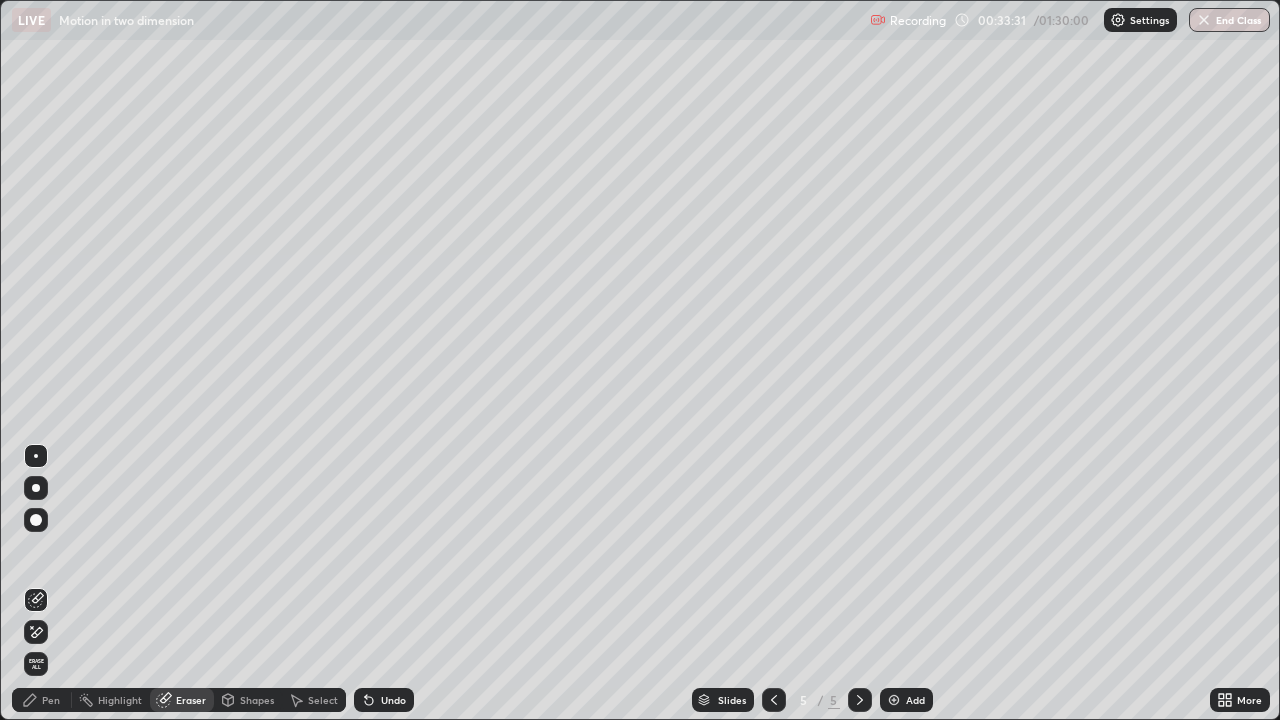 click on "Pen" at bounding box center (51, 700) 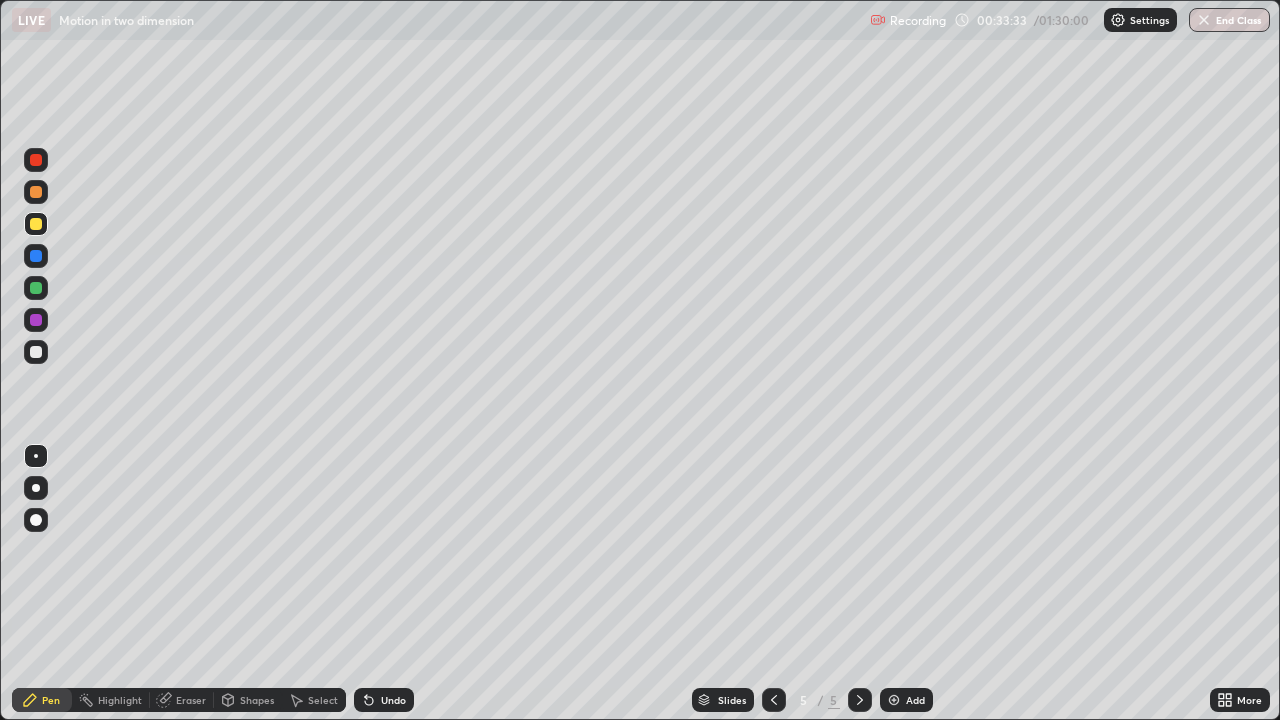 click at bounding box center [36, 192] 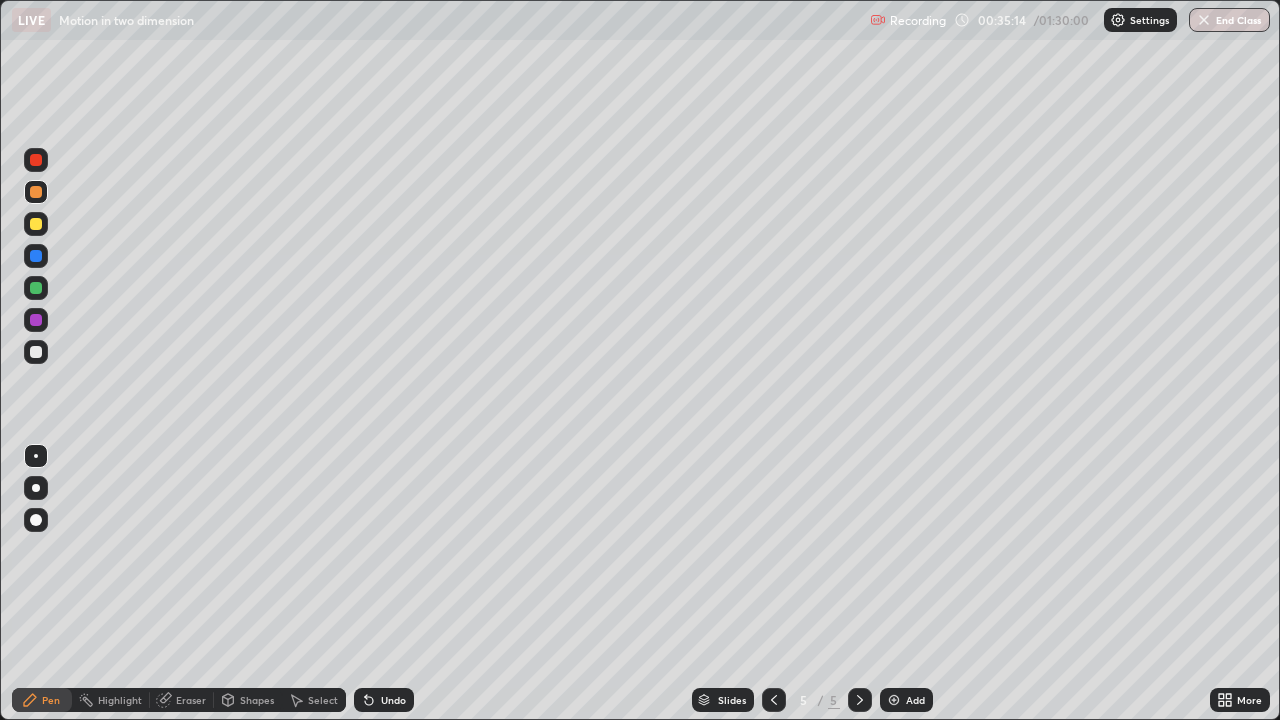 click at bounding box center [36, 224] 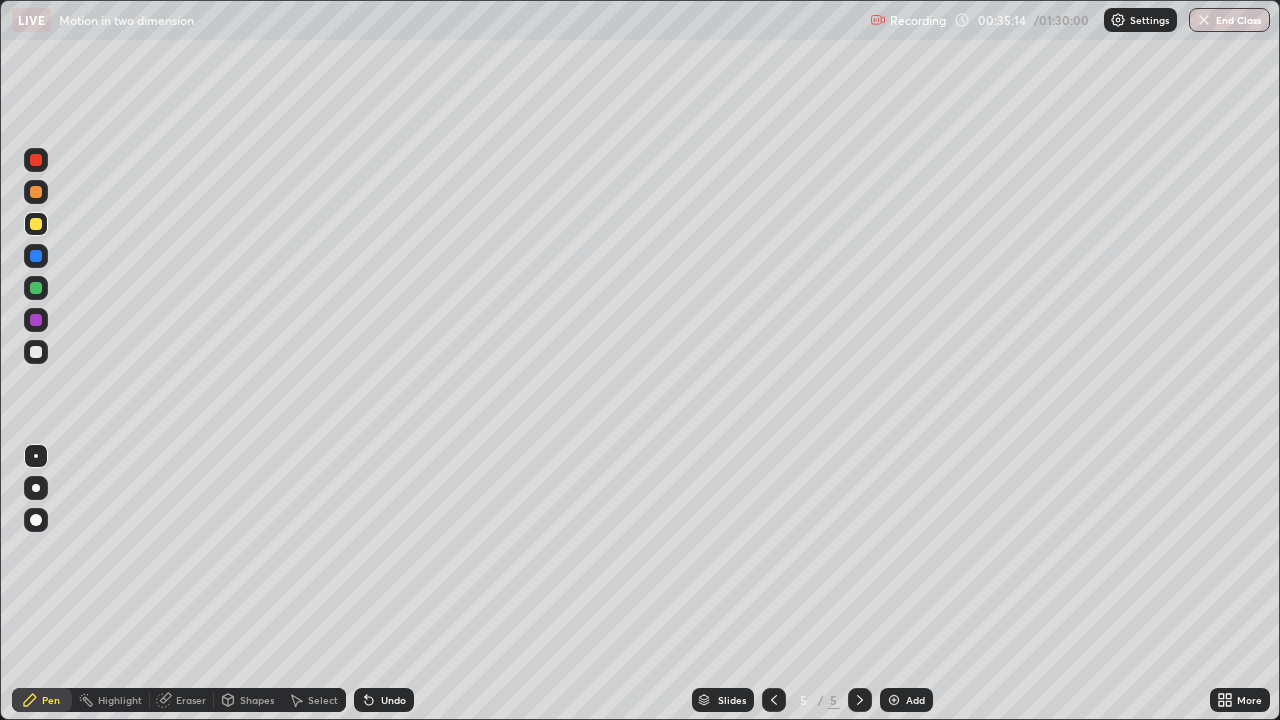 click at bounding box center [36, 224] 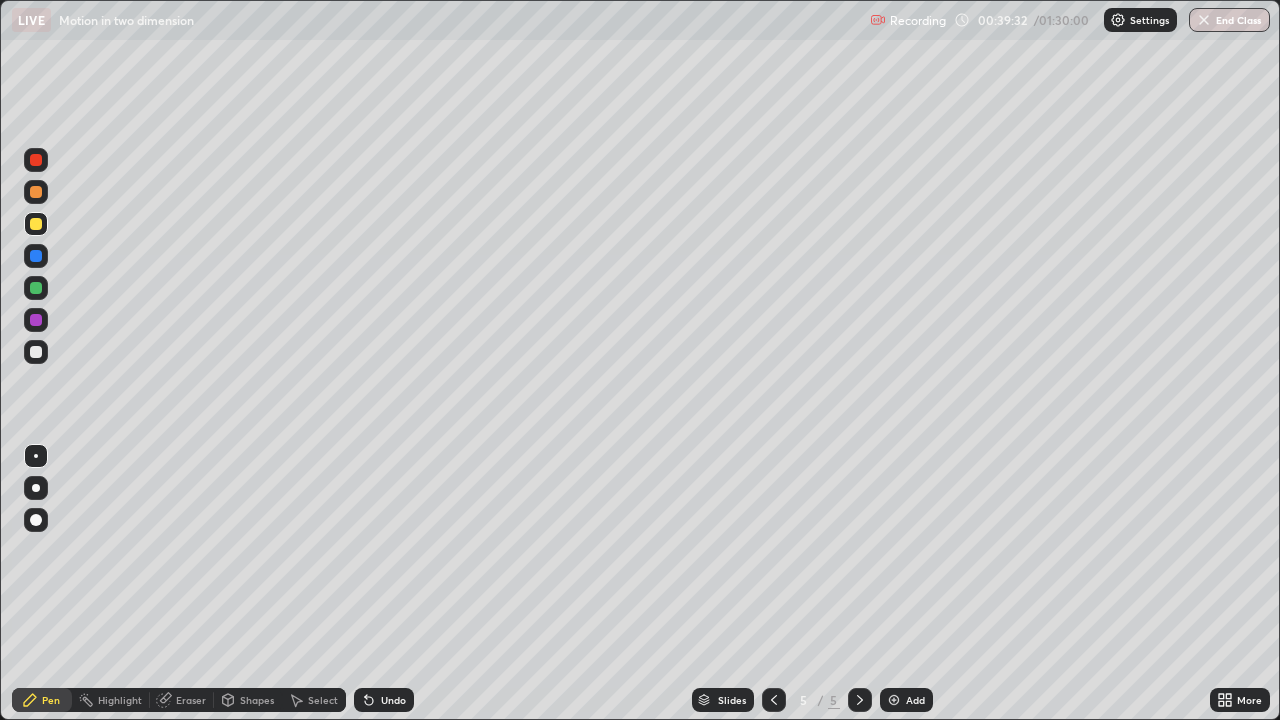 click at bounding box center (36, 352) 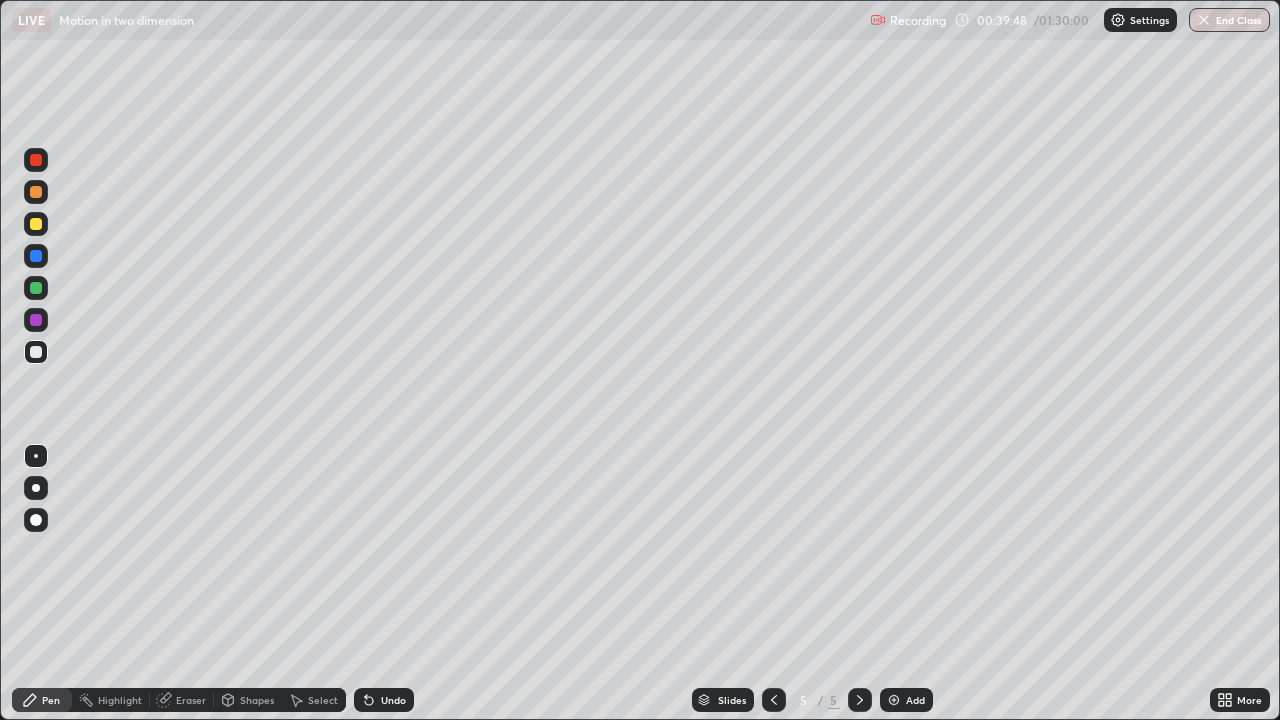 click on "Shapes" at bounding box center [257, 700] 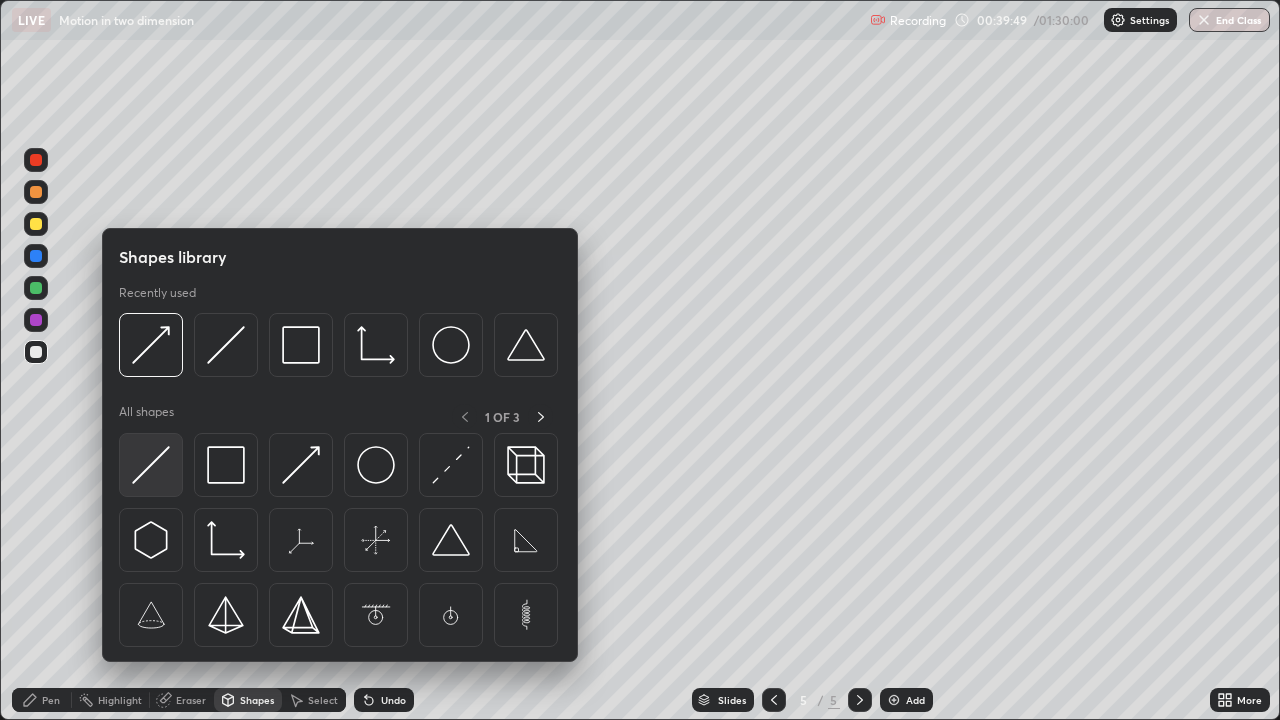 click at bounding box center (151, 465) 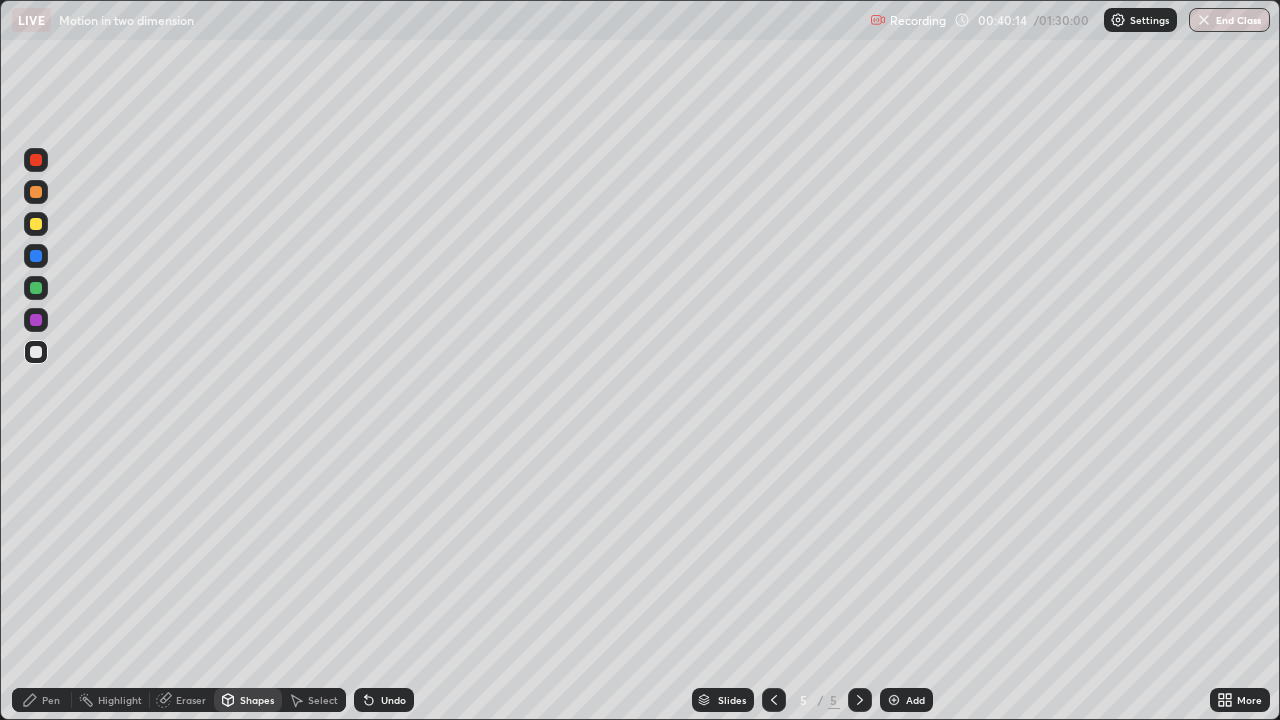click on "Pen" at bounding box center [51, 700] 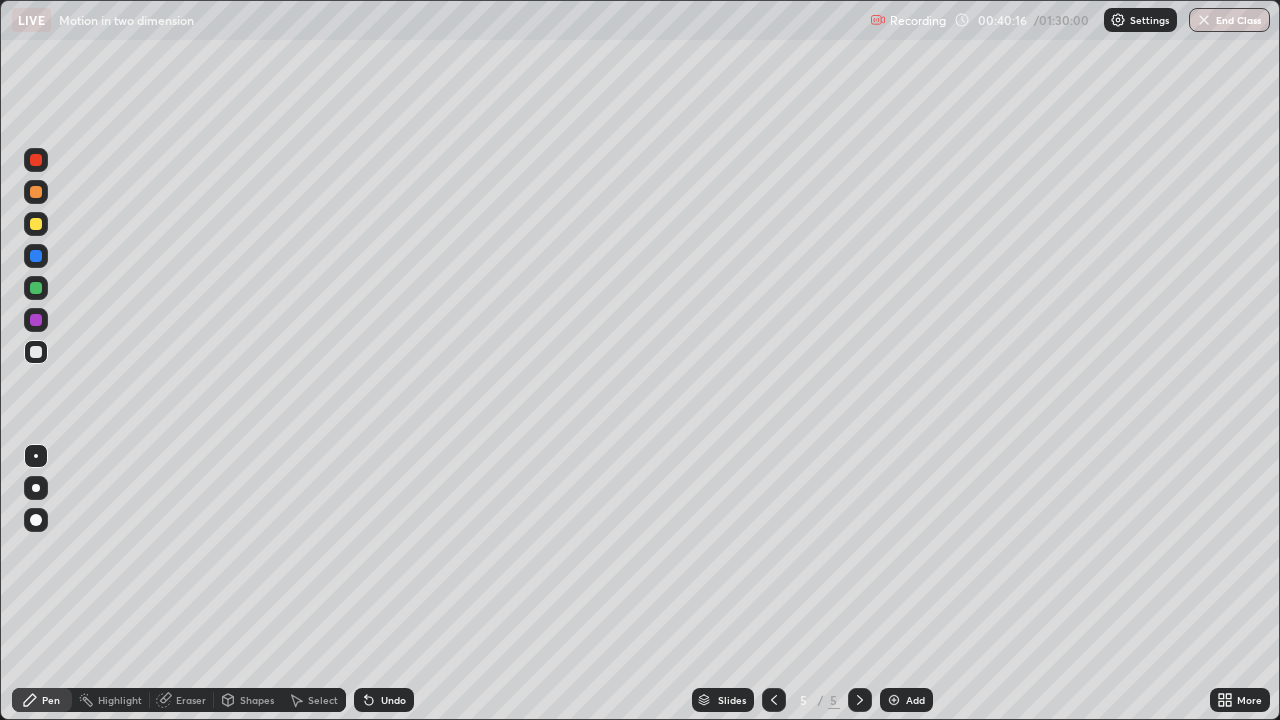 click at bounding box center [36, 288] 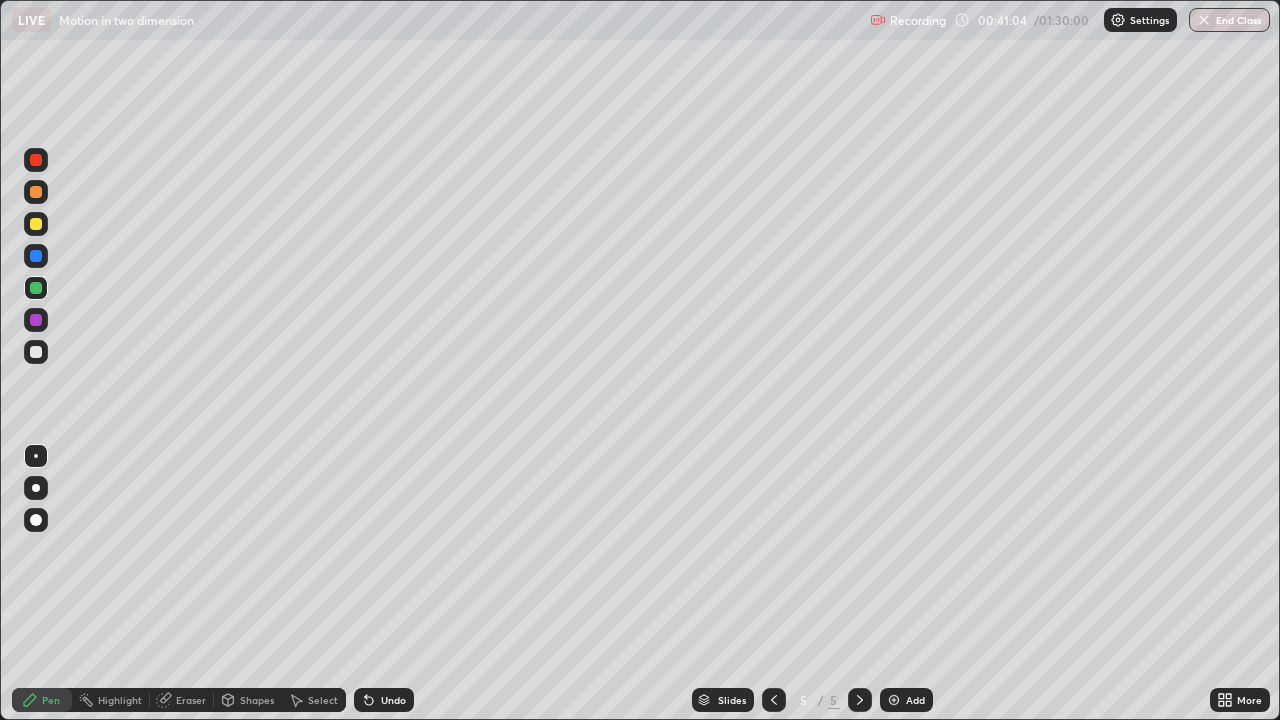 click on "Shapes" at bounding box center (257, 700) 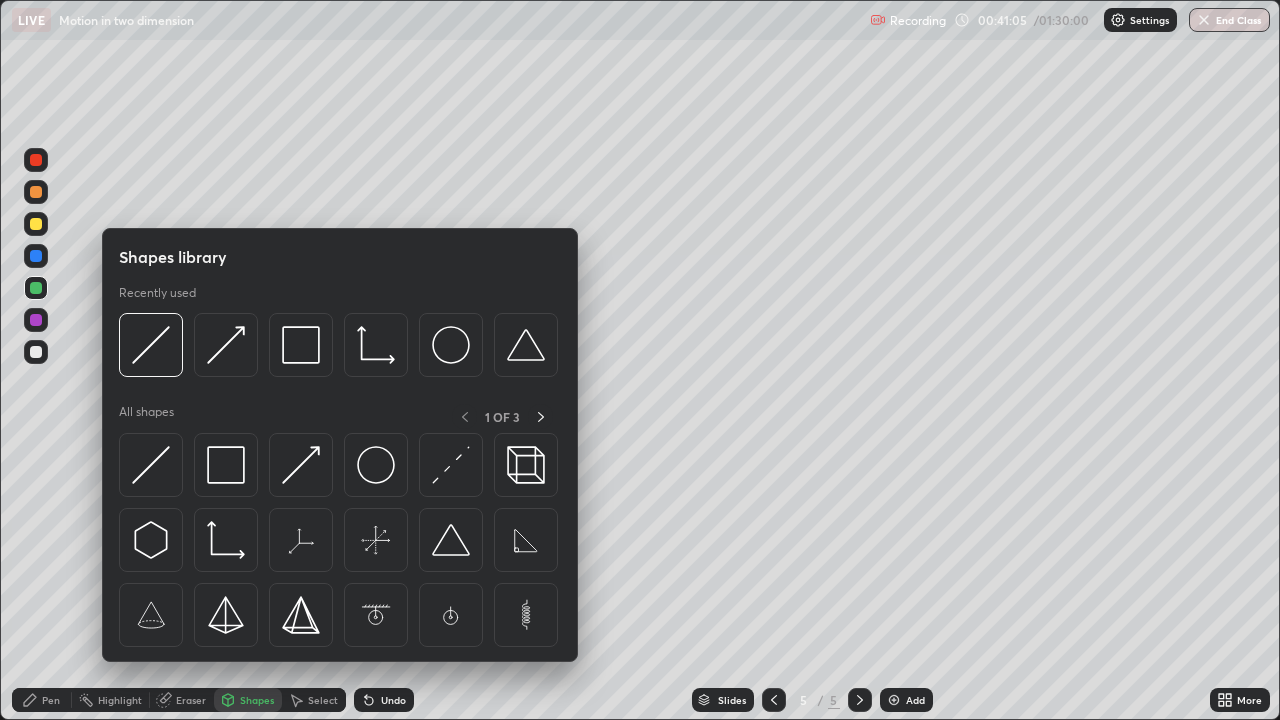 click at bounding box center (36, 192) 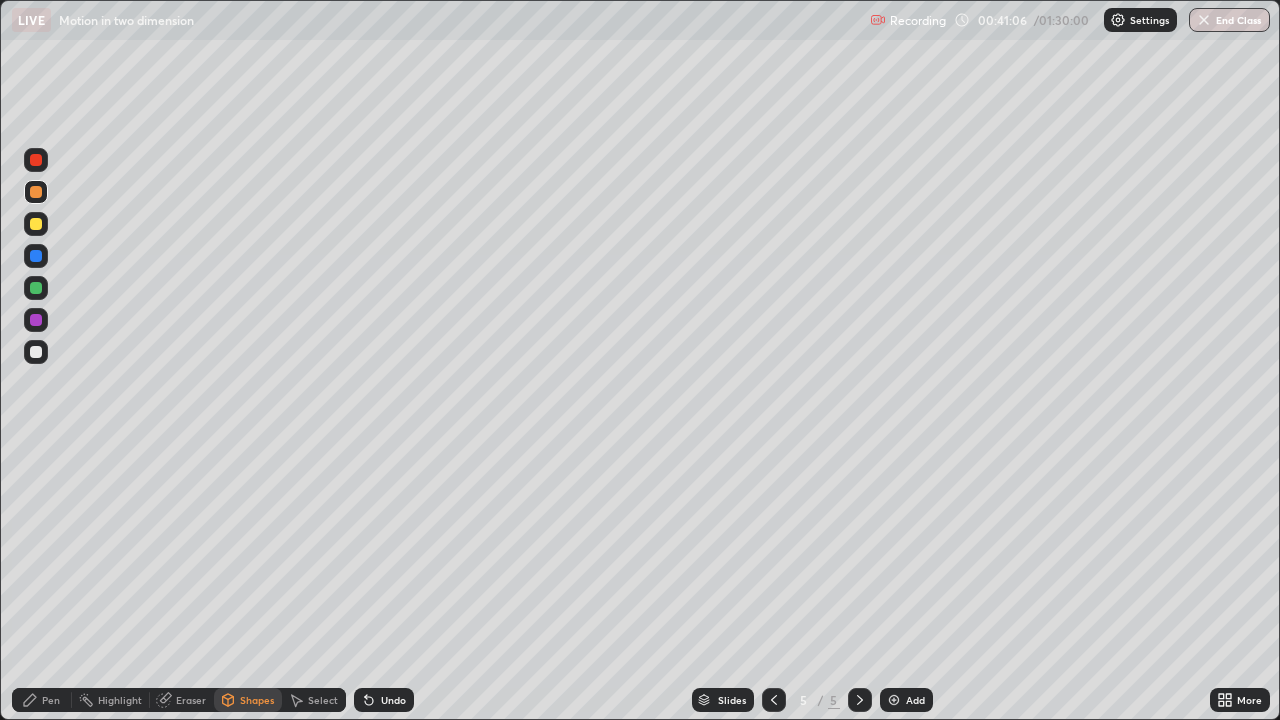 click on "Shapes" at bounding box center (257, 700) 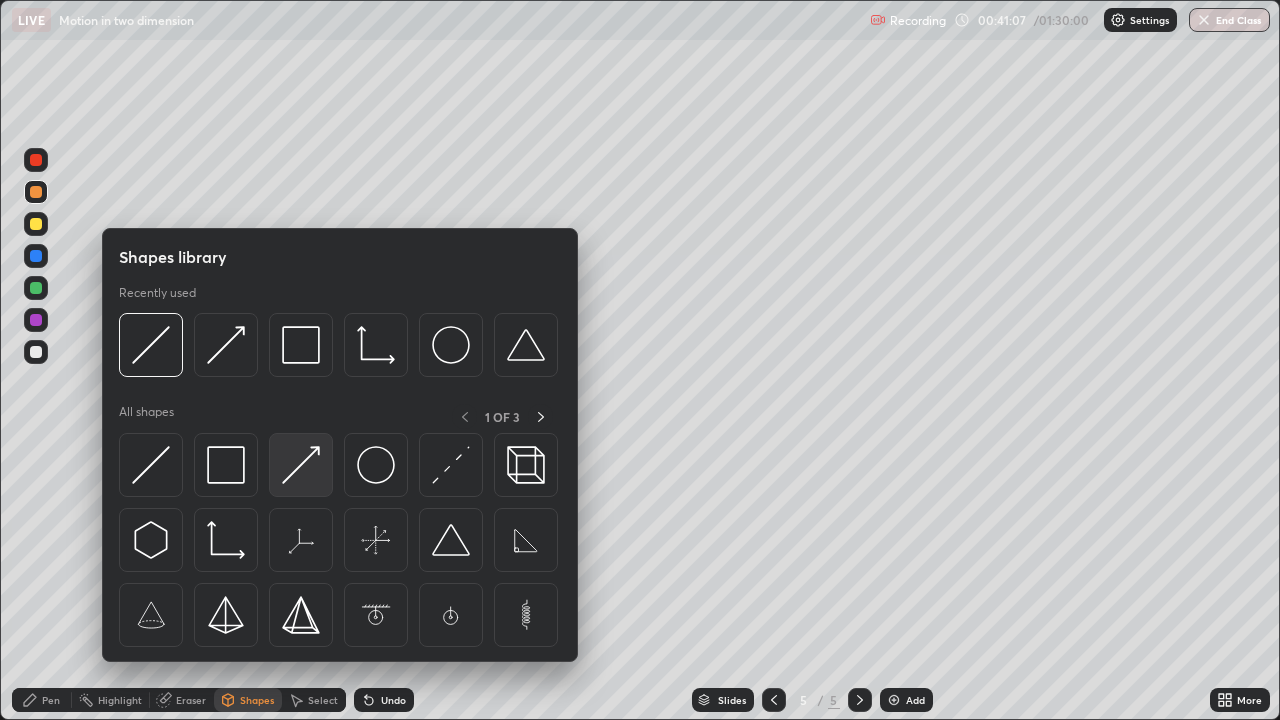click at bounding box center (301, 465) 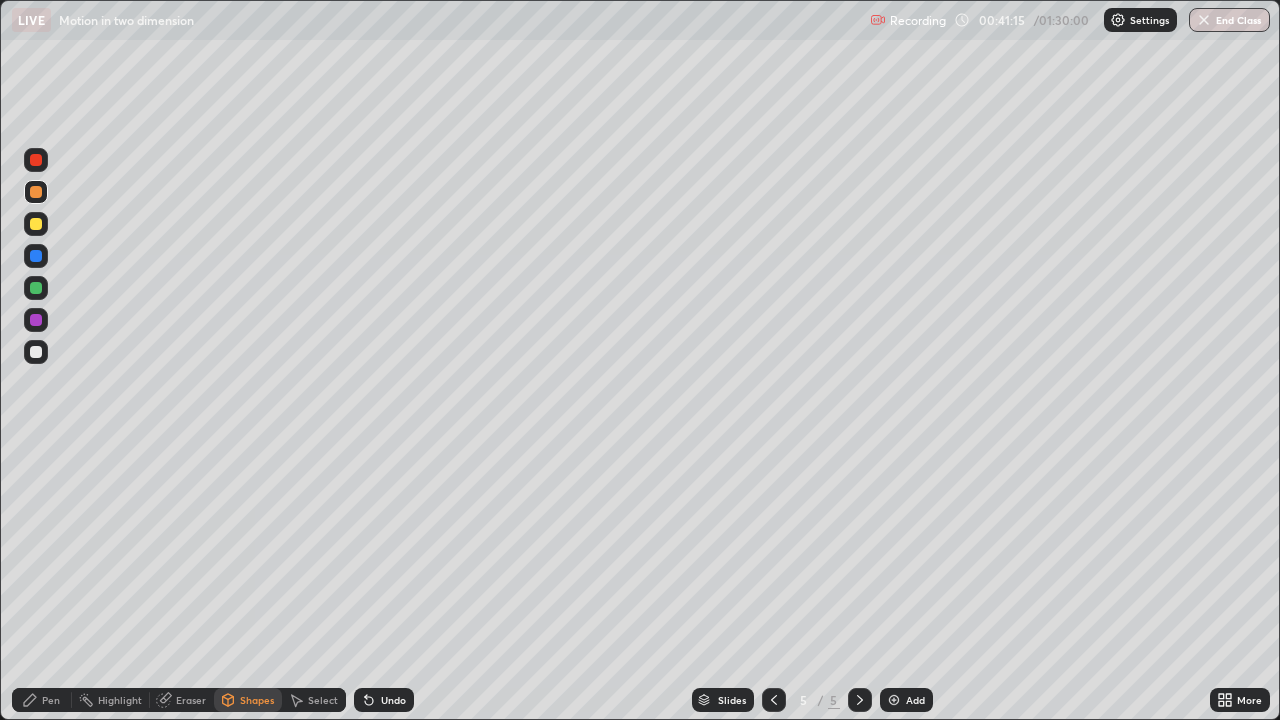click at bounding box center [36, 256] 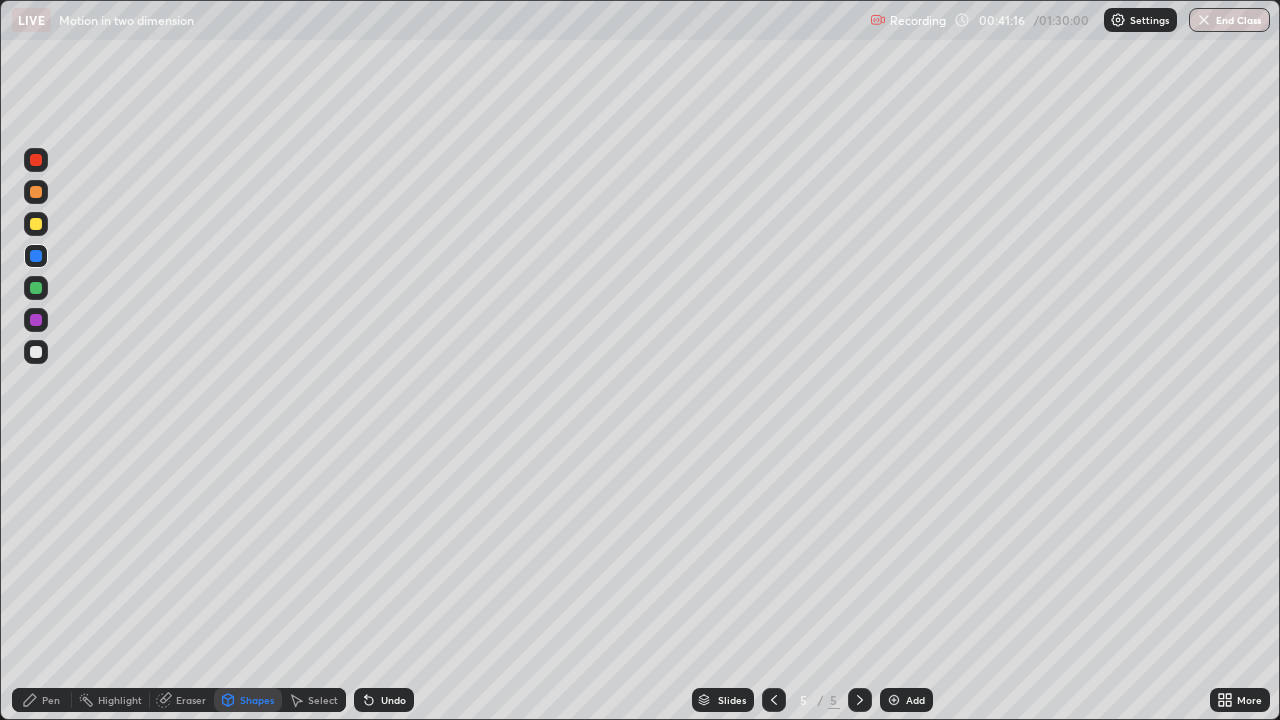 click on "Shapes" at bounding box center (257, 700) 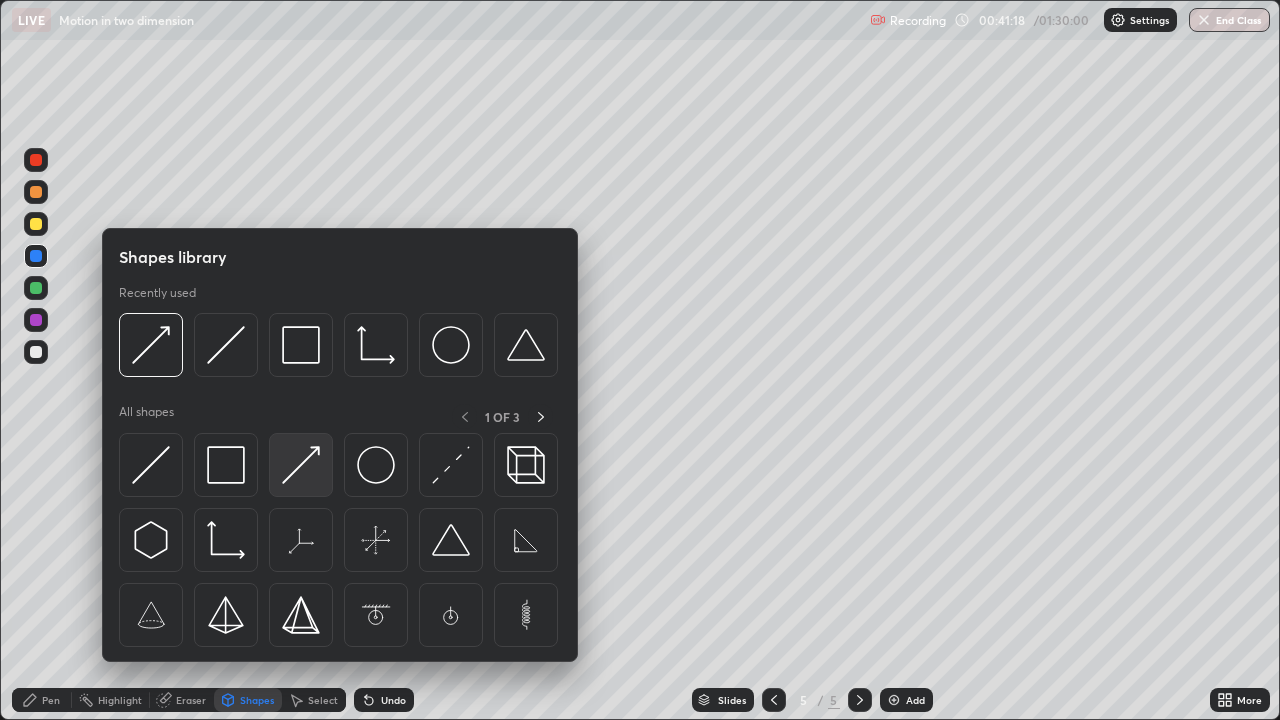 click at bounding box center [301, 465] 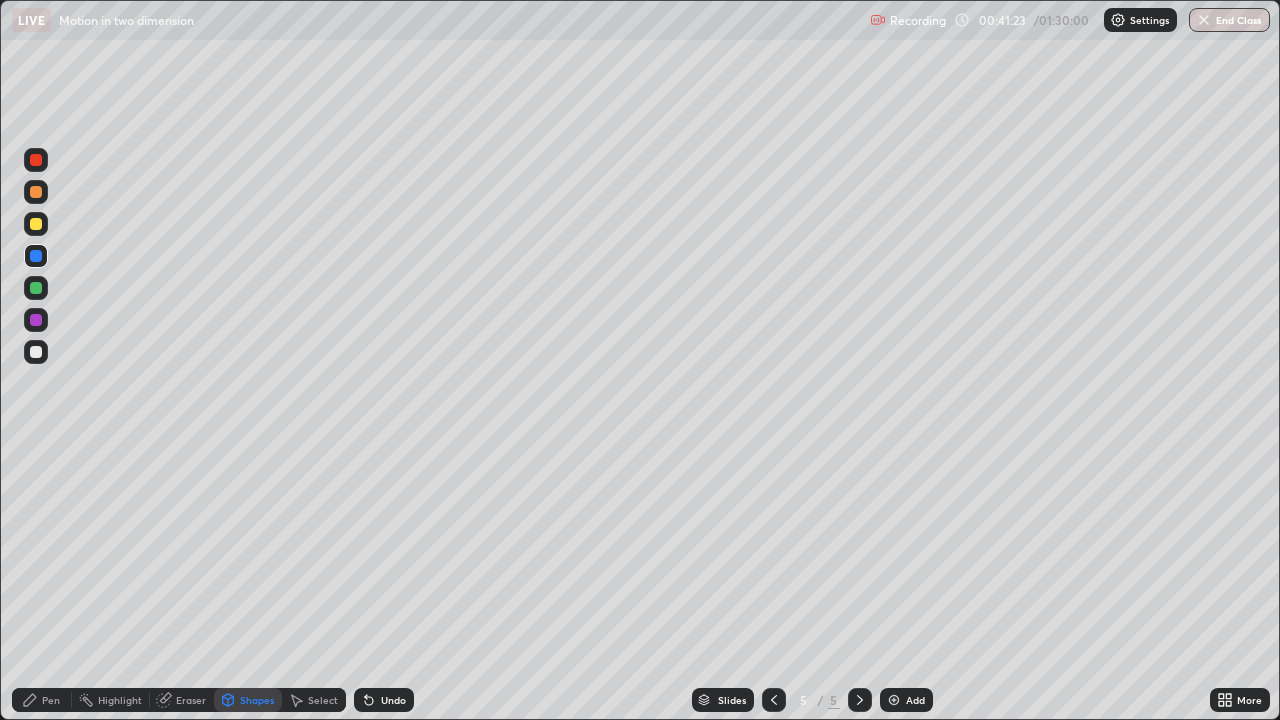 click on "Pen" at bounding box center [42, 700] 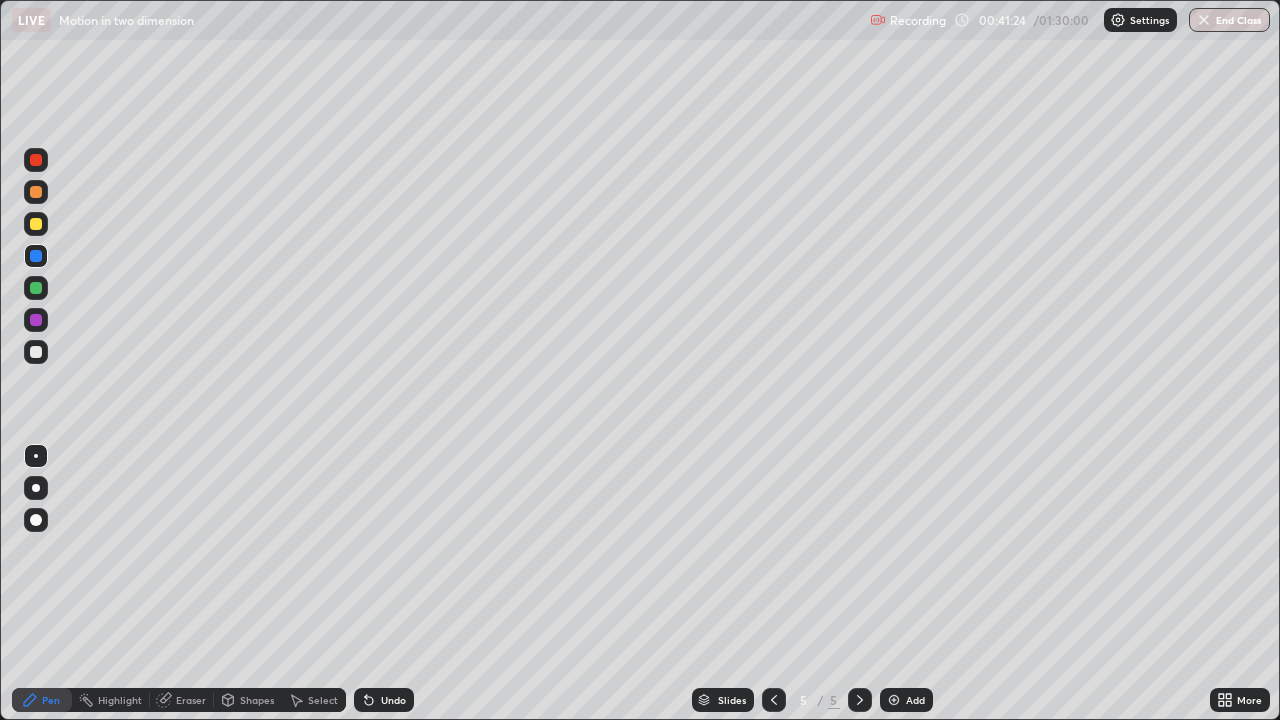 click at bounding box center [36, 224] 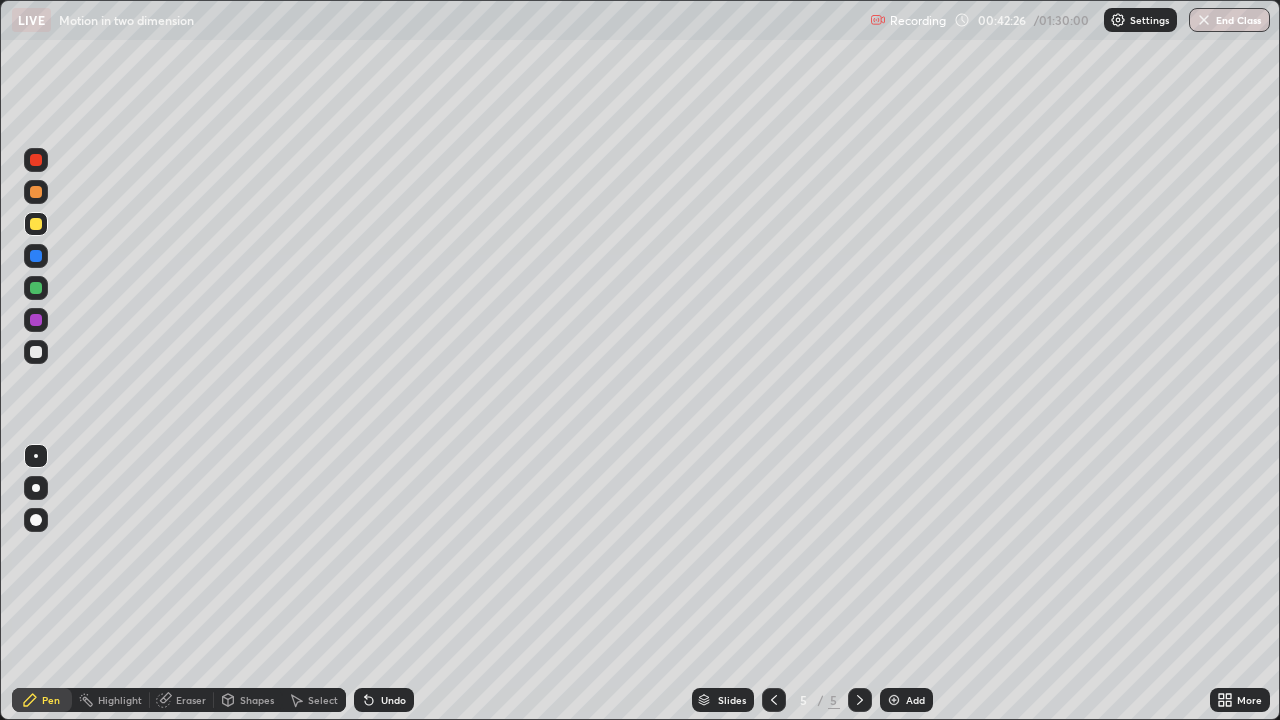 click at bounding box center (36, 352) 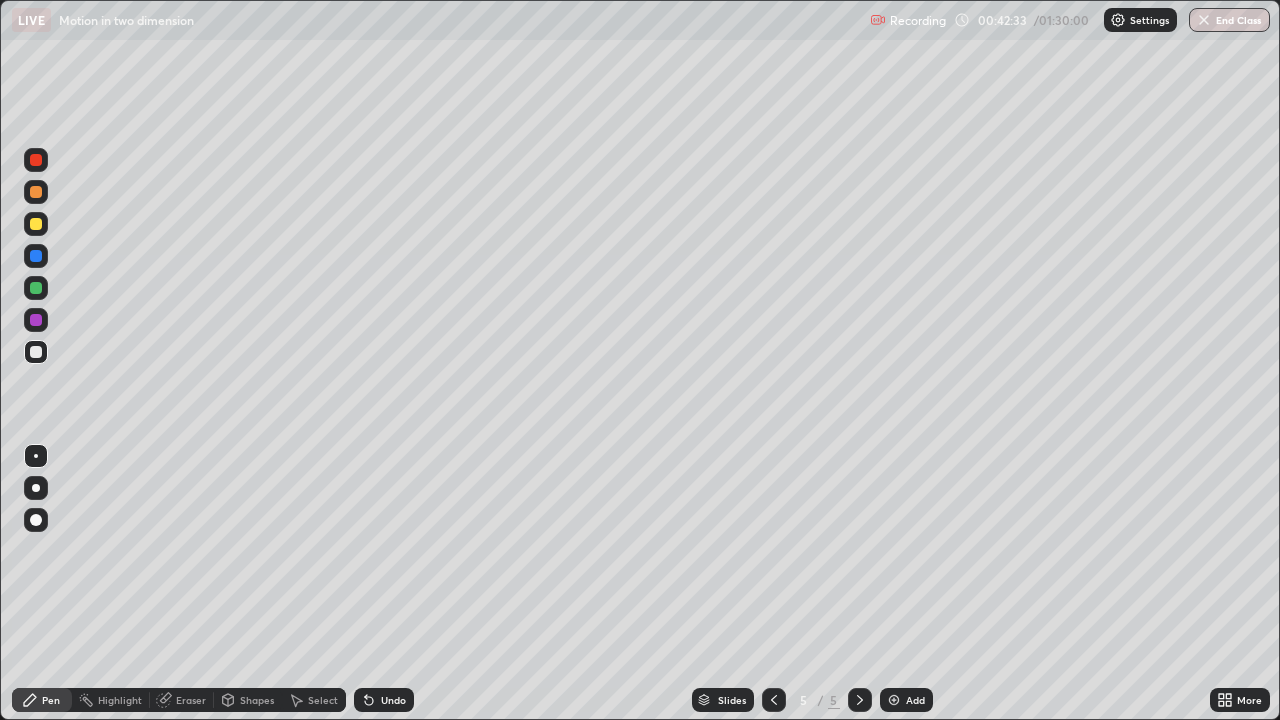 click at bounding box center (36, 192) 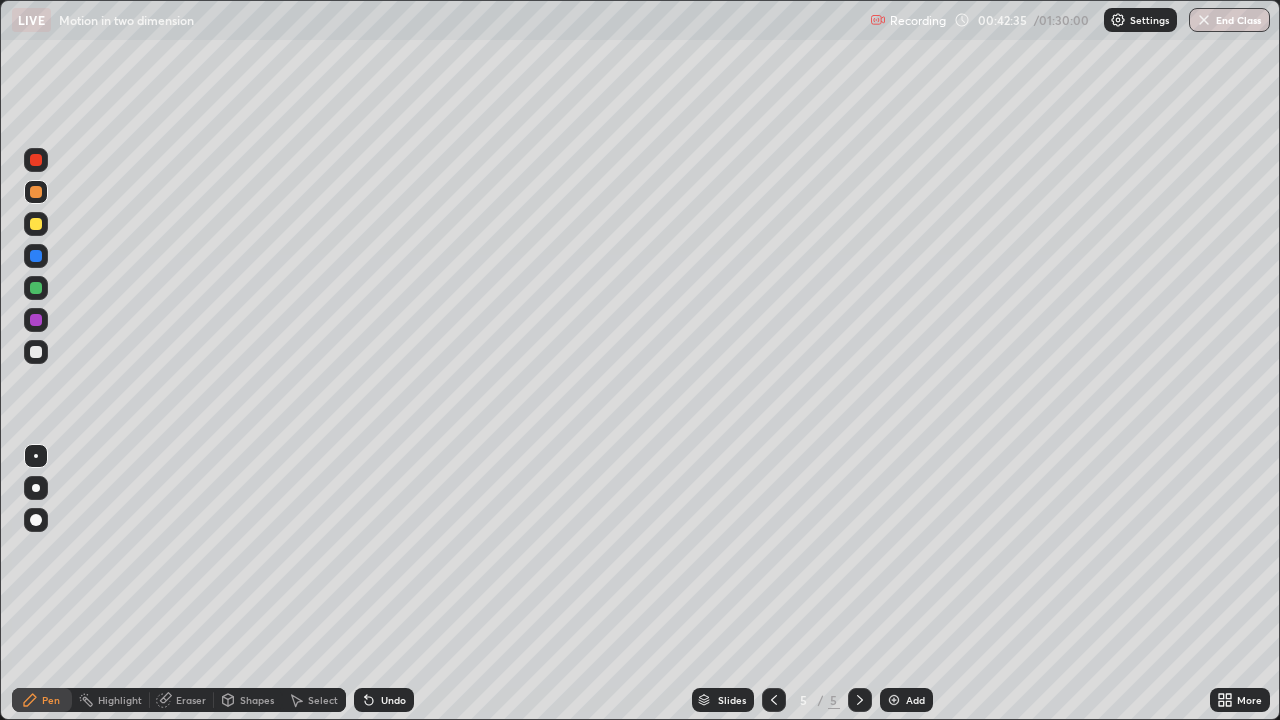 click at bounding box center (36, 320) 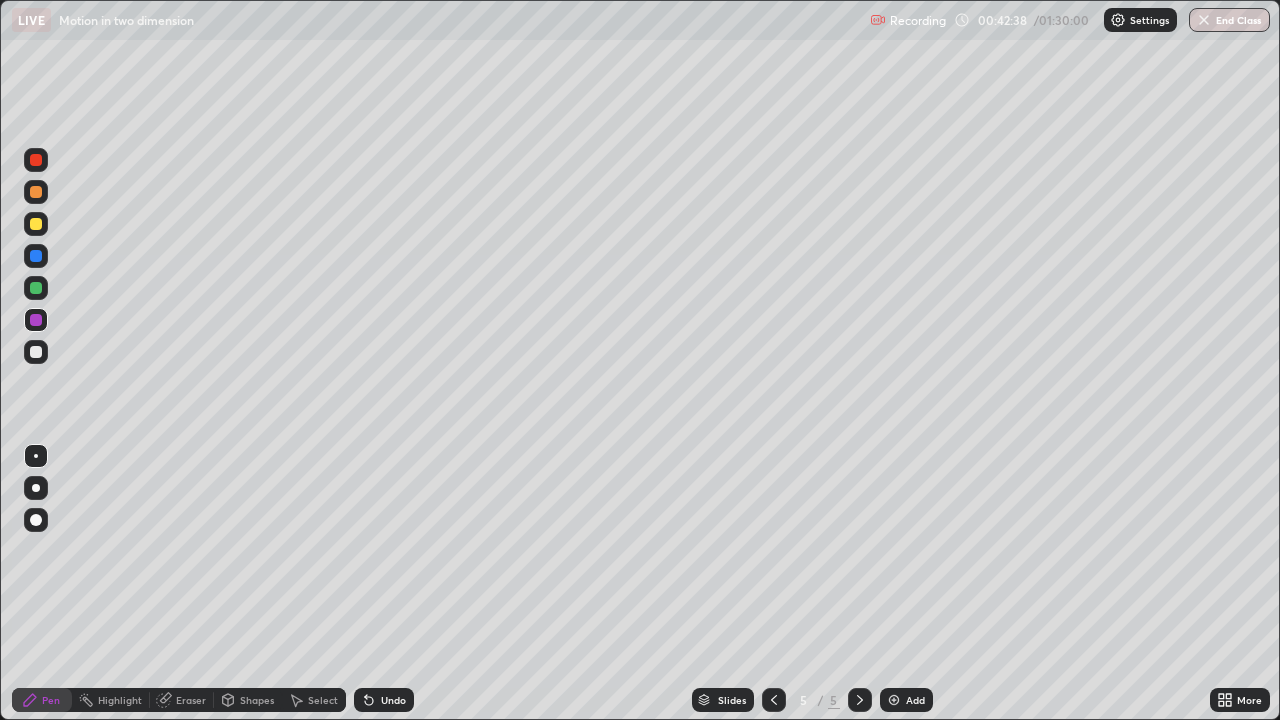 click on "Shapes" at bounding box center [257, 700] 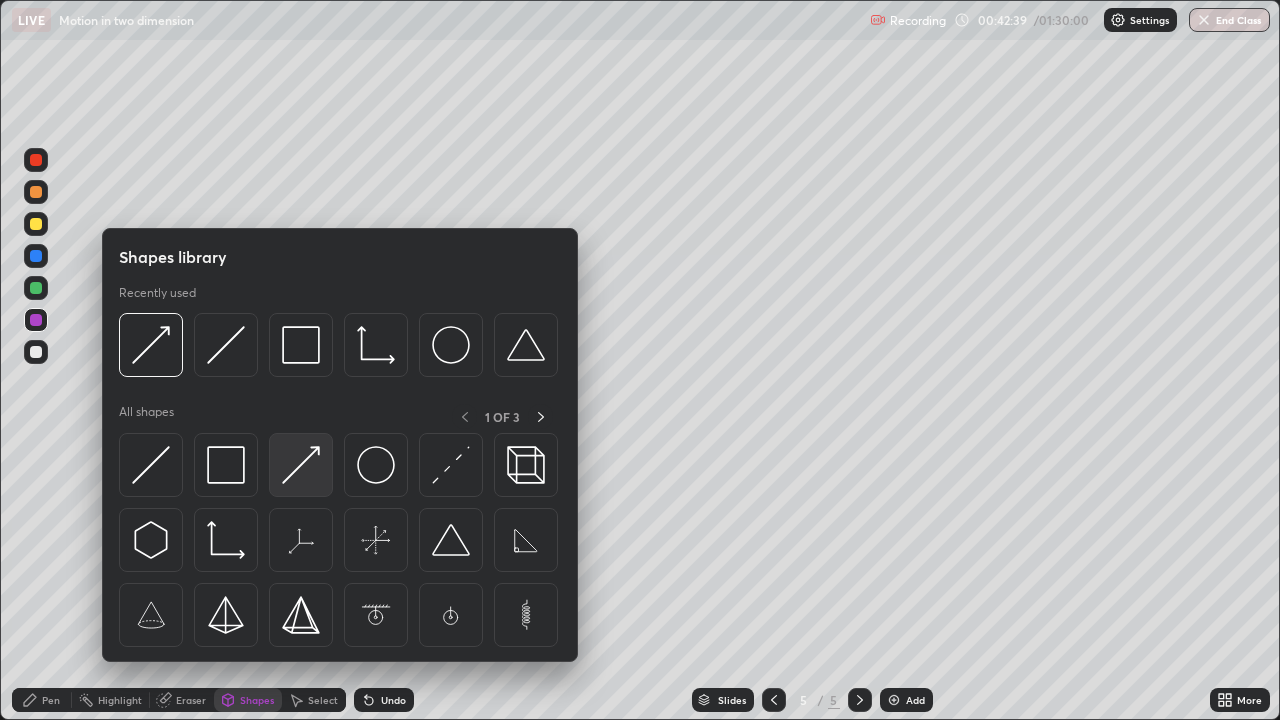click at bounding box center (301, 465) 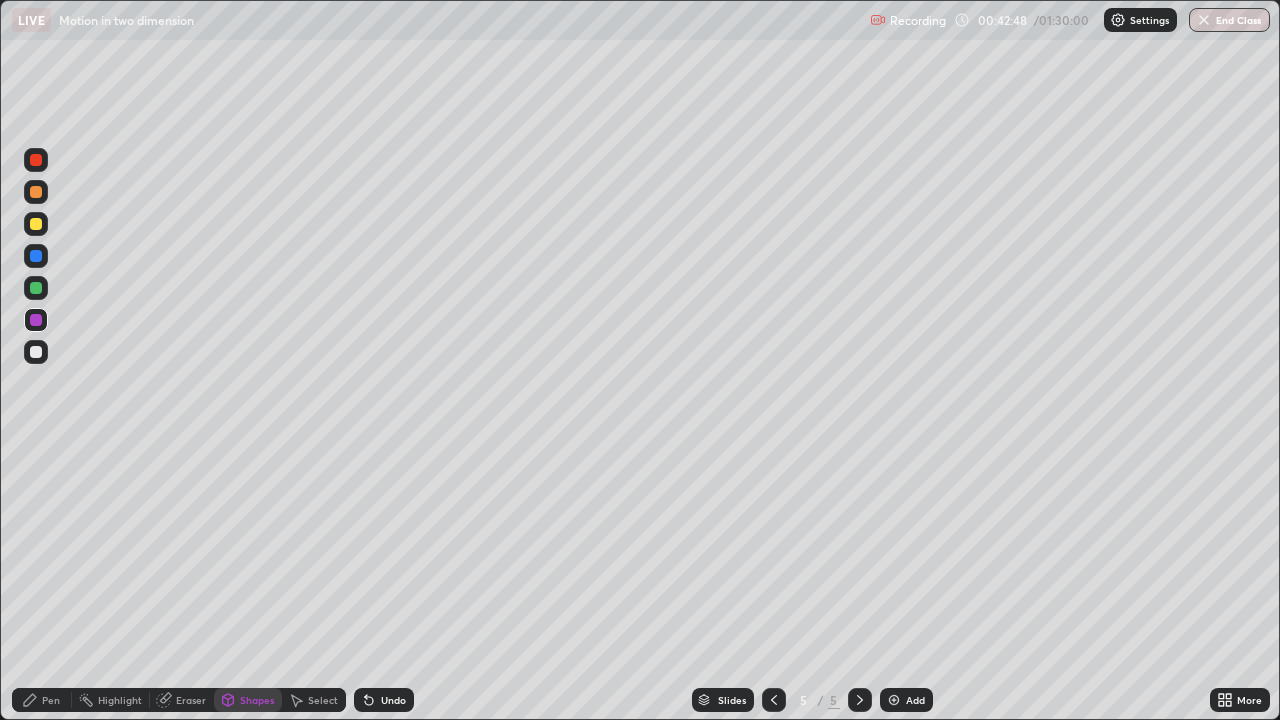 click on "Pen" at bounding box center [51, 700] 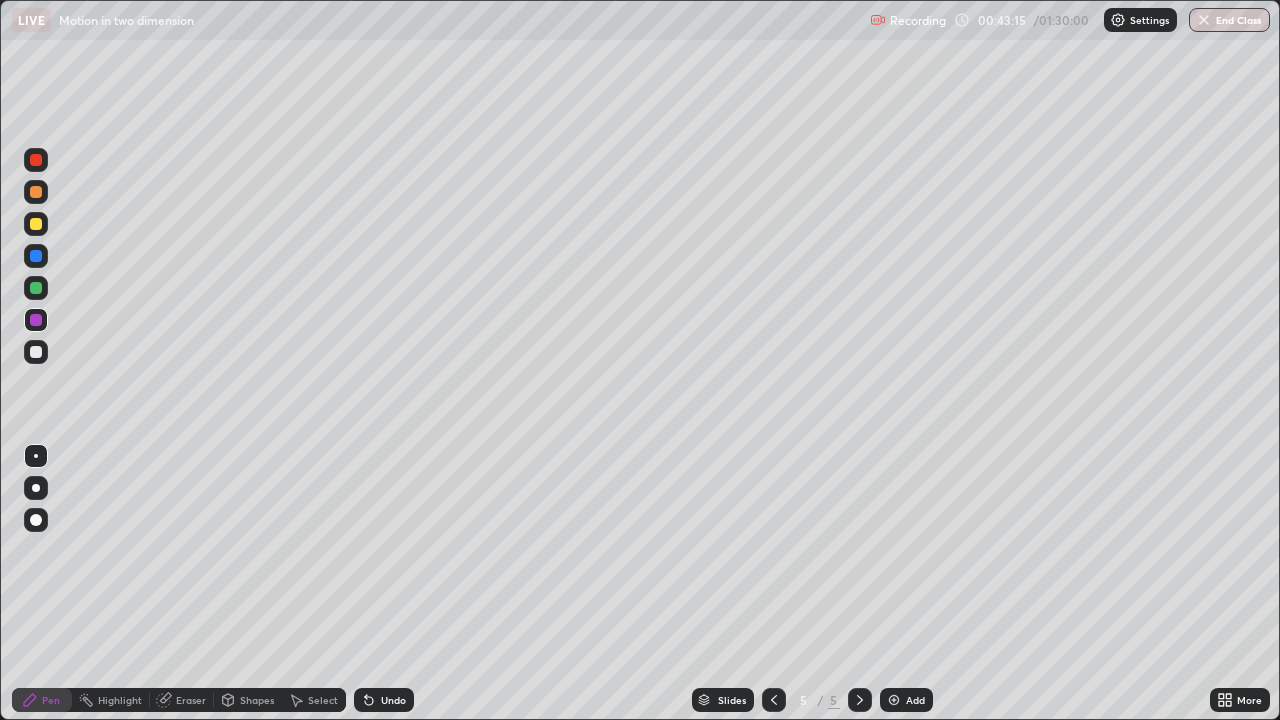 click at bounding box center (36, 288) 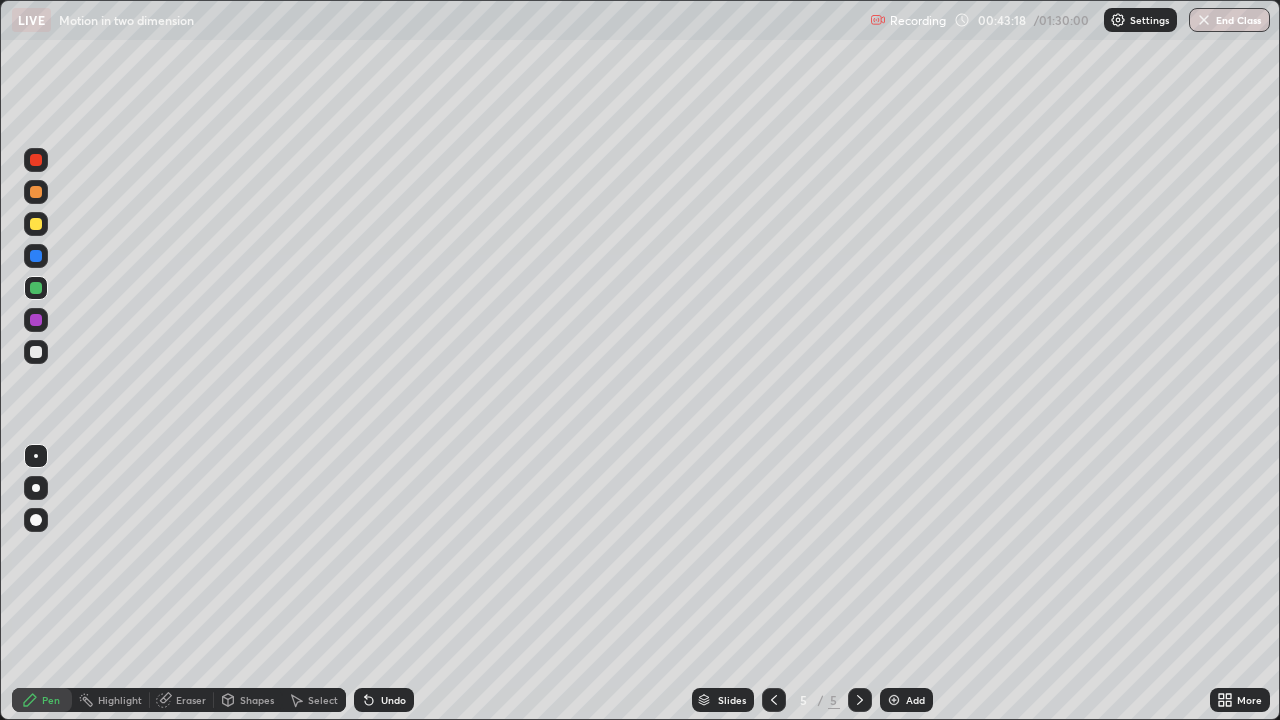 click on "Shapes" at bounding box center [257, 700] 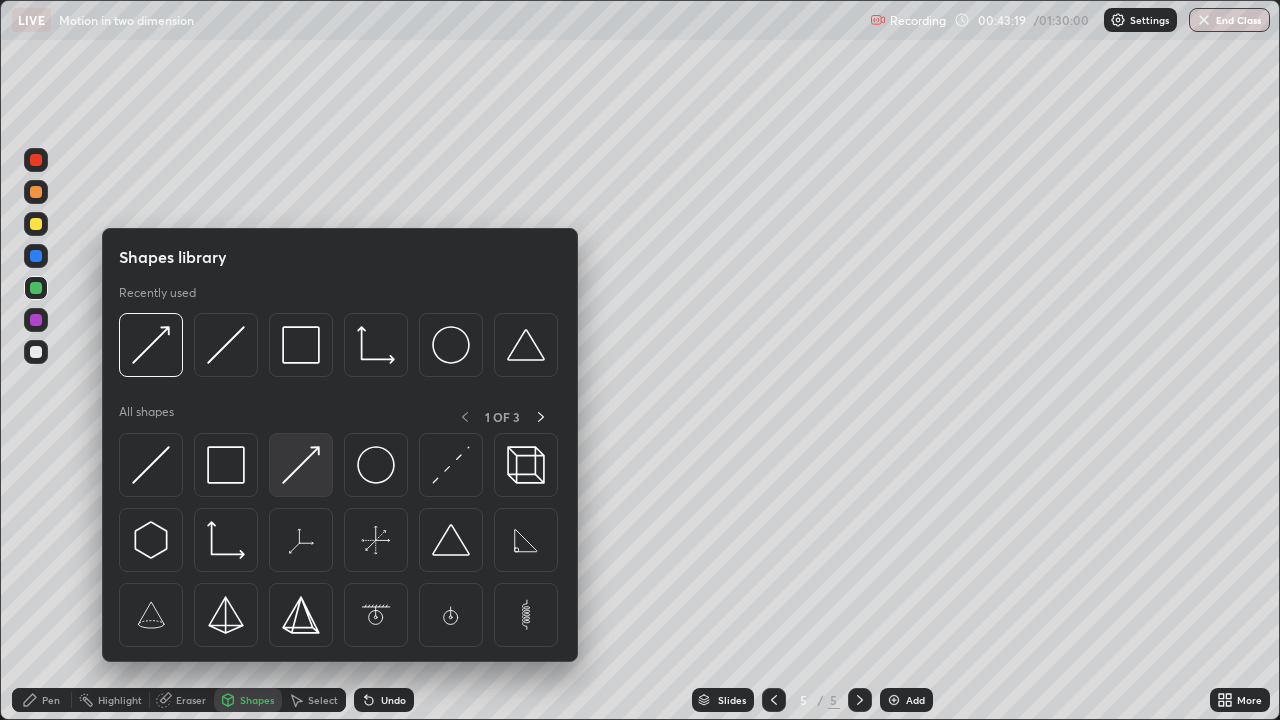 click at bounding box center [301, 465] 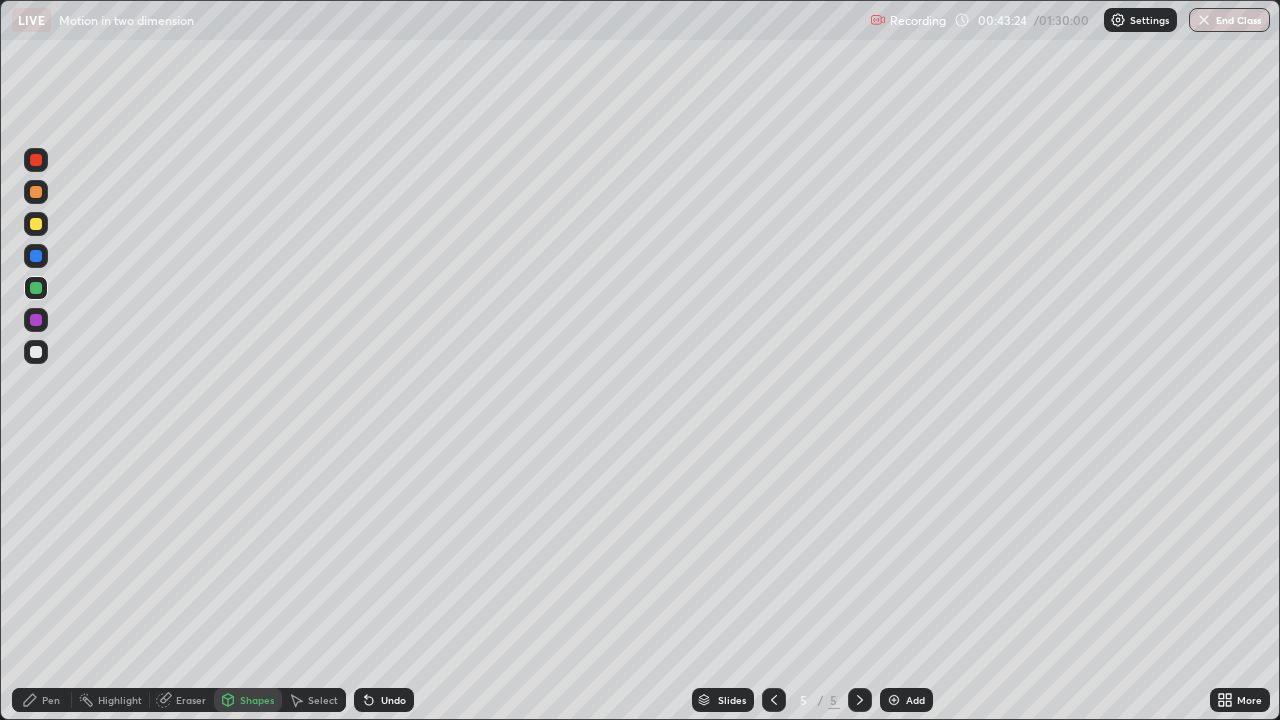 click on "Pen" at bounding box center [42, 700] 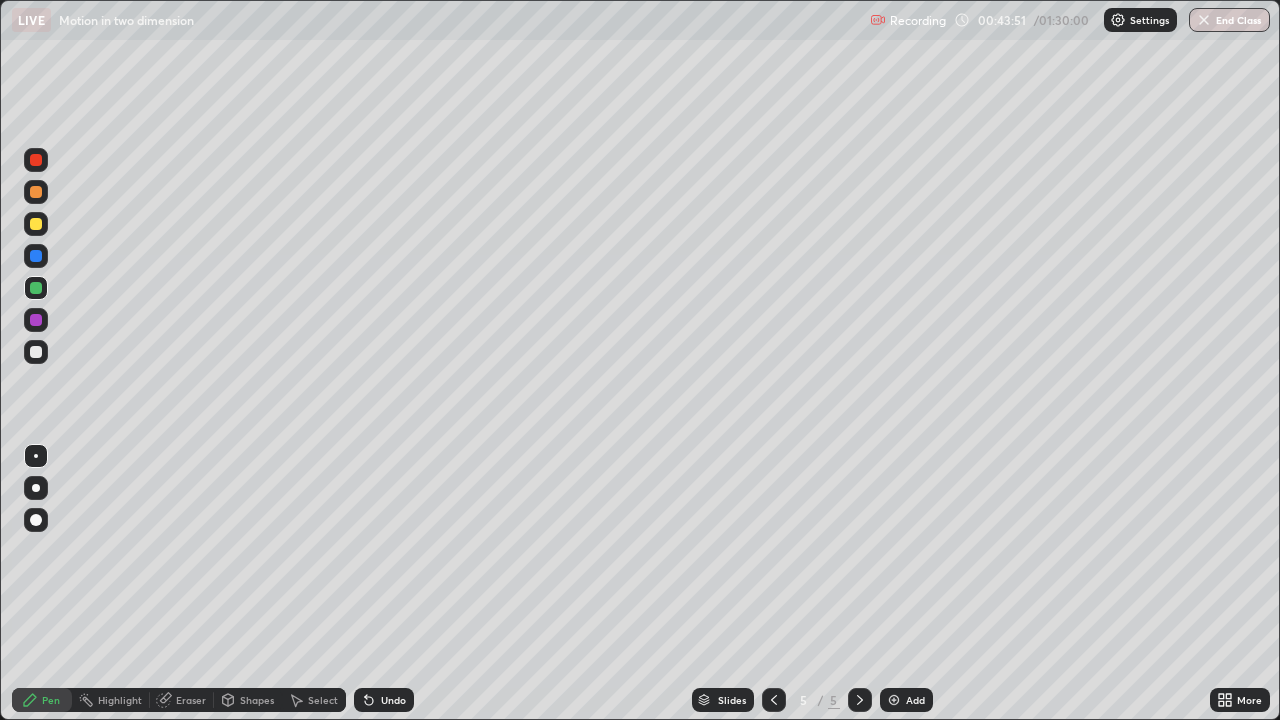 click at bounding box center (36, 224) 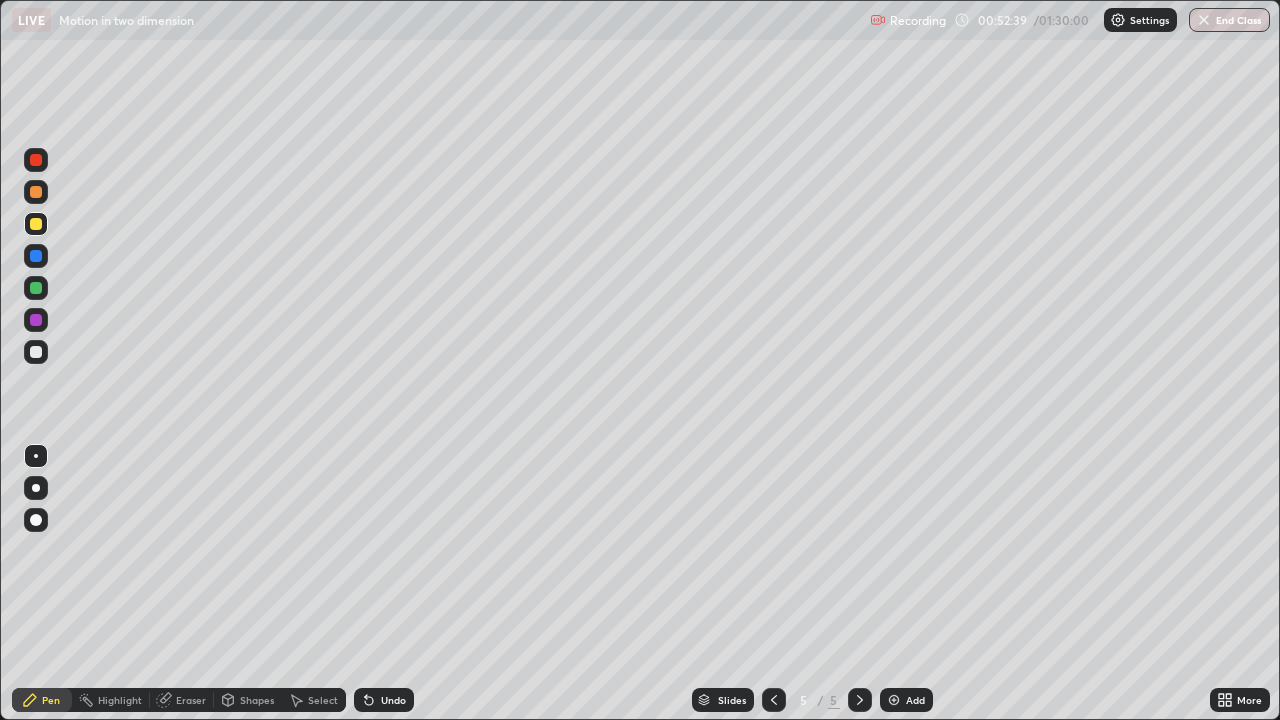click at bounding box center (894, 700) 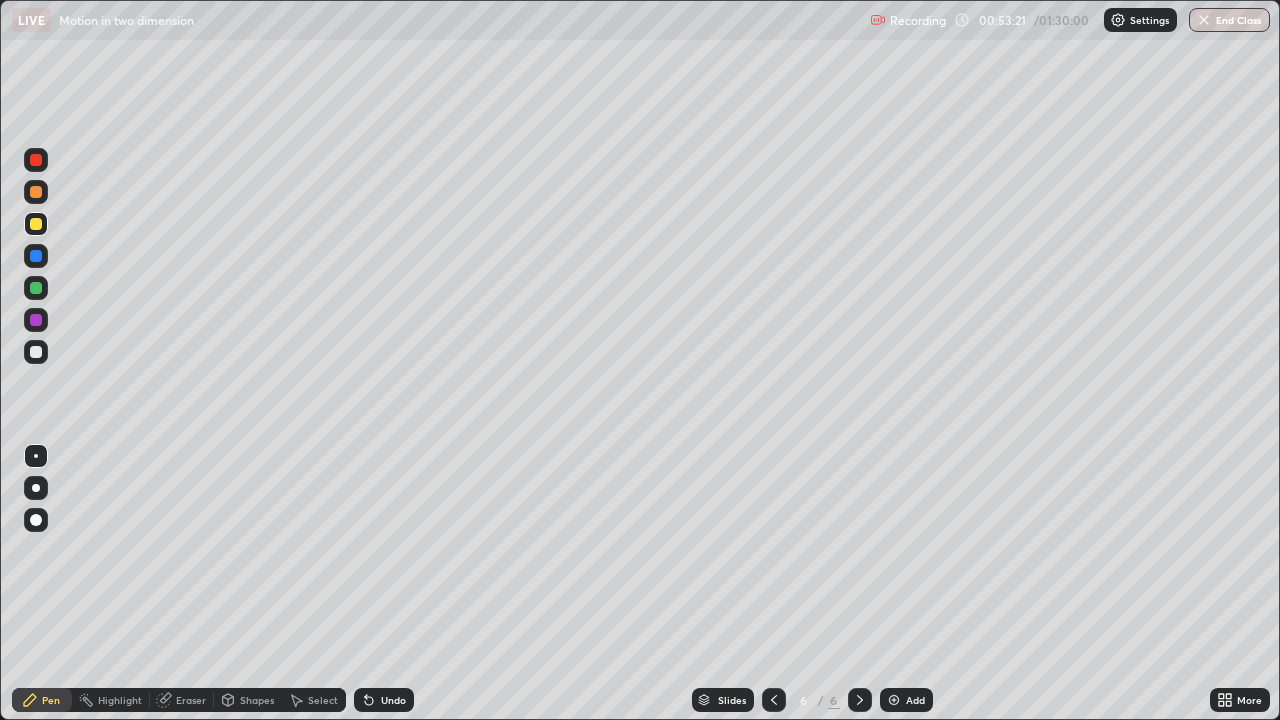 click at bounding box center [36, 352] 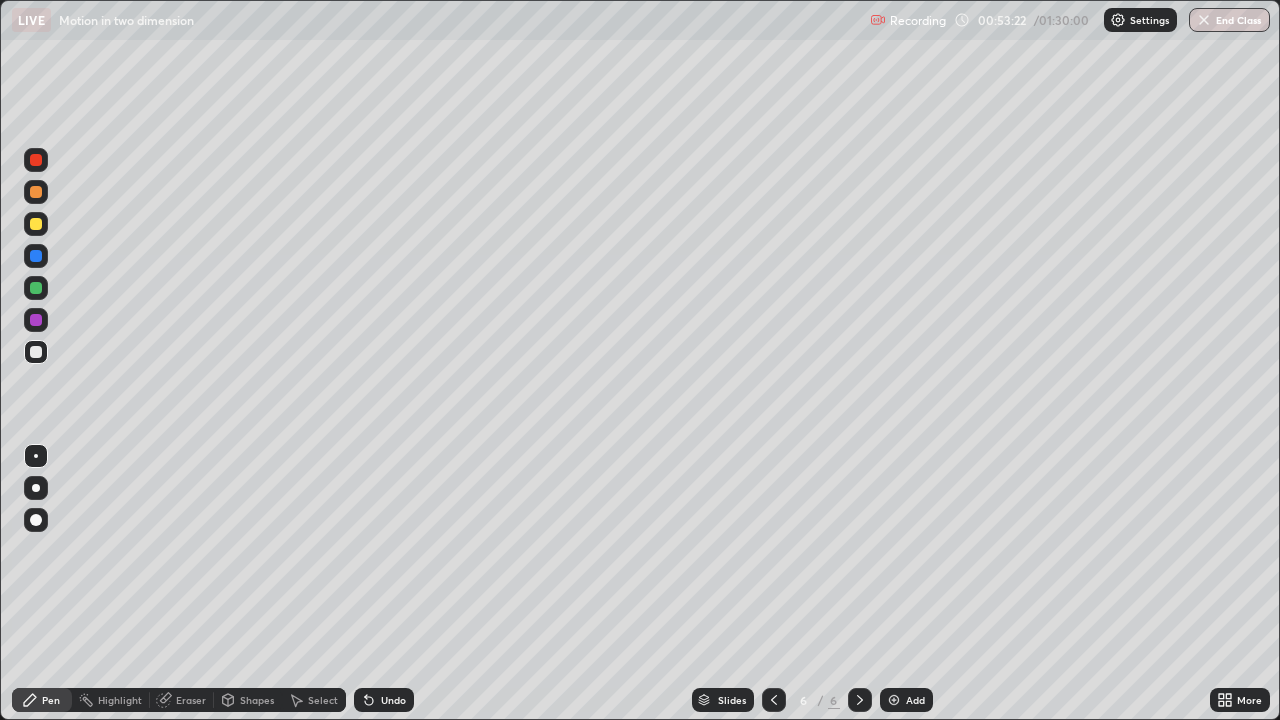 click on "Shapes" at bounding box center (248, 700) 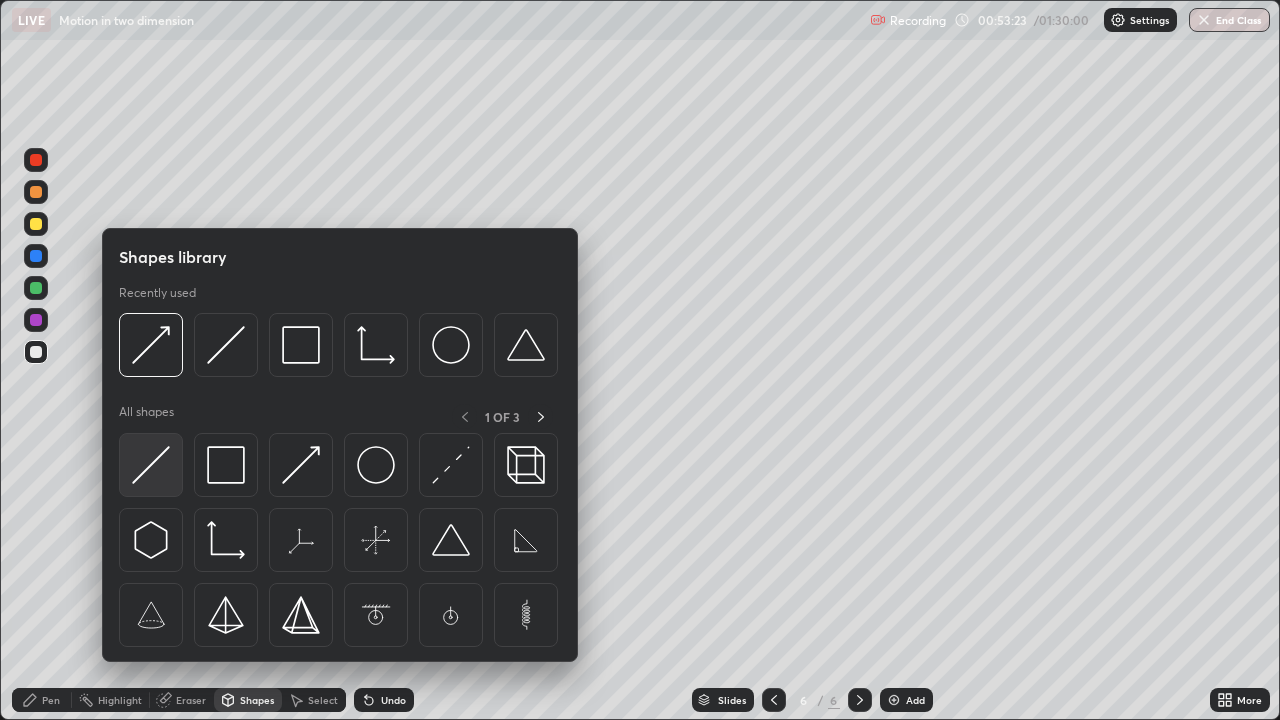 click at bounding box center [151, 465] 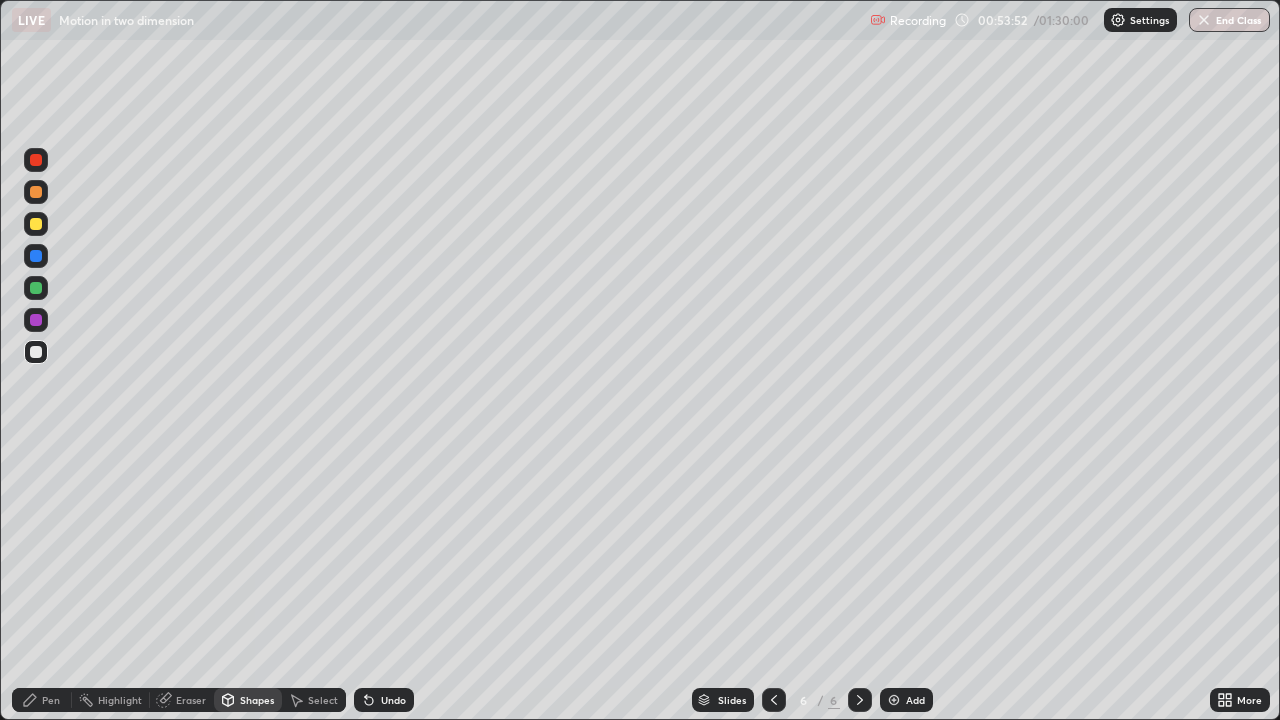 click on "Eraser" at bounding box center (191, 700) 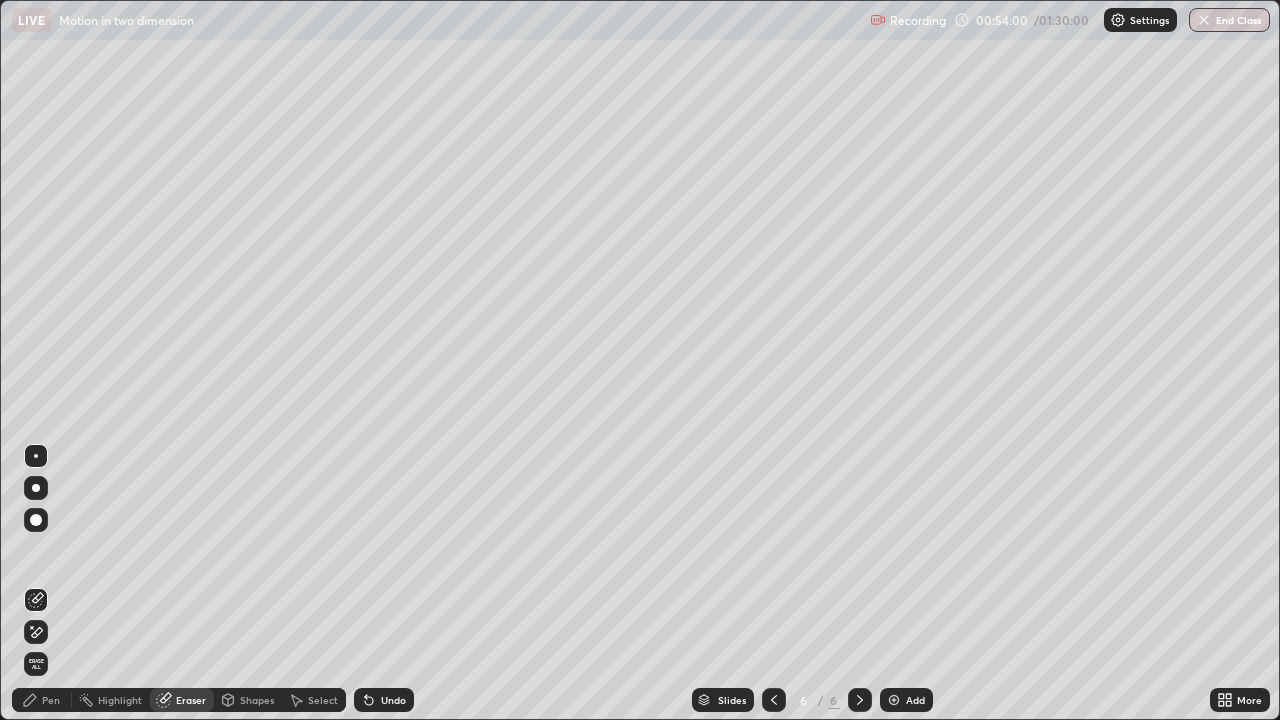 click on "Shapes" at bounding box center (257, 700) 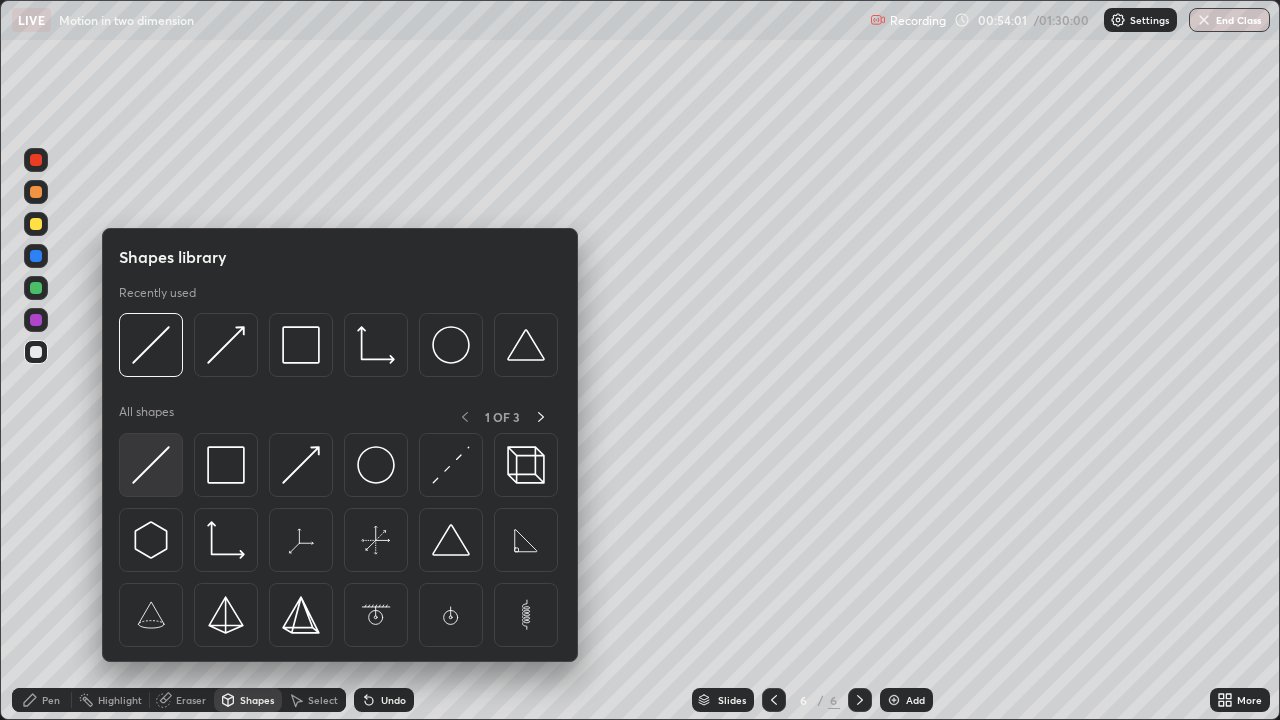 click at bounding box center (151, 465) 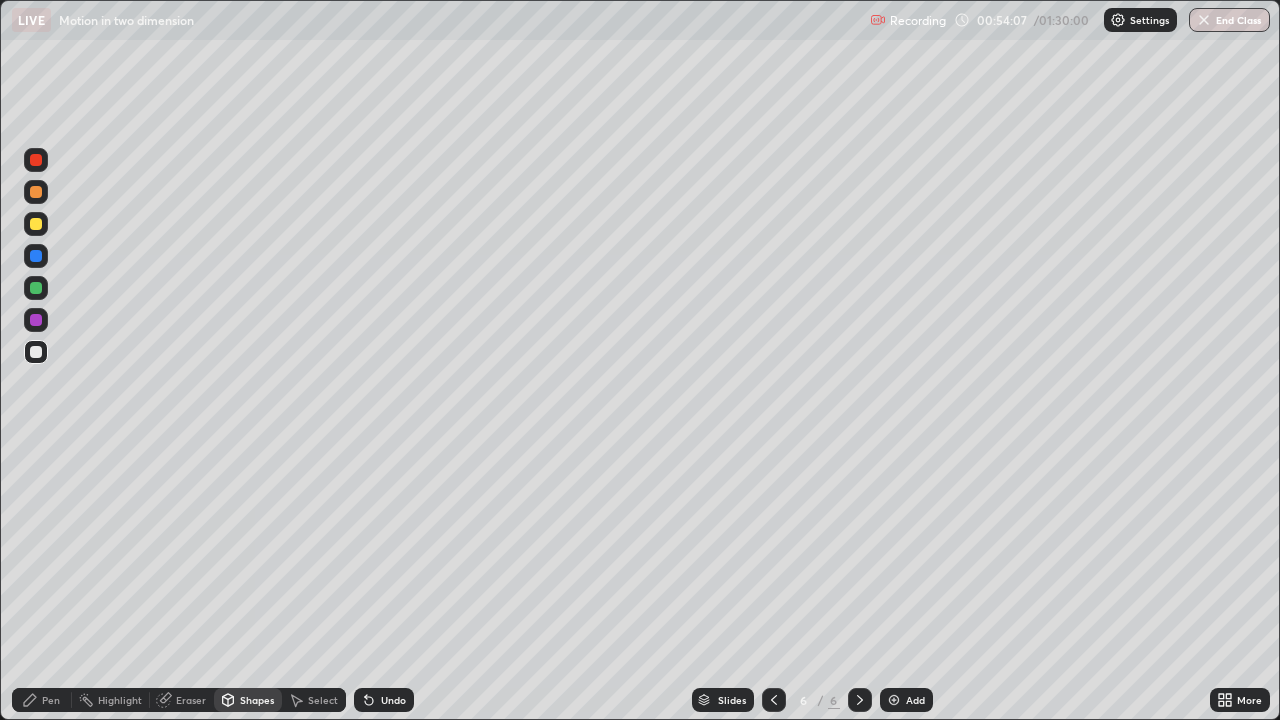 click on "Eraser" at bounding box center [191, 700] 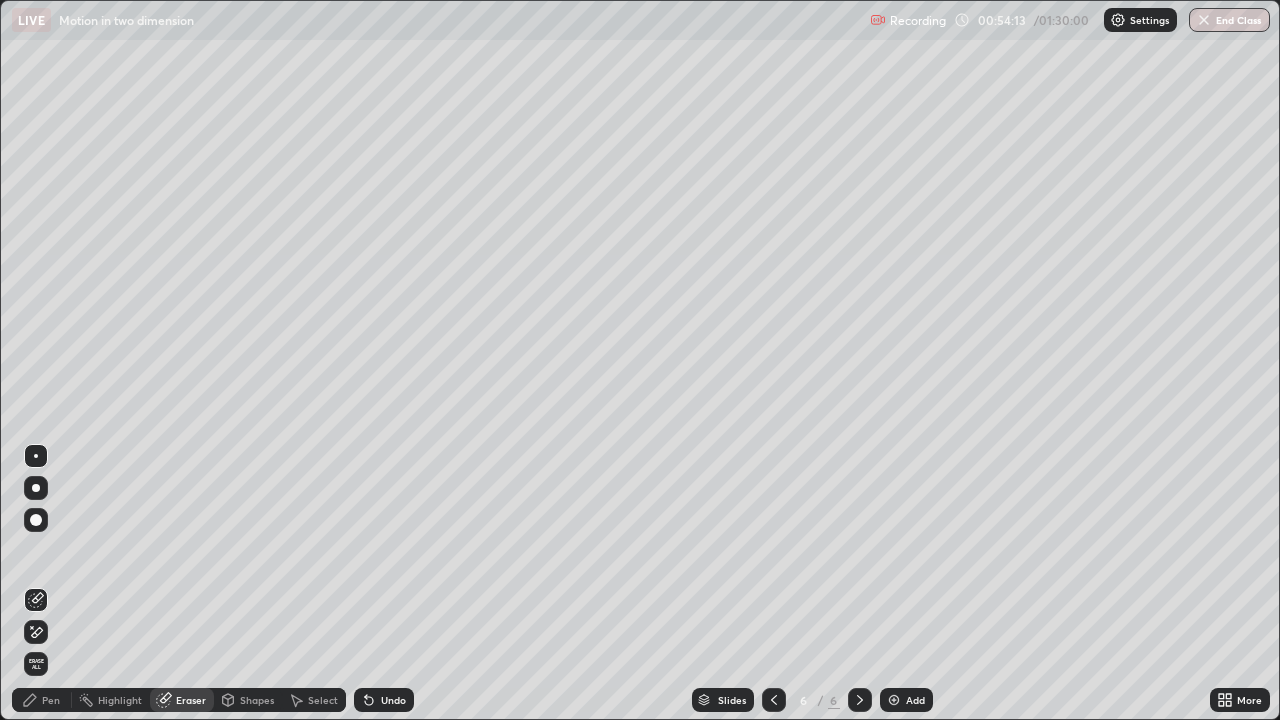 click on "Pen" at bounding box center [51, 700] 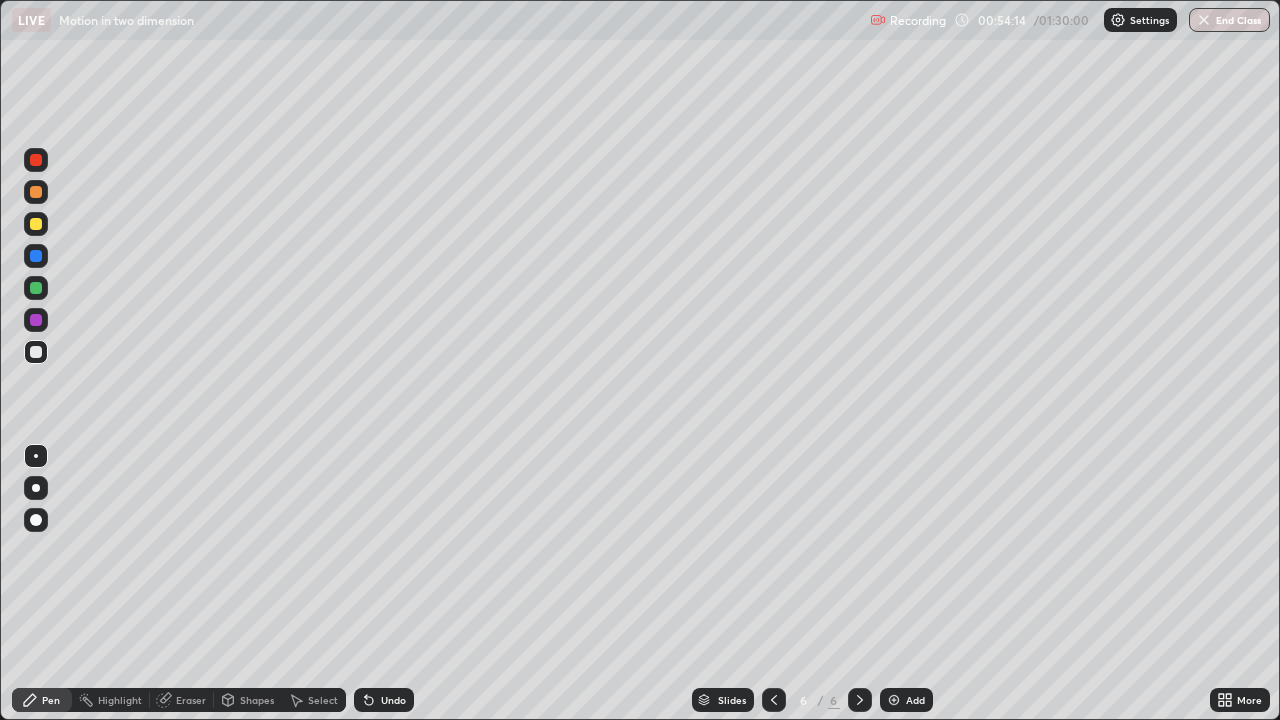 click at bounding box center (36, 288) 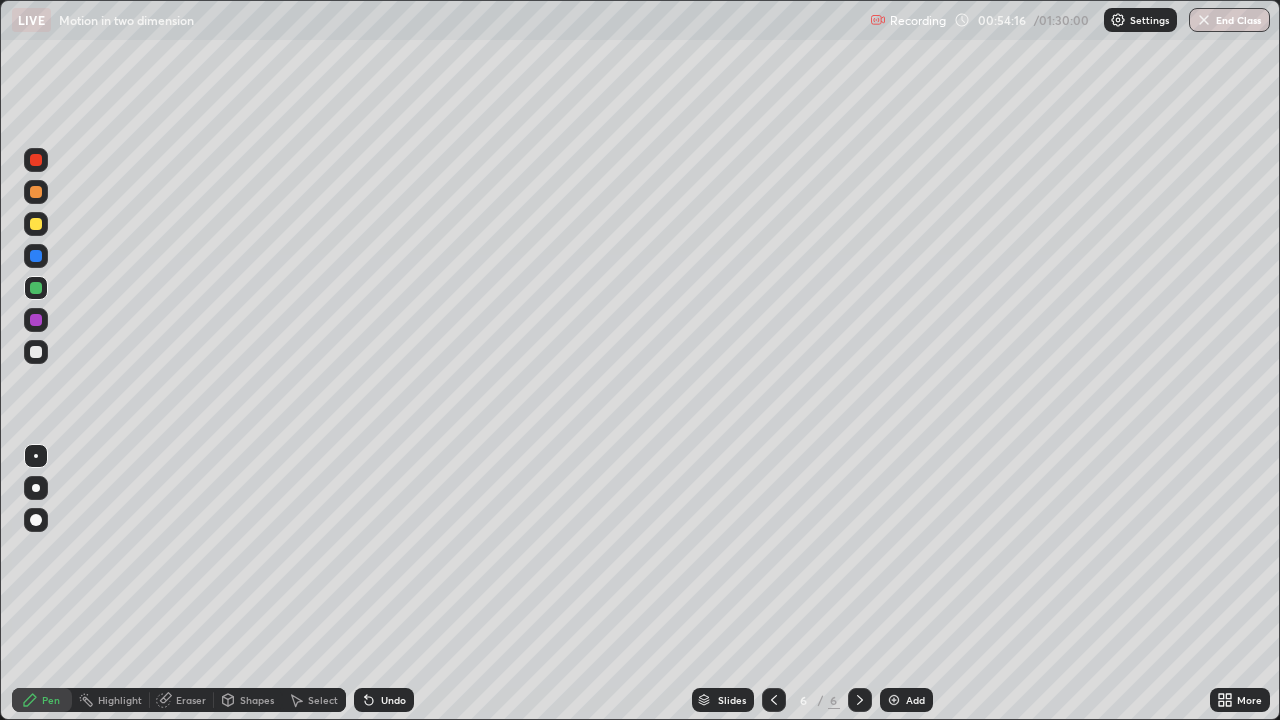 click on "Shapes" at bounding box center [257, 700] 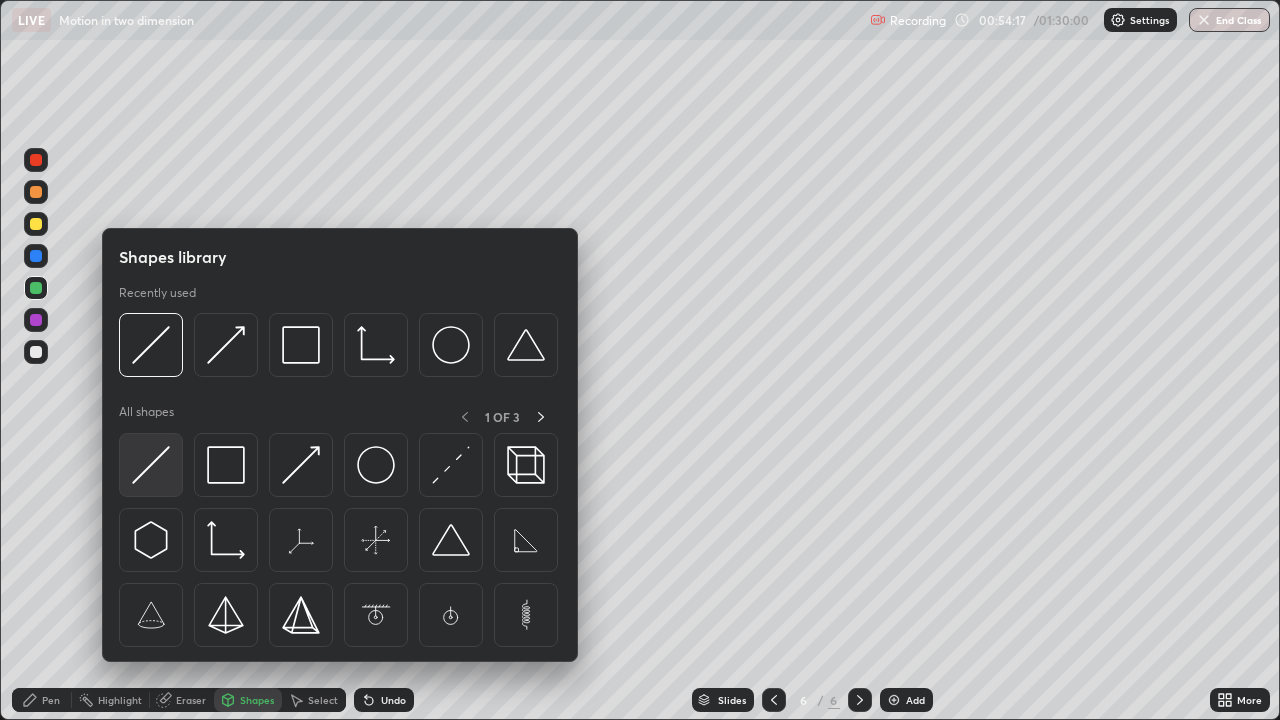 click at bounding box center [151, 465] 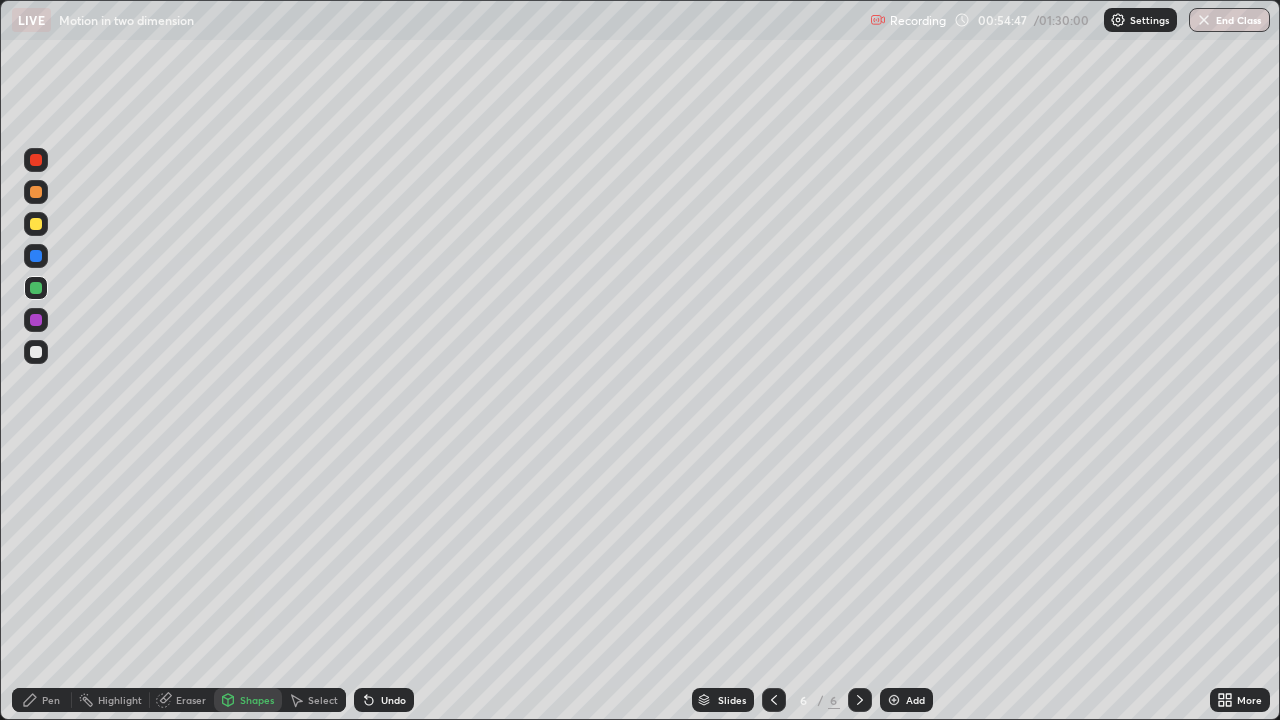 click on "Eraser" at bounding box center (191, 700) 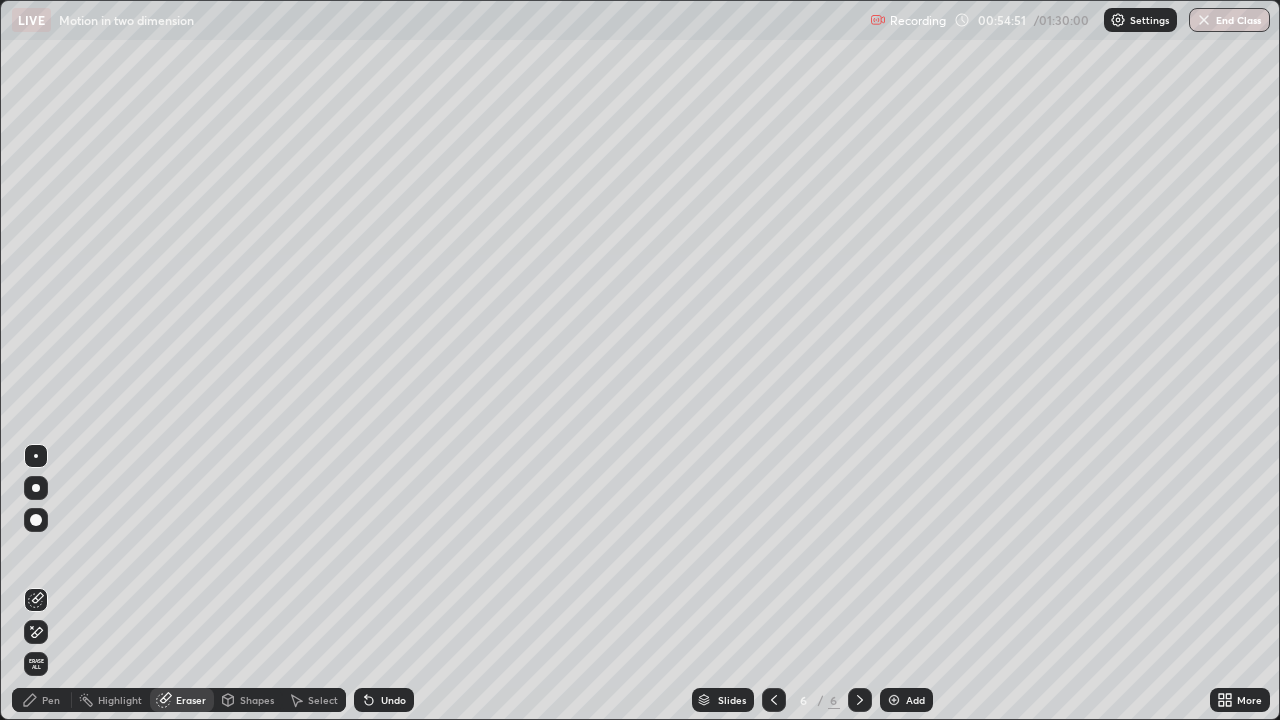 click on "Shapes" at bounding box center [257, 700] 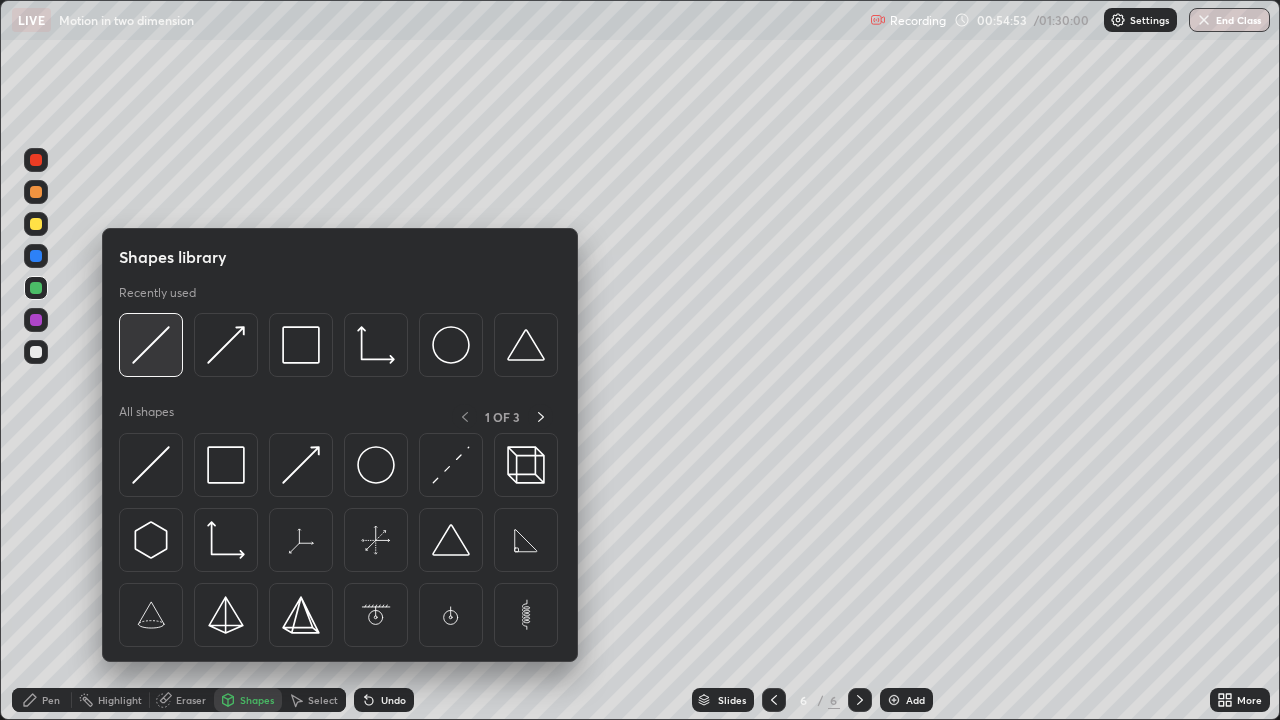 click at bounding box center (151, 345) 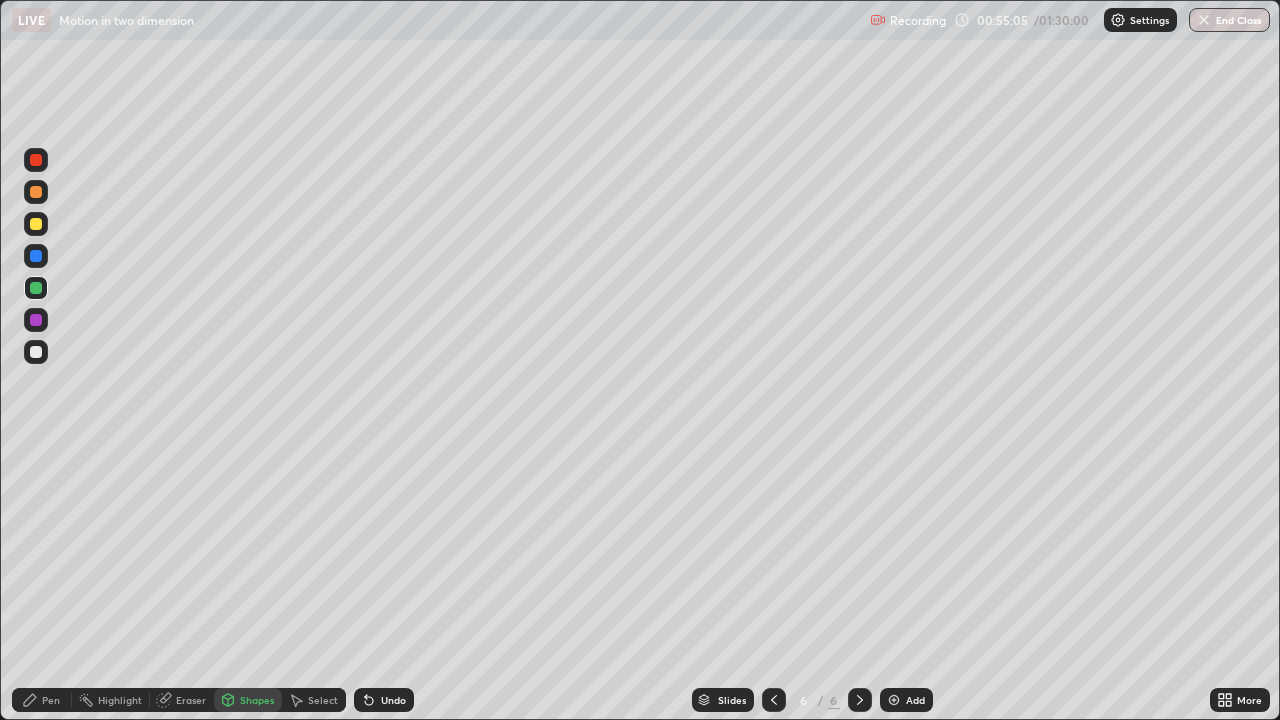 click on "Pen" at bounding box center [51, 700] 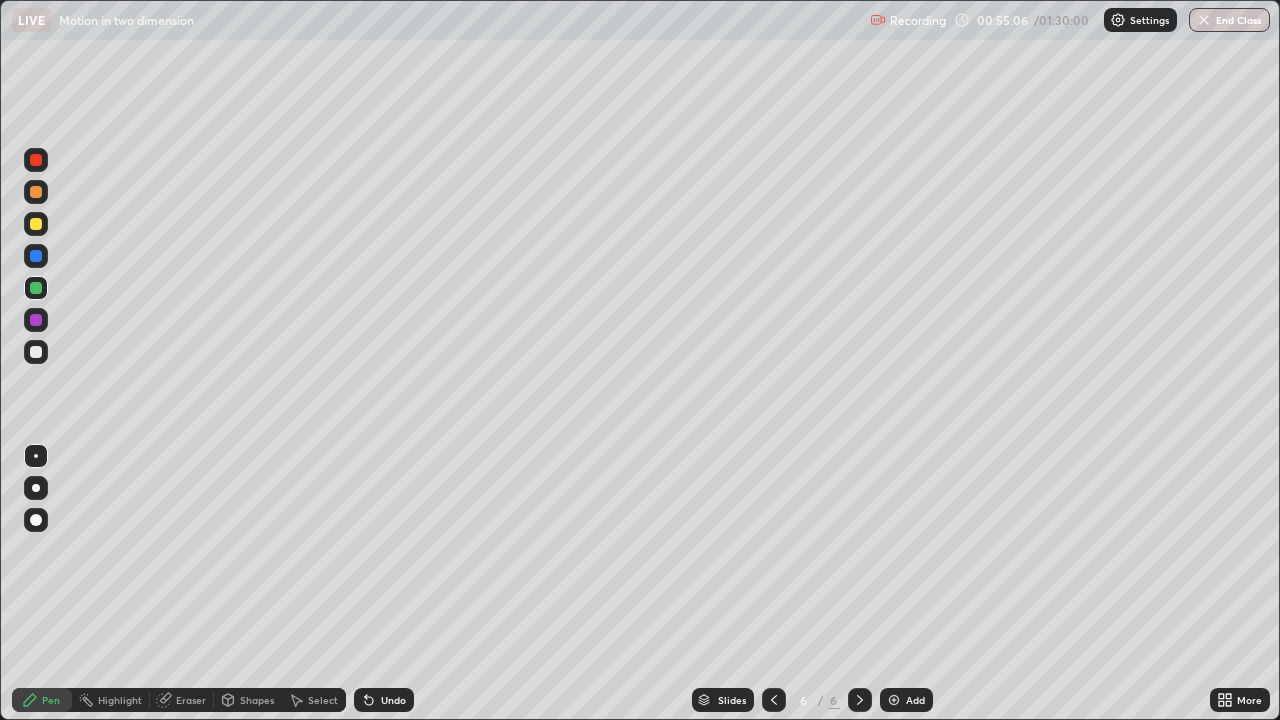 click at bounding box center [36, 320] 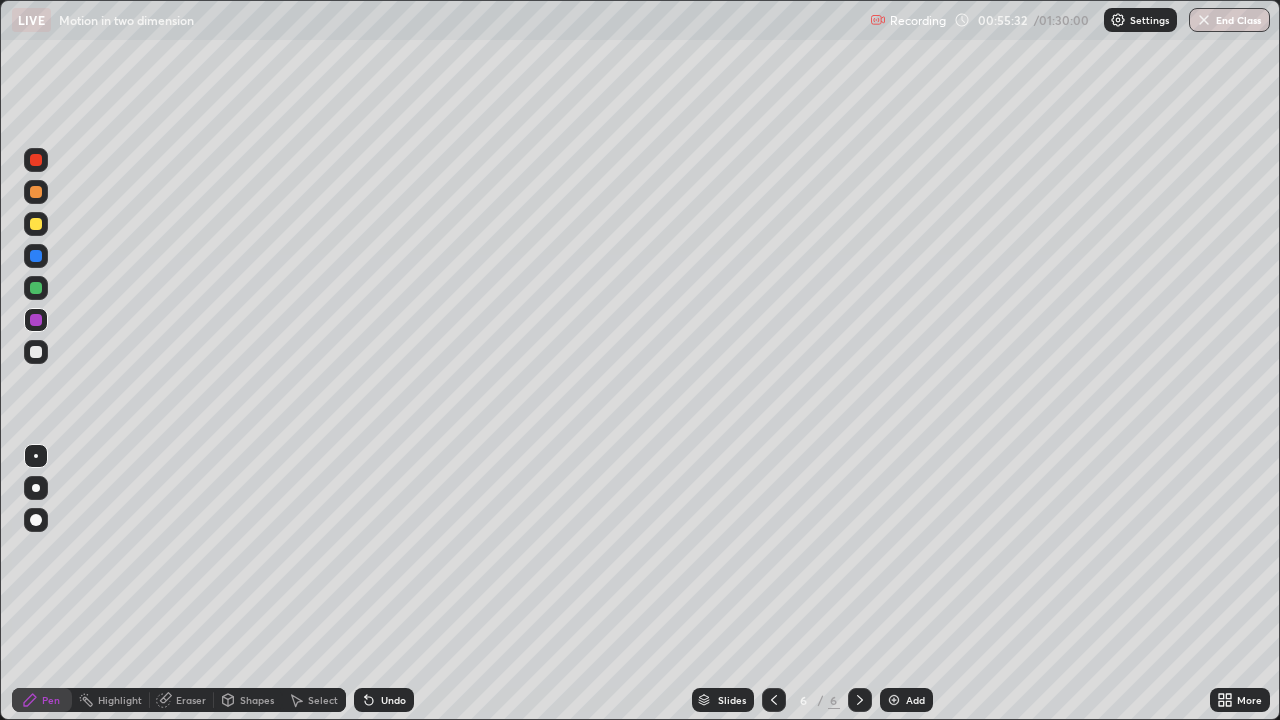 click at bounding box center (36, 224) 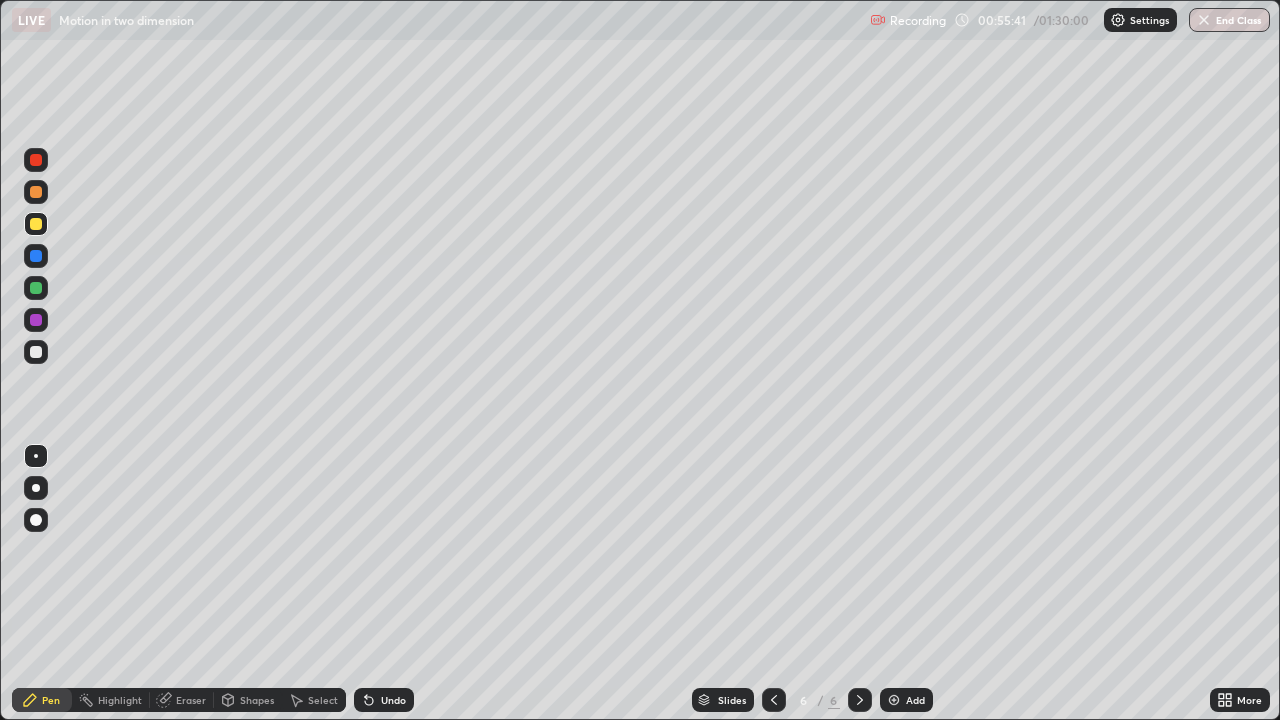 click on "Shapes" at bounding box center [257, 700] 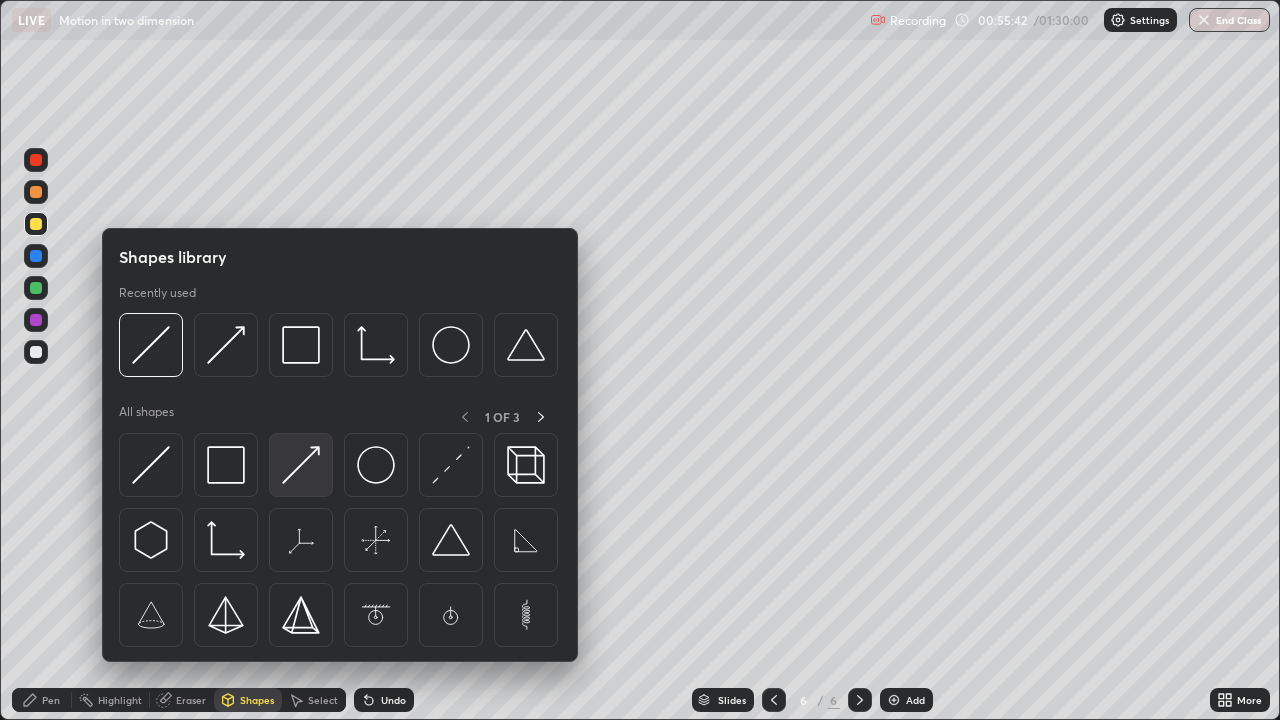 click at bounding box center (301, 465) 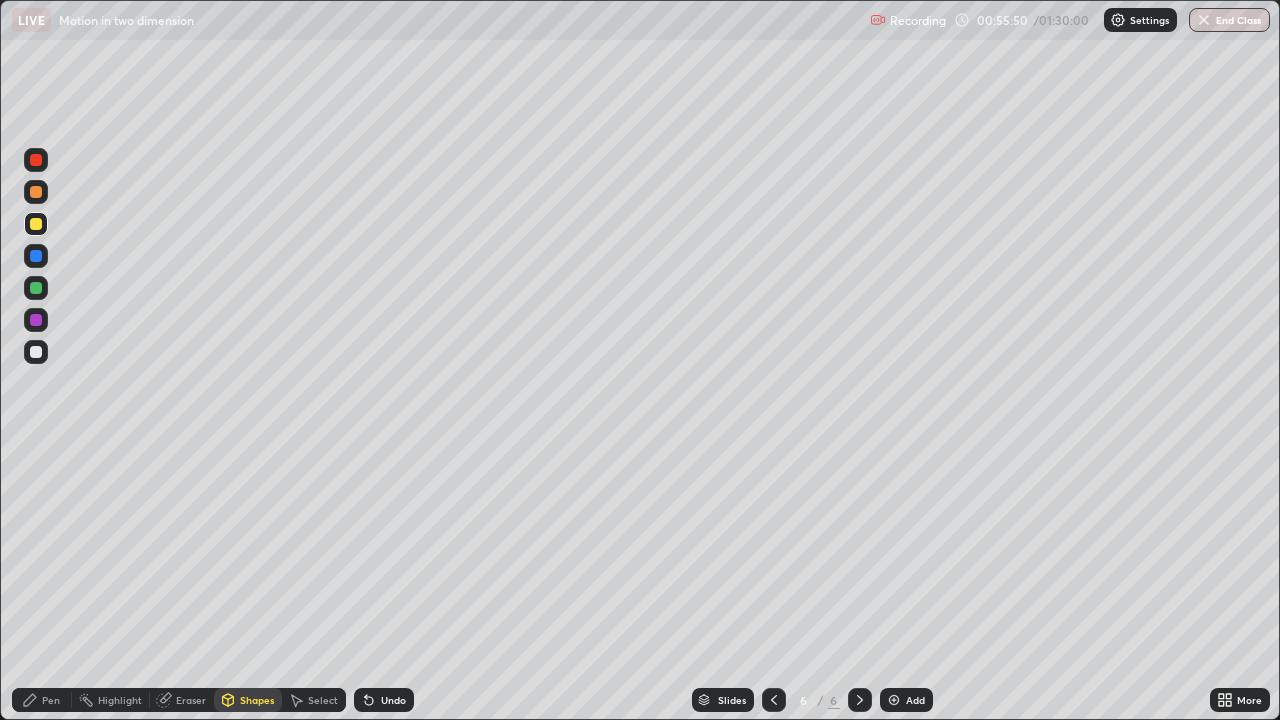 click on "Pen" at bounding box center [42, 700] 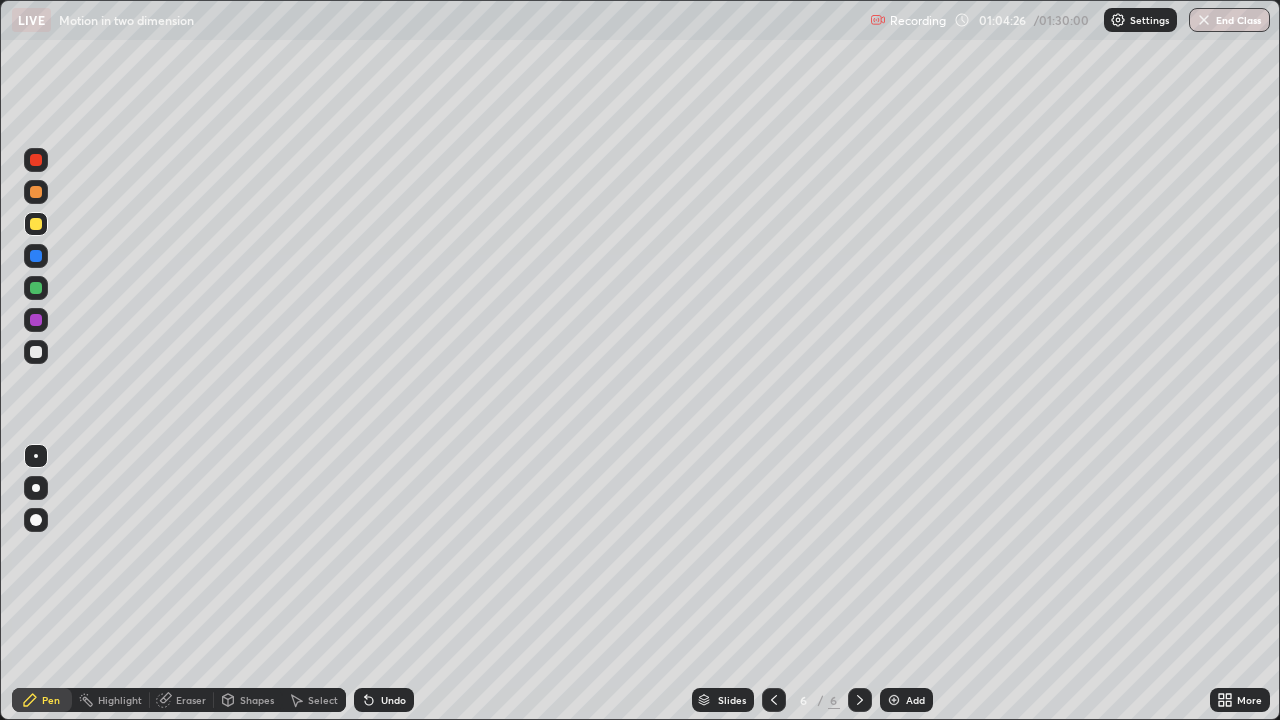 click at bounding box center (894, 700) 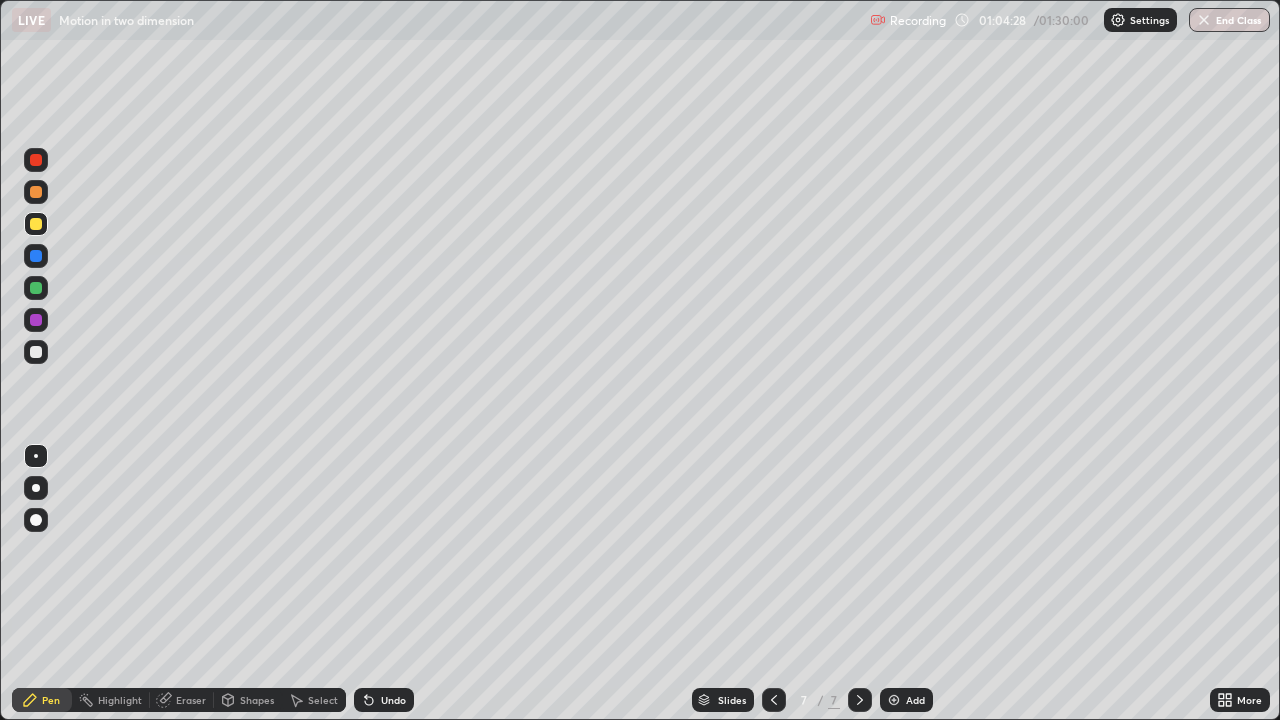 click at bounding box center (36, 352) 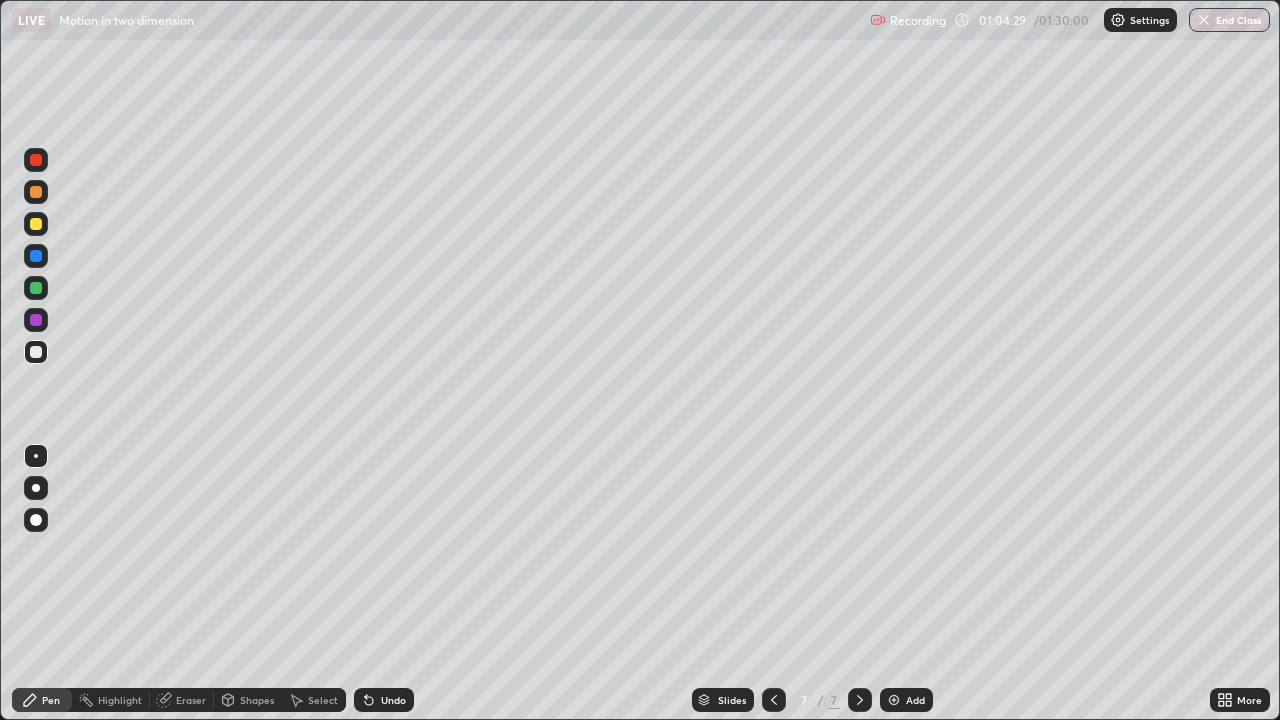 click on "Shapes" at bounding box center (257, 700) 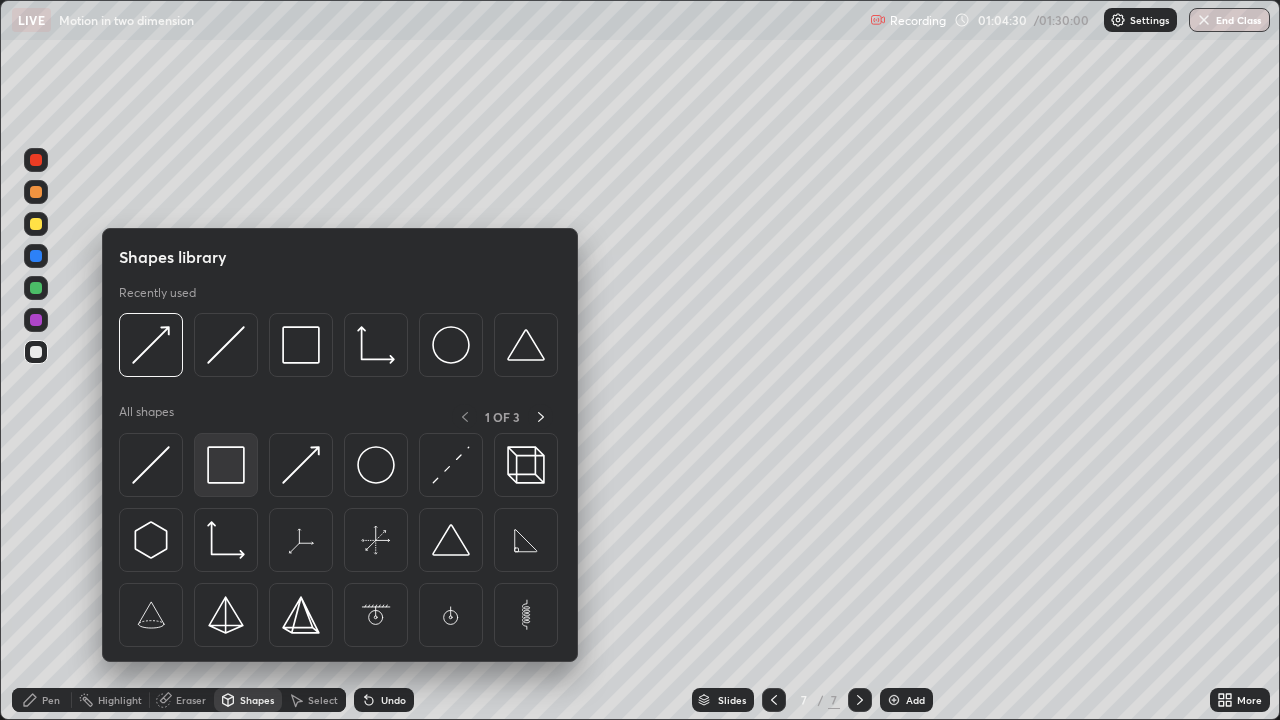 click at bounding box center (226, 465) 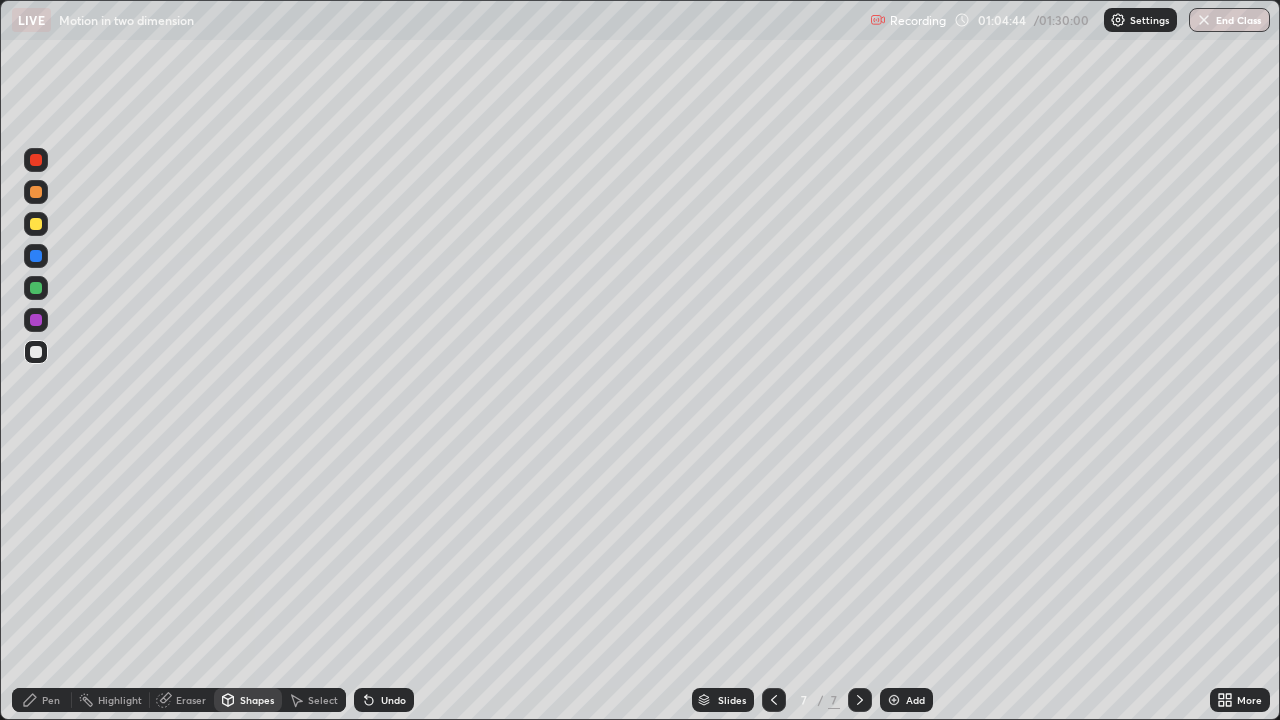 click on "Shapes" at bounding box center (257, 700) 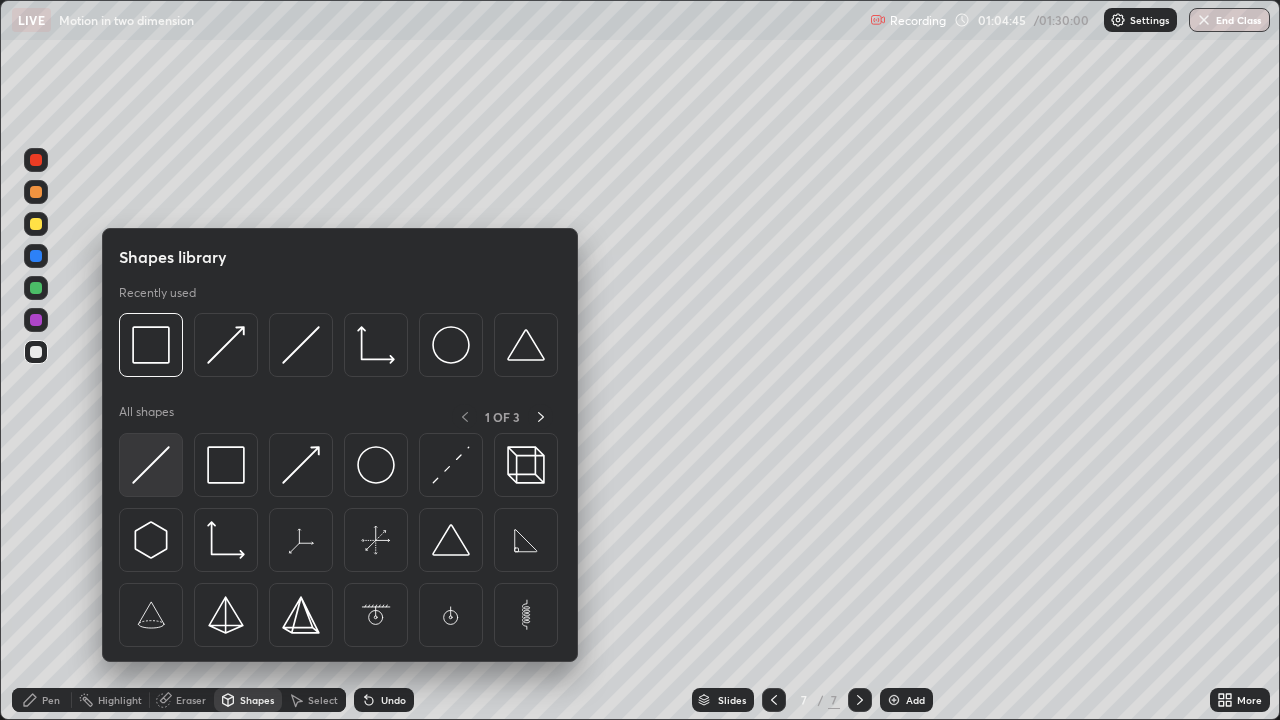 click at bounding box center [151, 465] 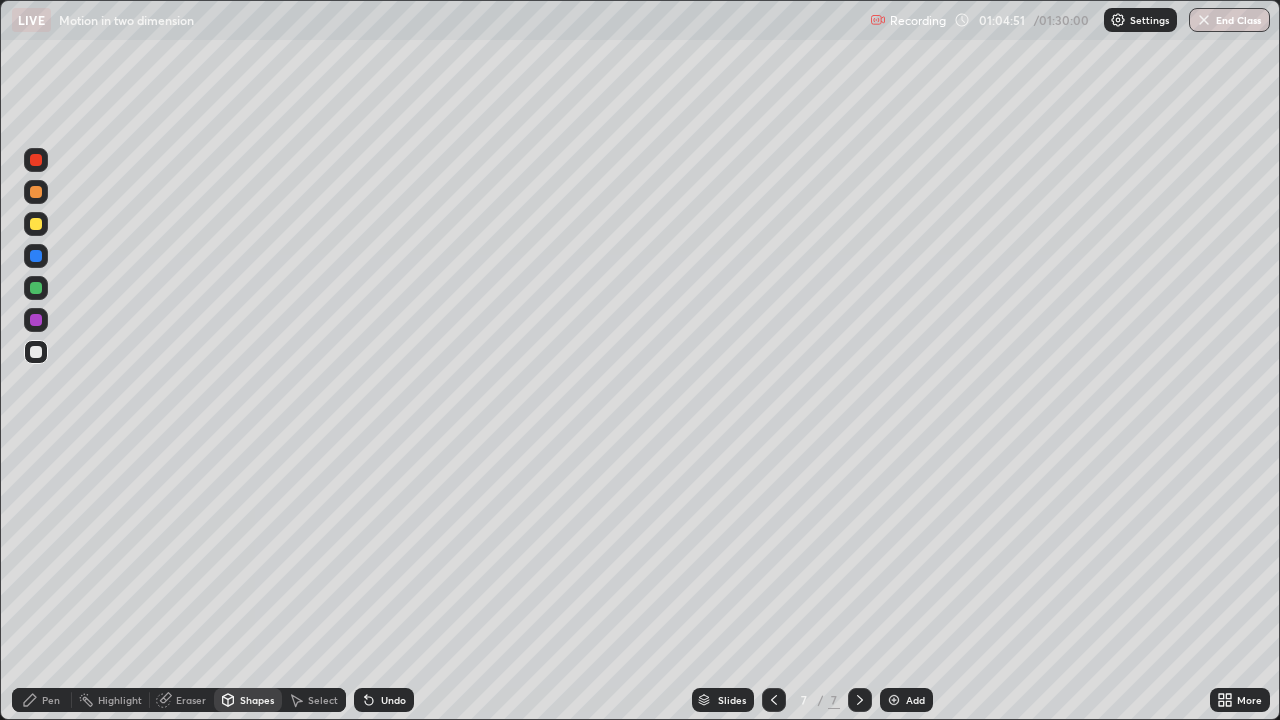 click on "Pen" at bounding box center [51, 700] 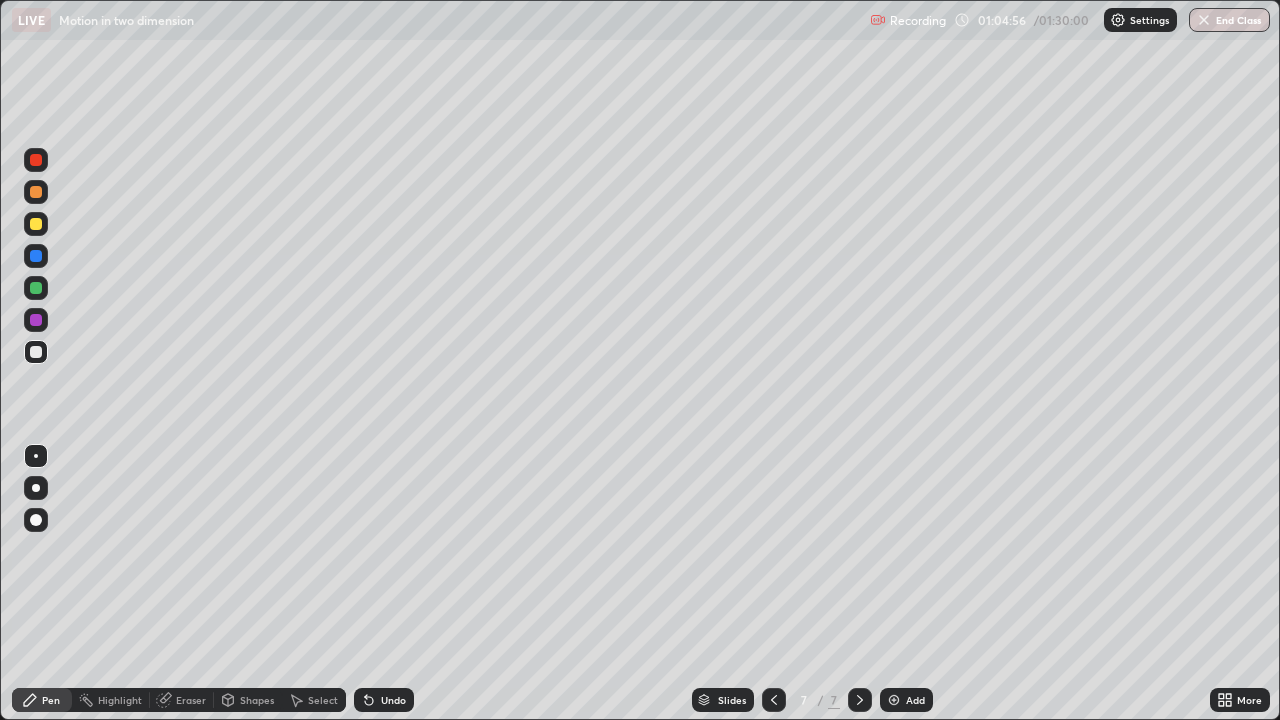 click at bounding box center (36, 288) 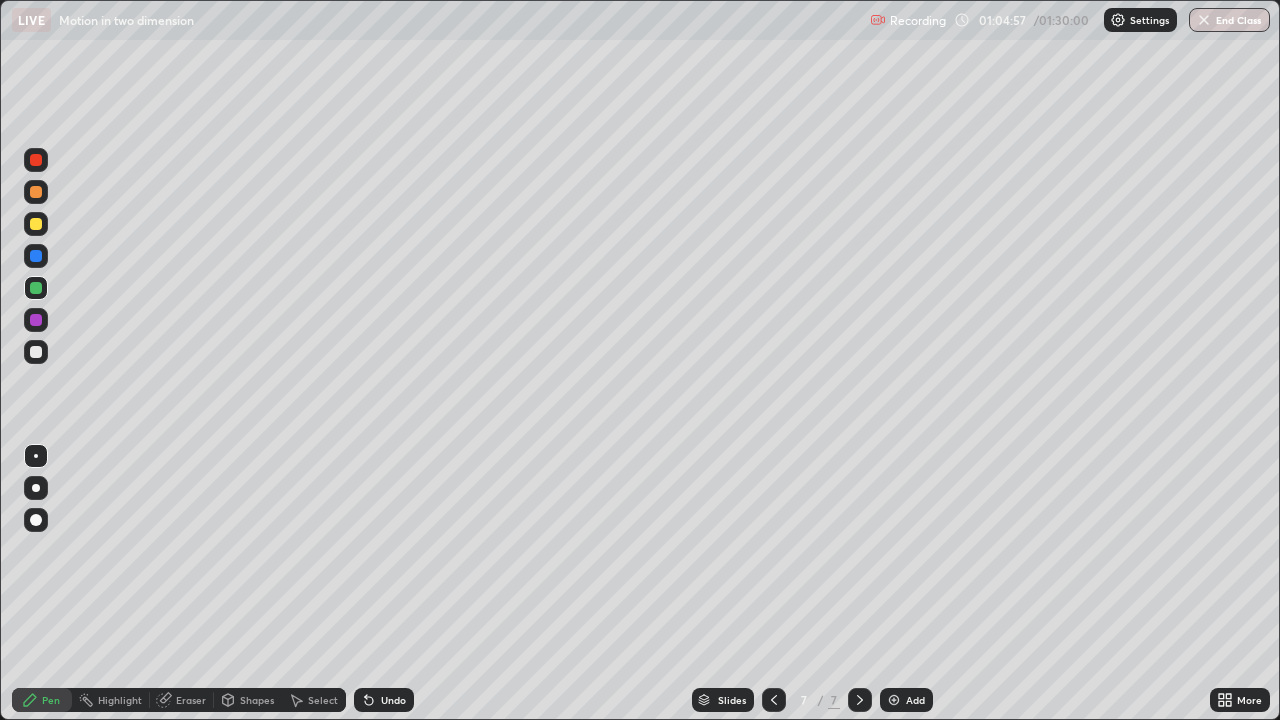 click on "Shapes" at bounding box center [257, 700] 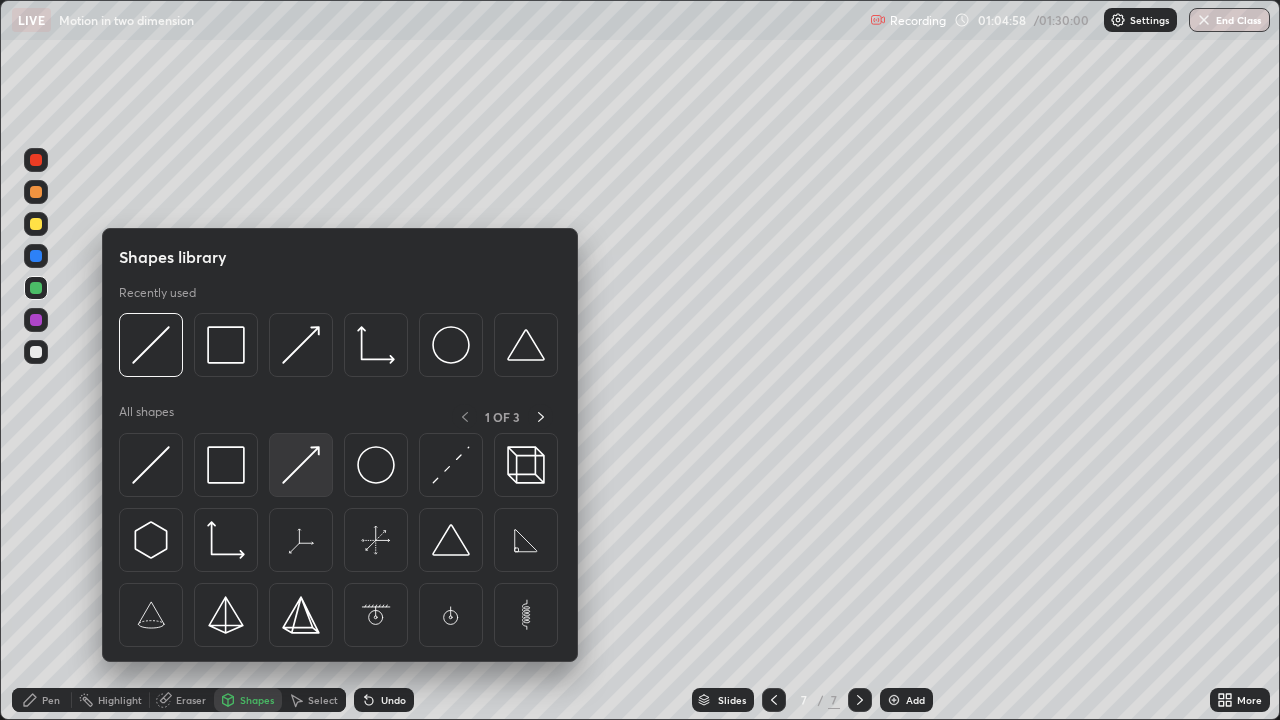 click at bounding box center [301, 465] 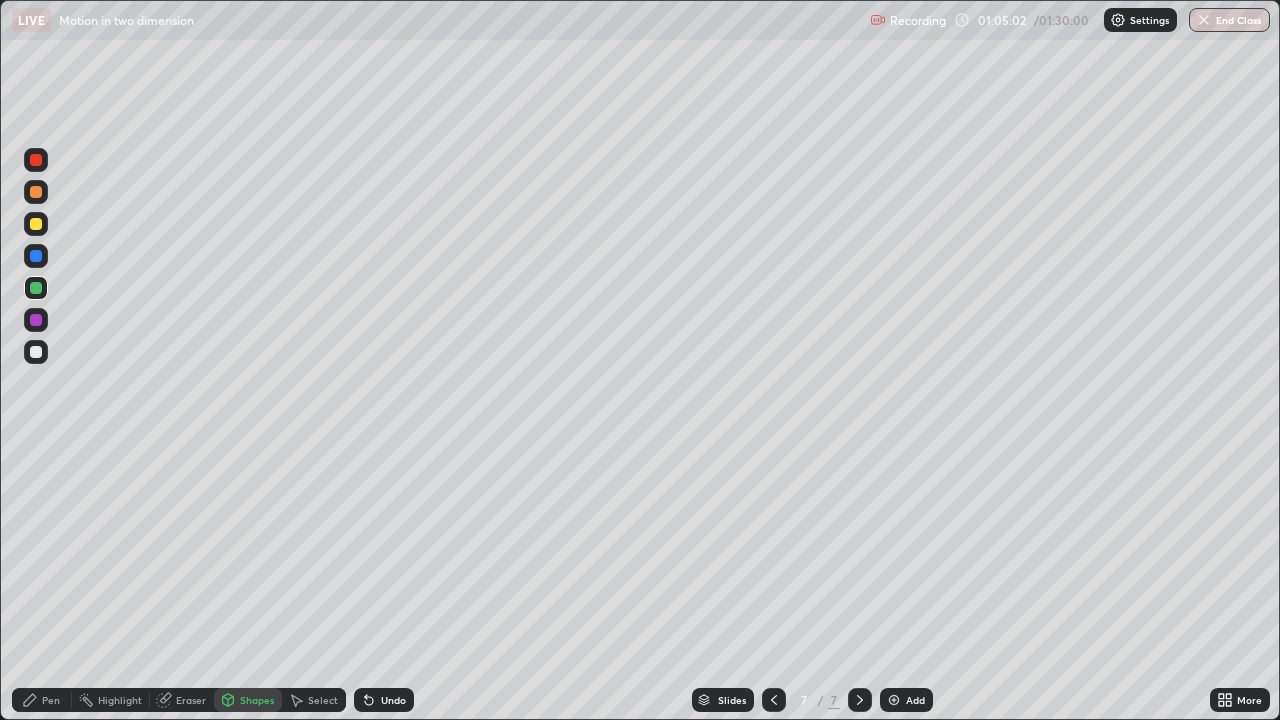 click on "Pen" at bounding box center (51, 700) 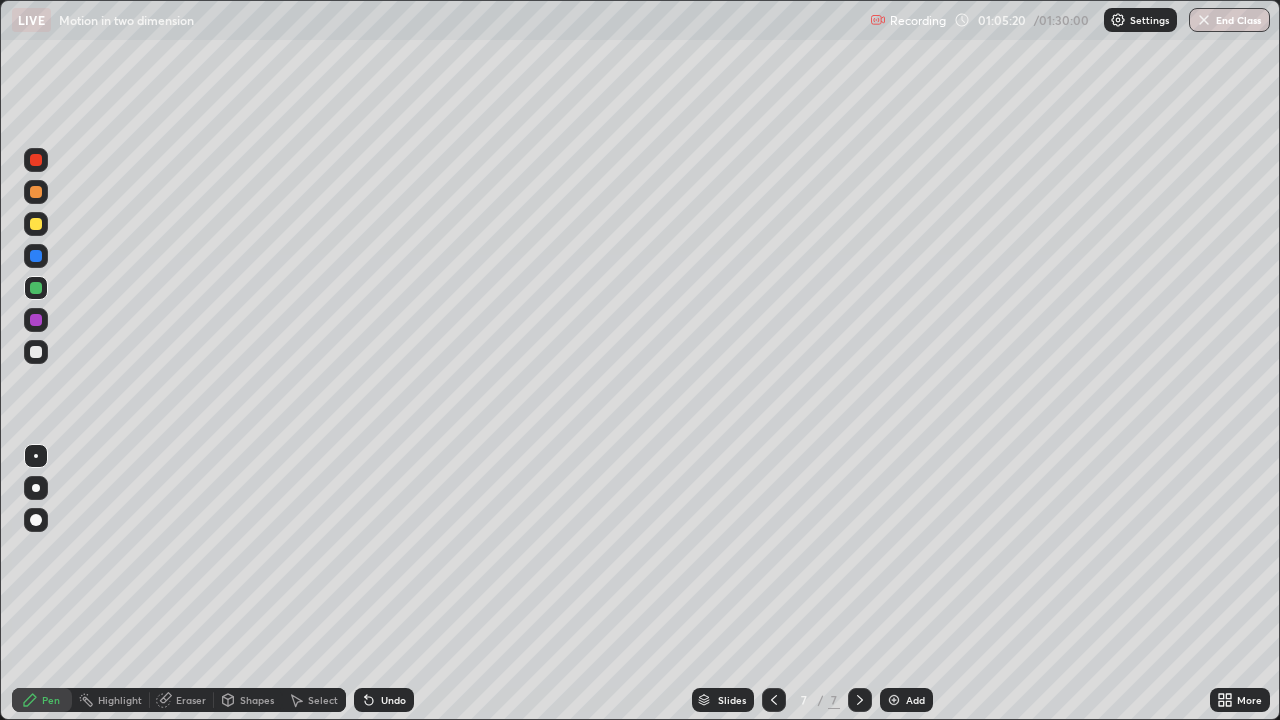 click on "Eraser" at bounding box center [191, 700] 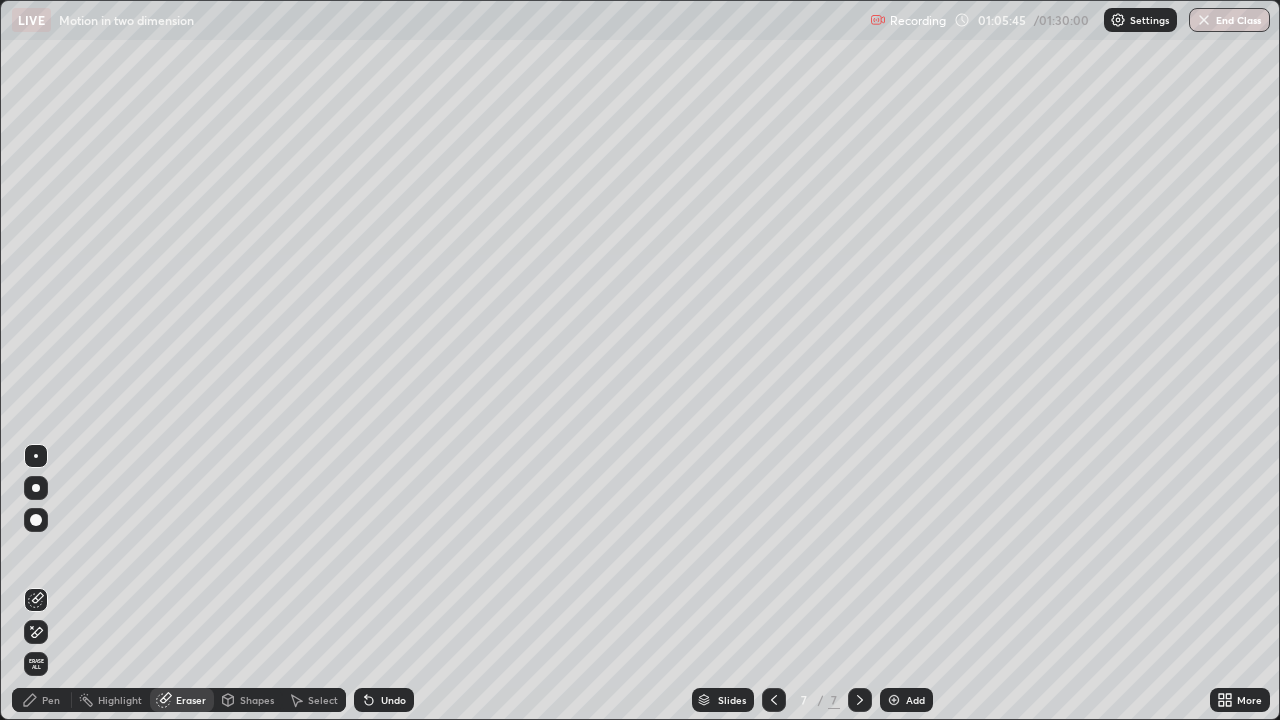 click on "Pen" at bounding box center [51, 700] 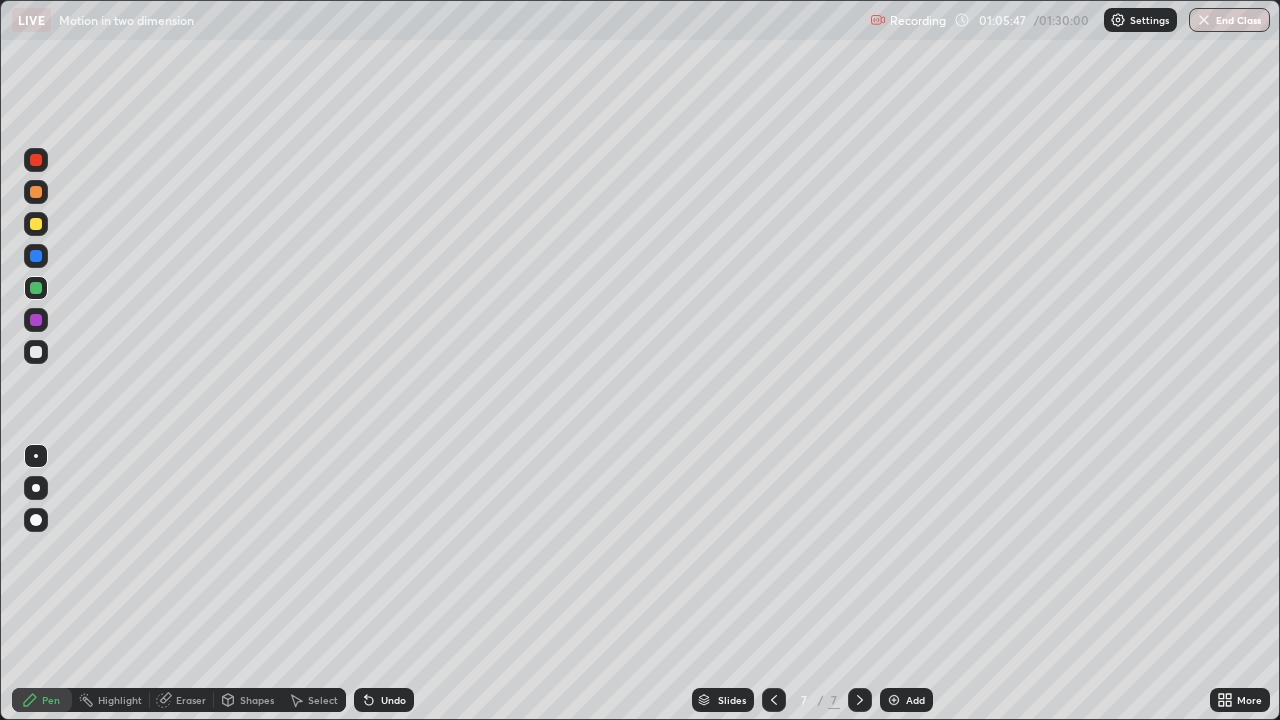 click at bounding box center (36, 192) 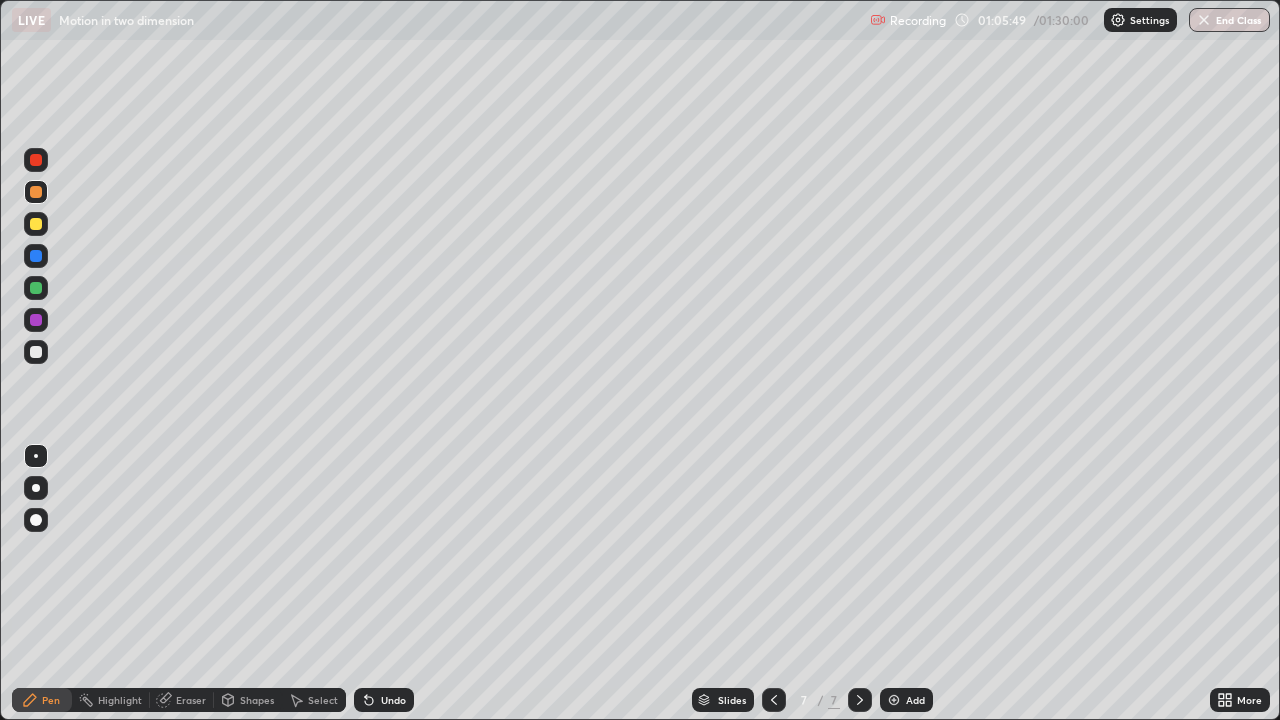 click on "Shapes" at bounding box center (257, 700) 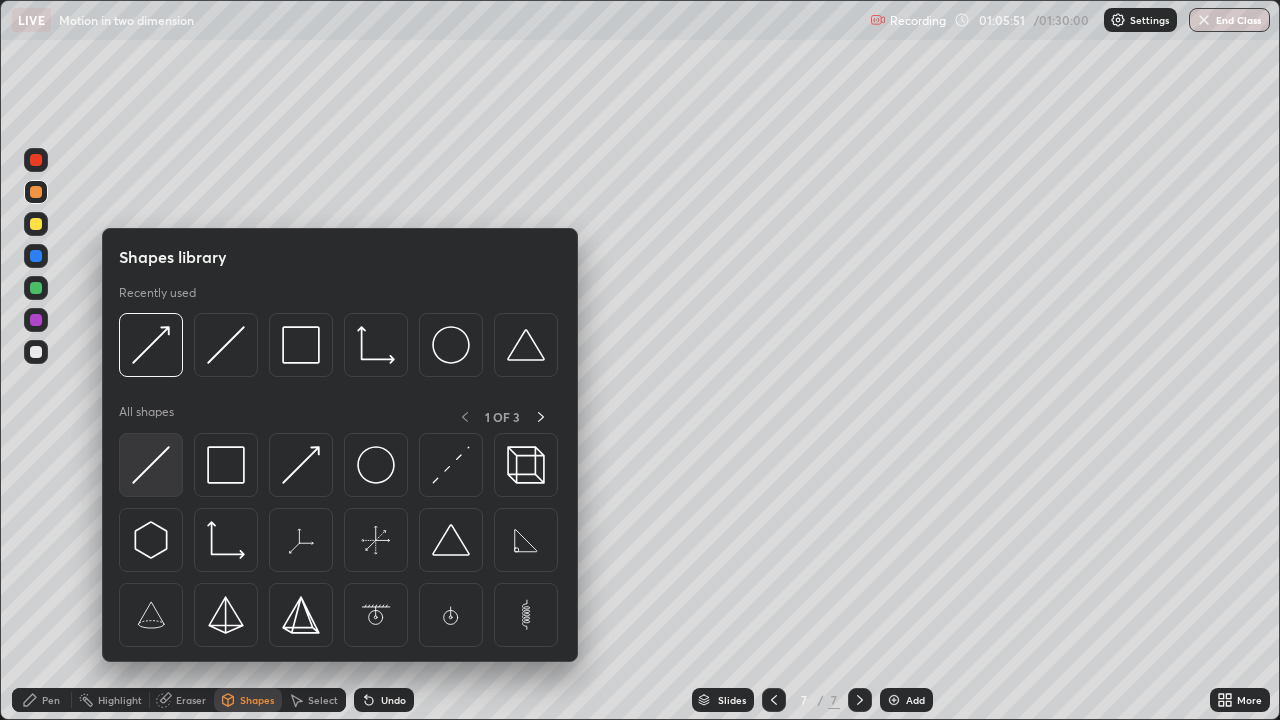 click at bounding box center (151, 465) 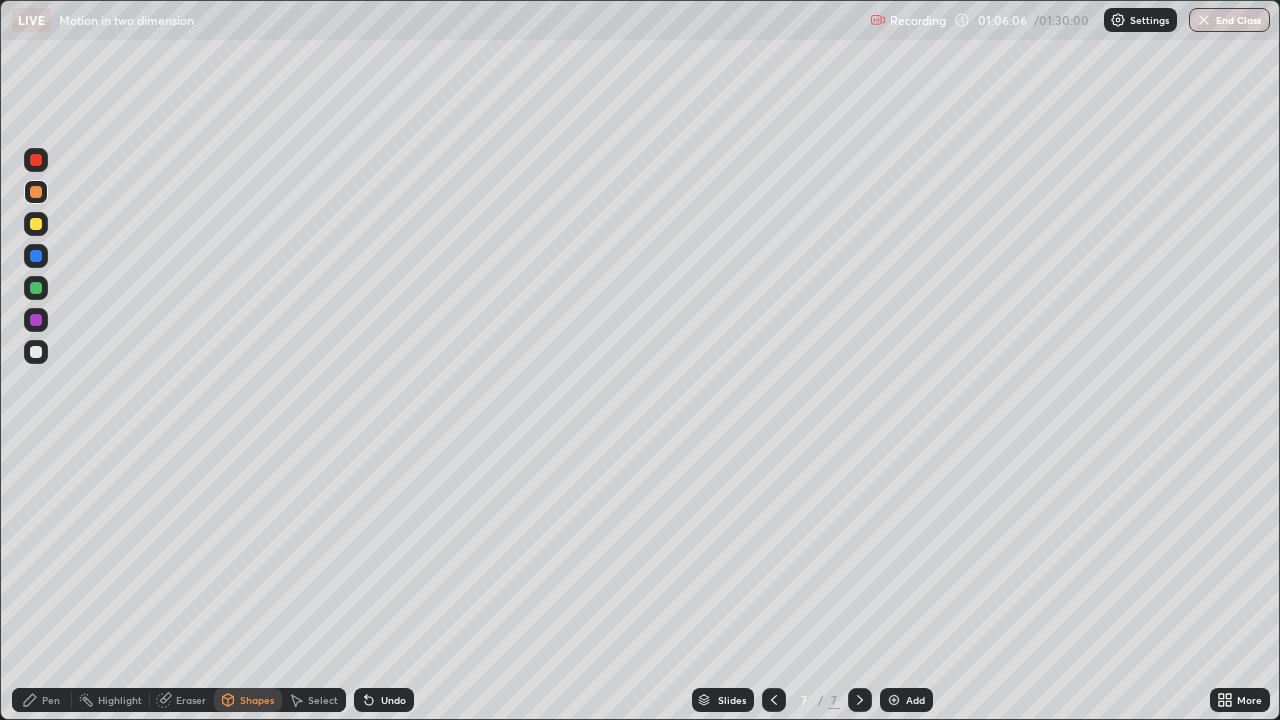 click on "Pen" at bounding box center [42, 700] 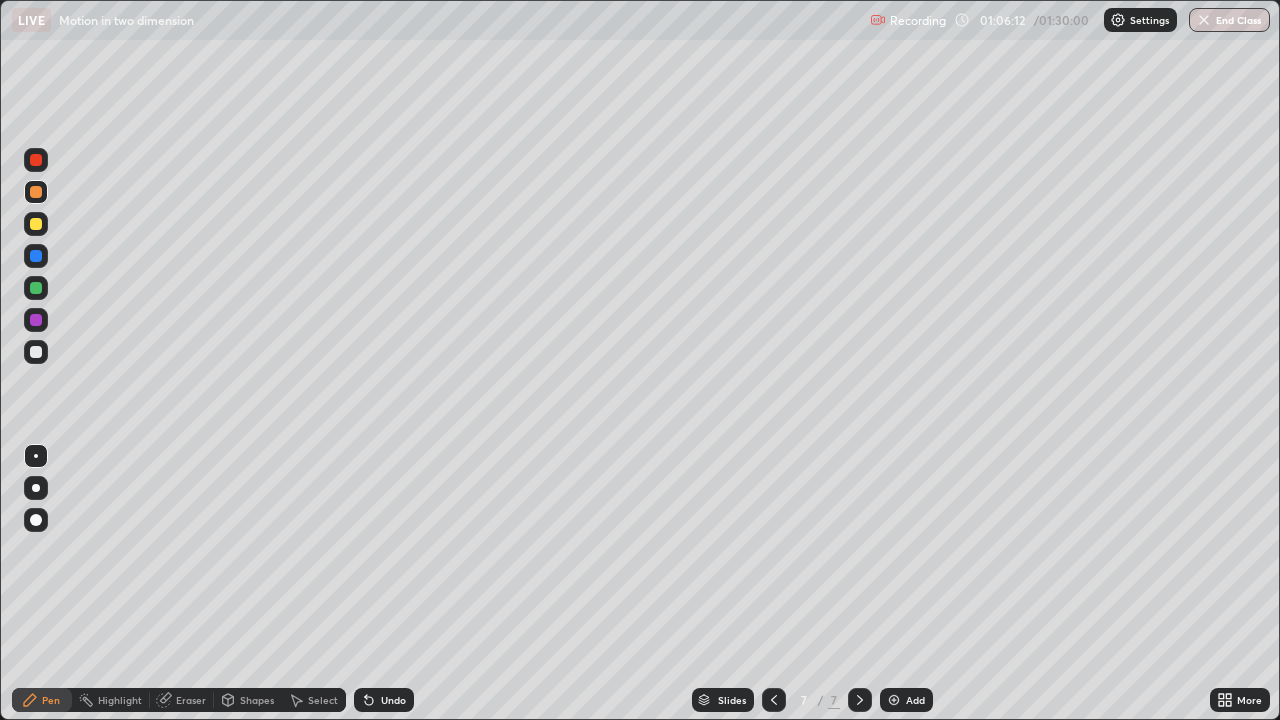 click at bounding box center (36, 352) 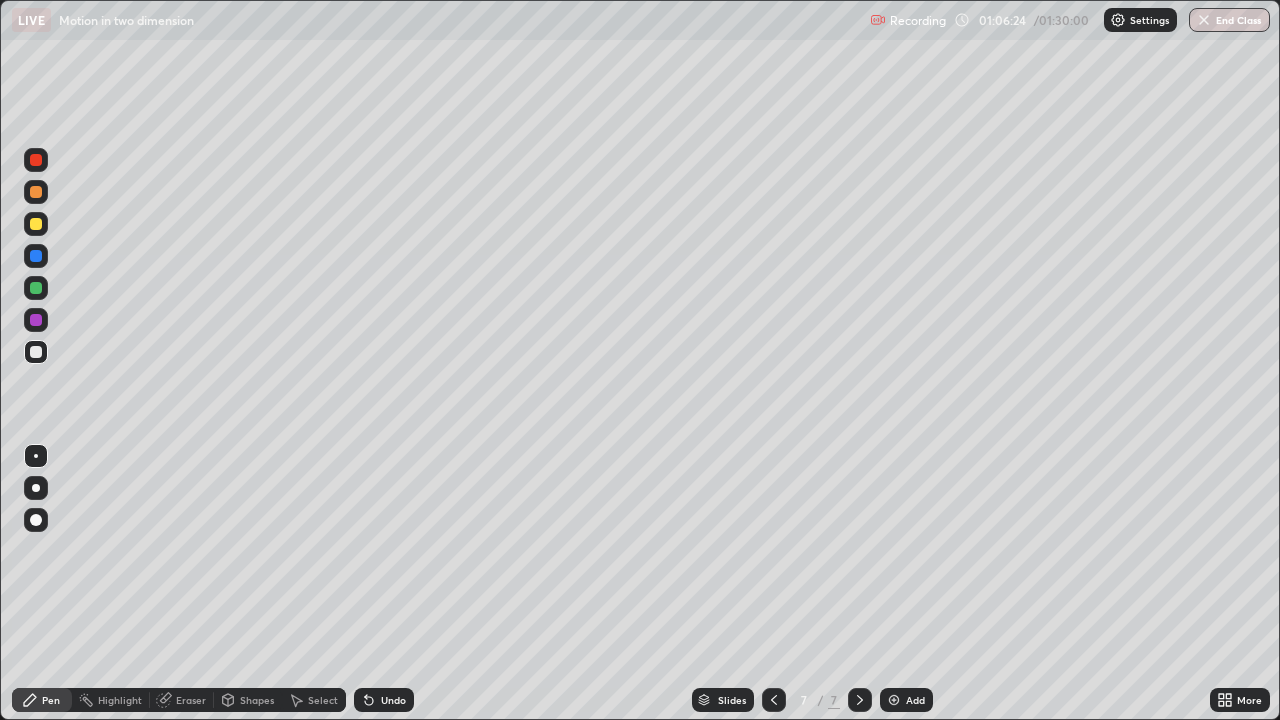 click at bounding box center (36, 288) 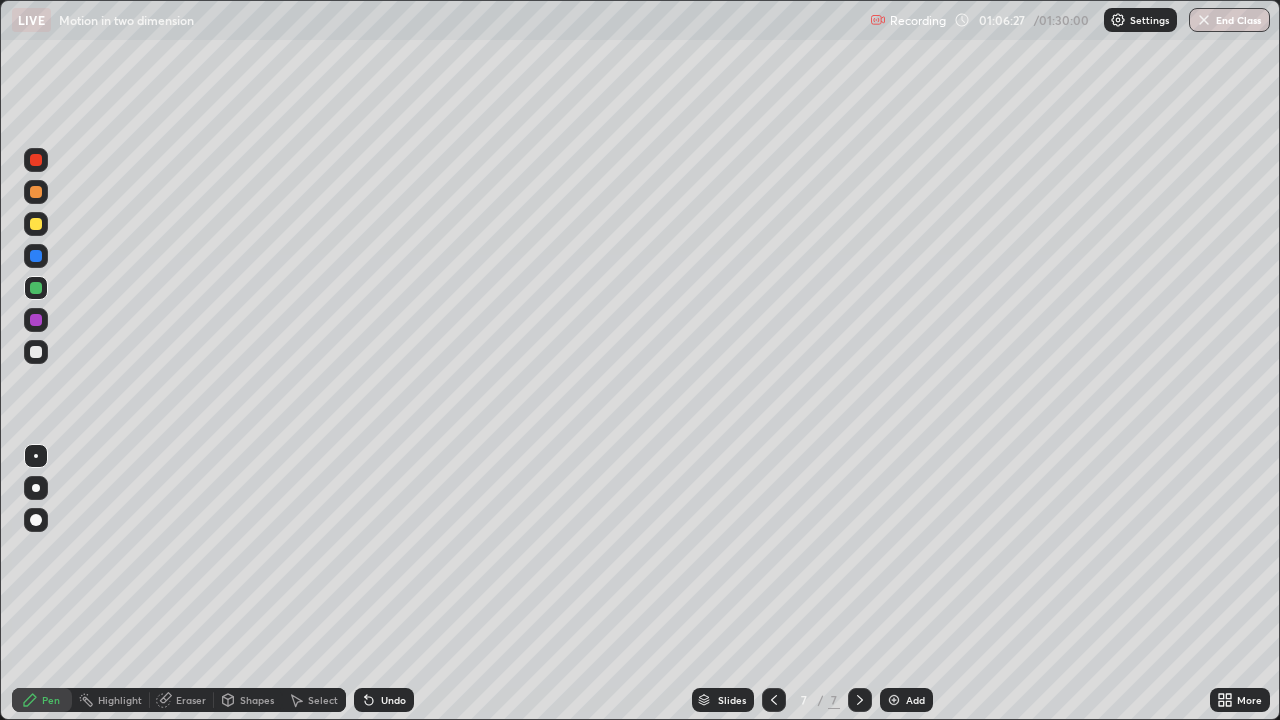 click at bounding box center (36, 192) 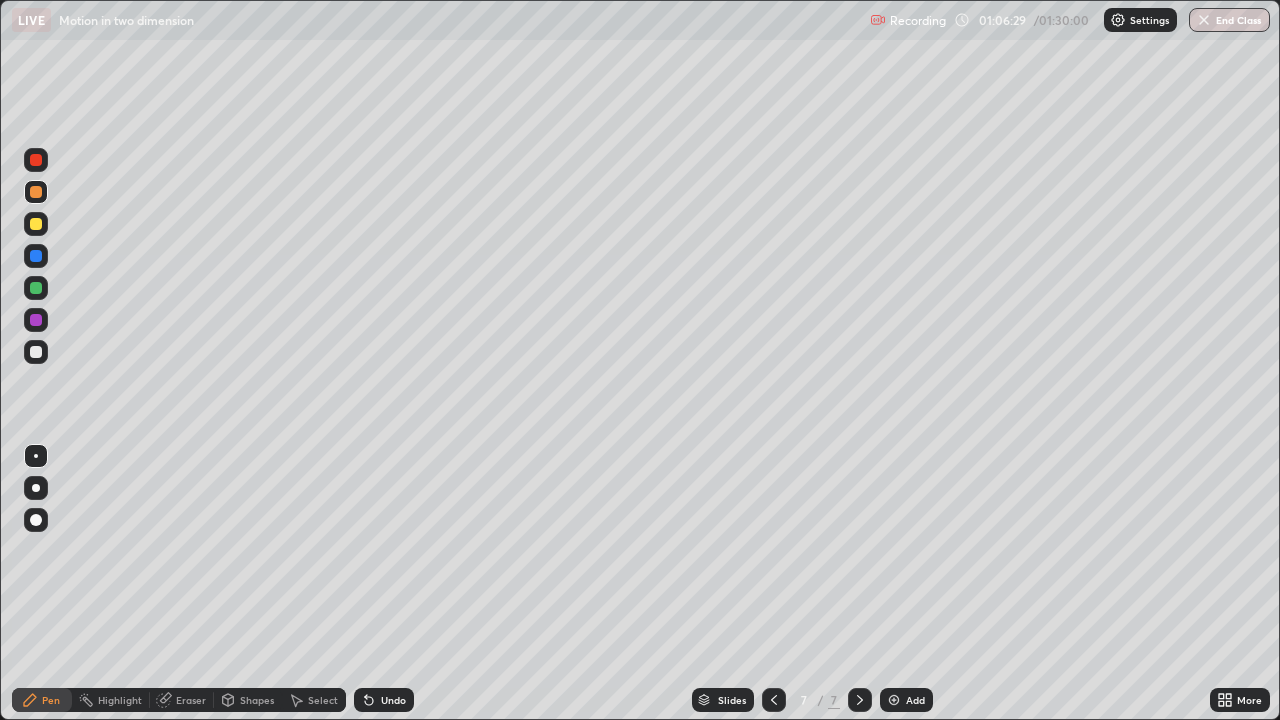 click on "Shapes" at bounding box center (257, 700) 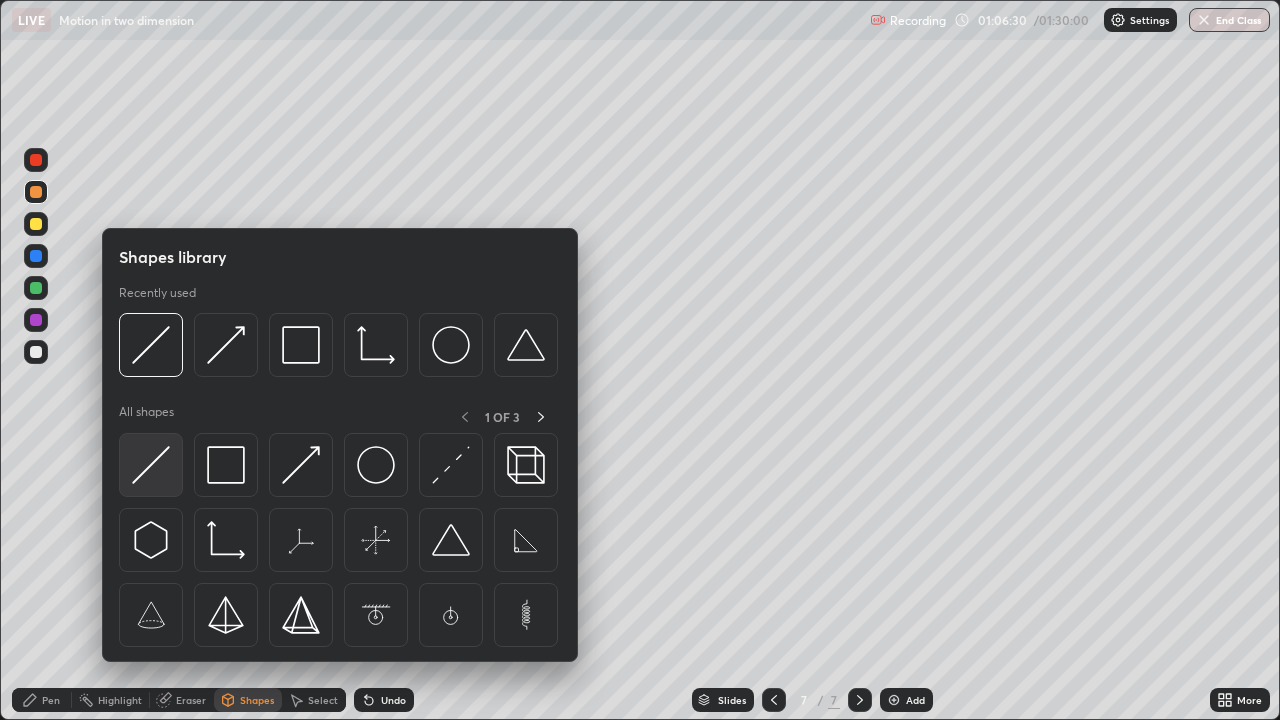 click at bounding box center (151, 465) 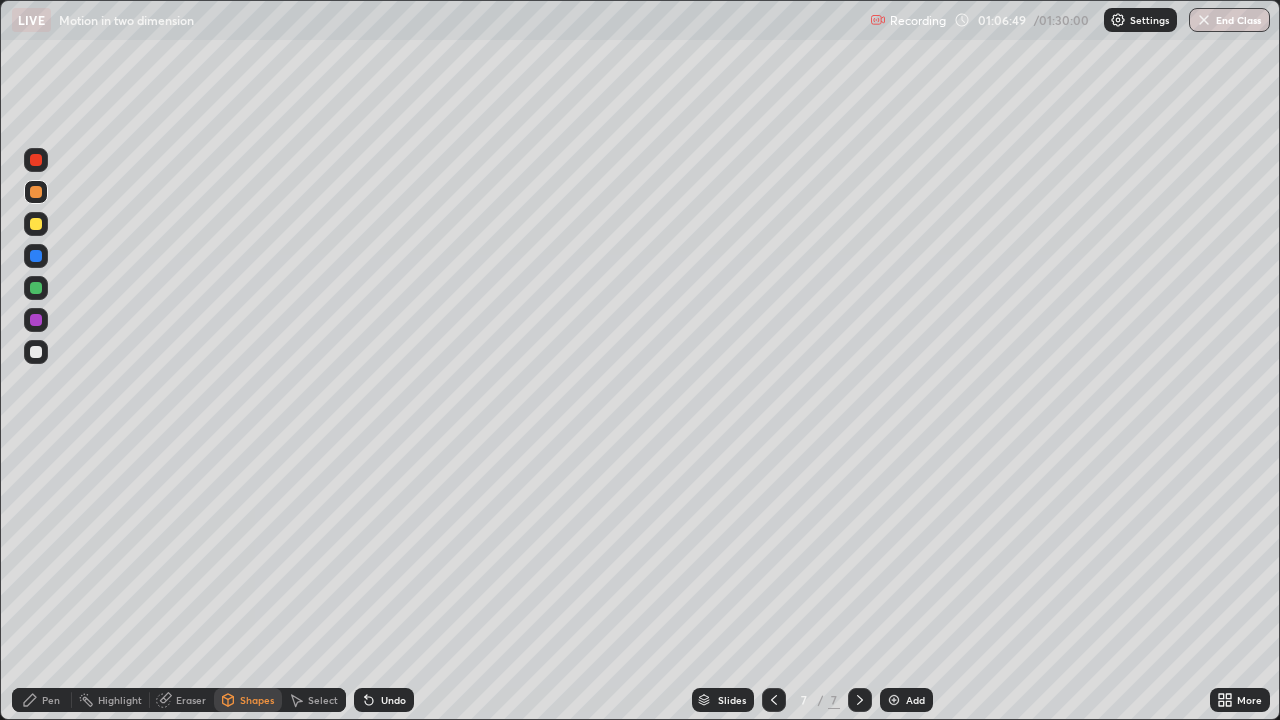 click on "Pen" at bounding box center (51, 700) 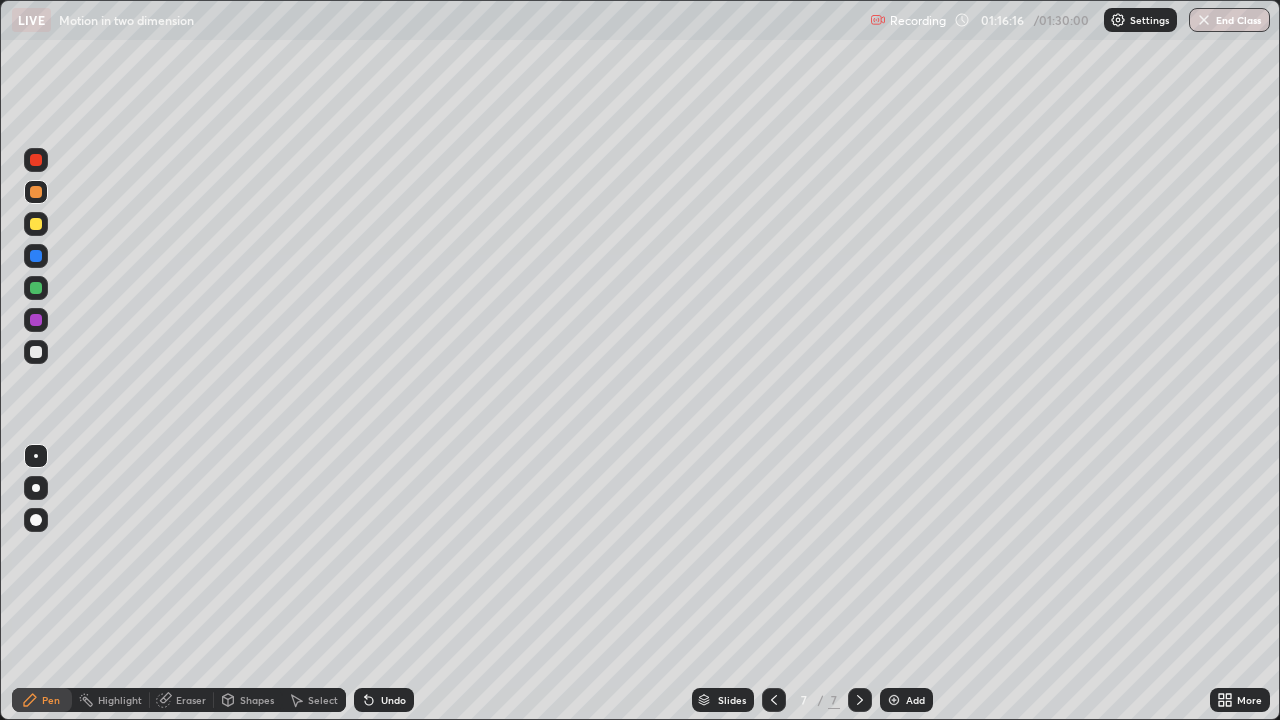 click at bounding box center [36, 160] 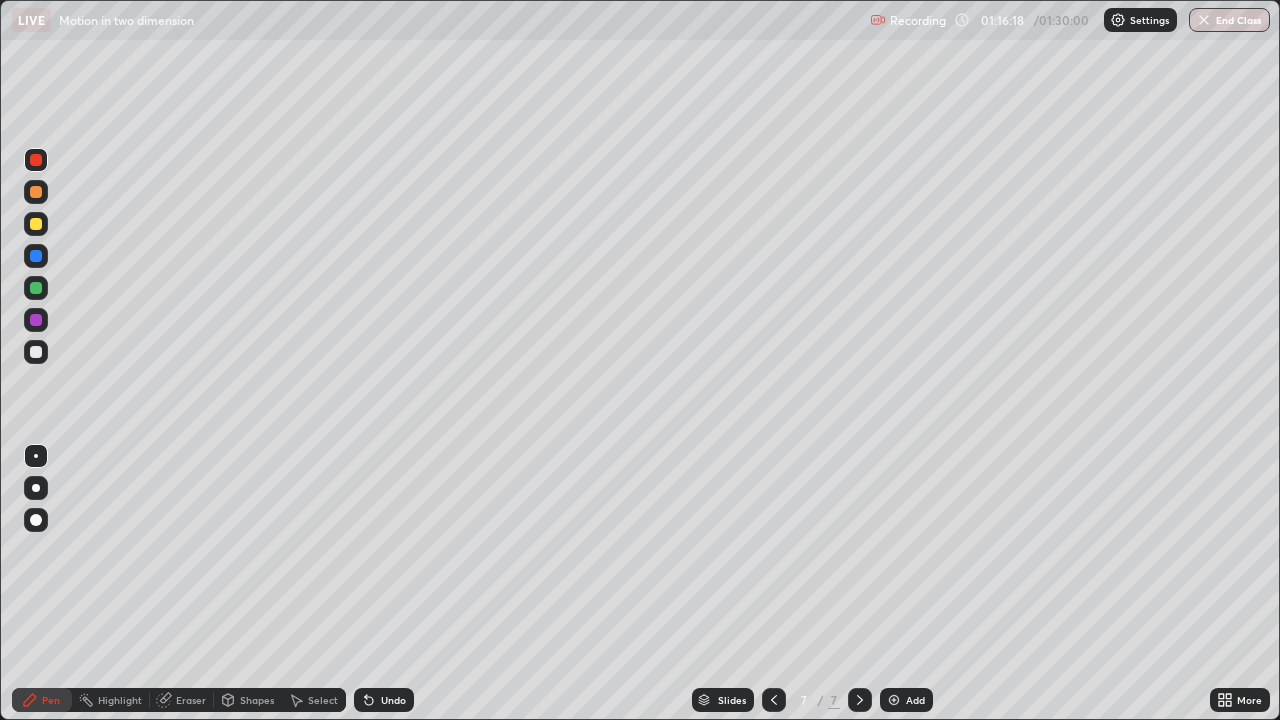 click on "Shapes" at bounding box center [257, 700] 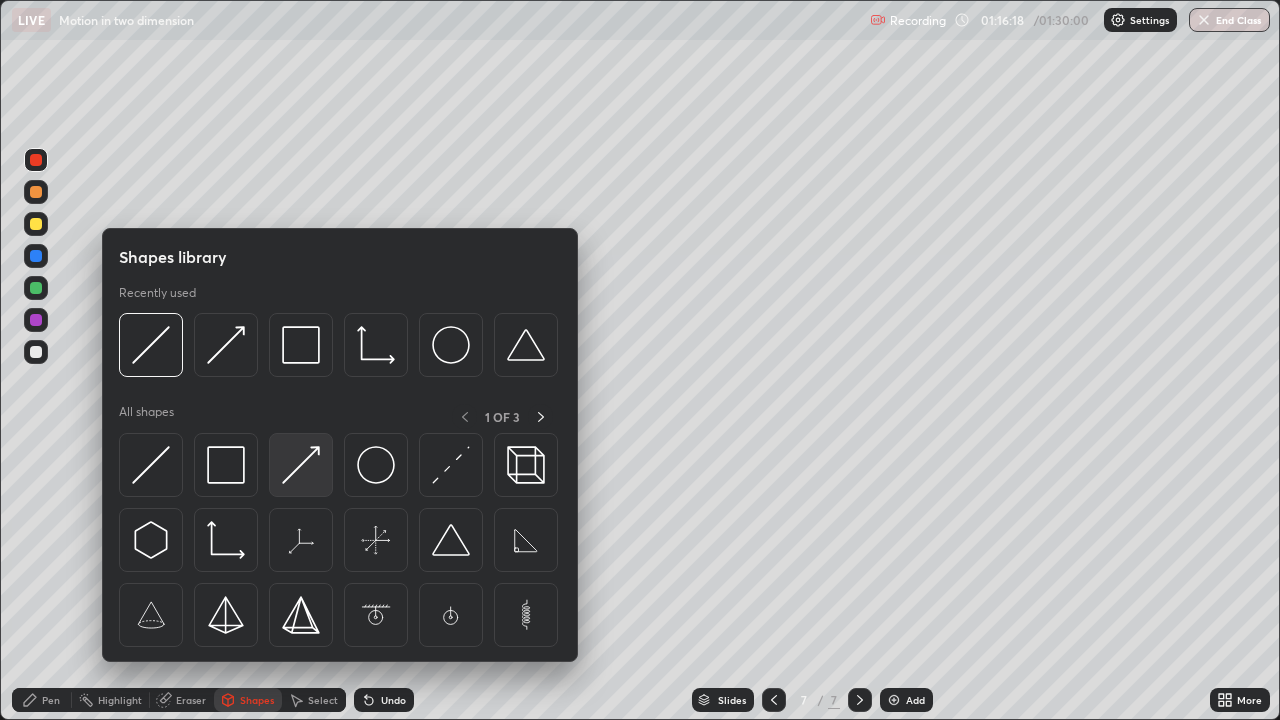 click at bounding box center [301, 465] 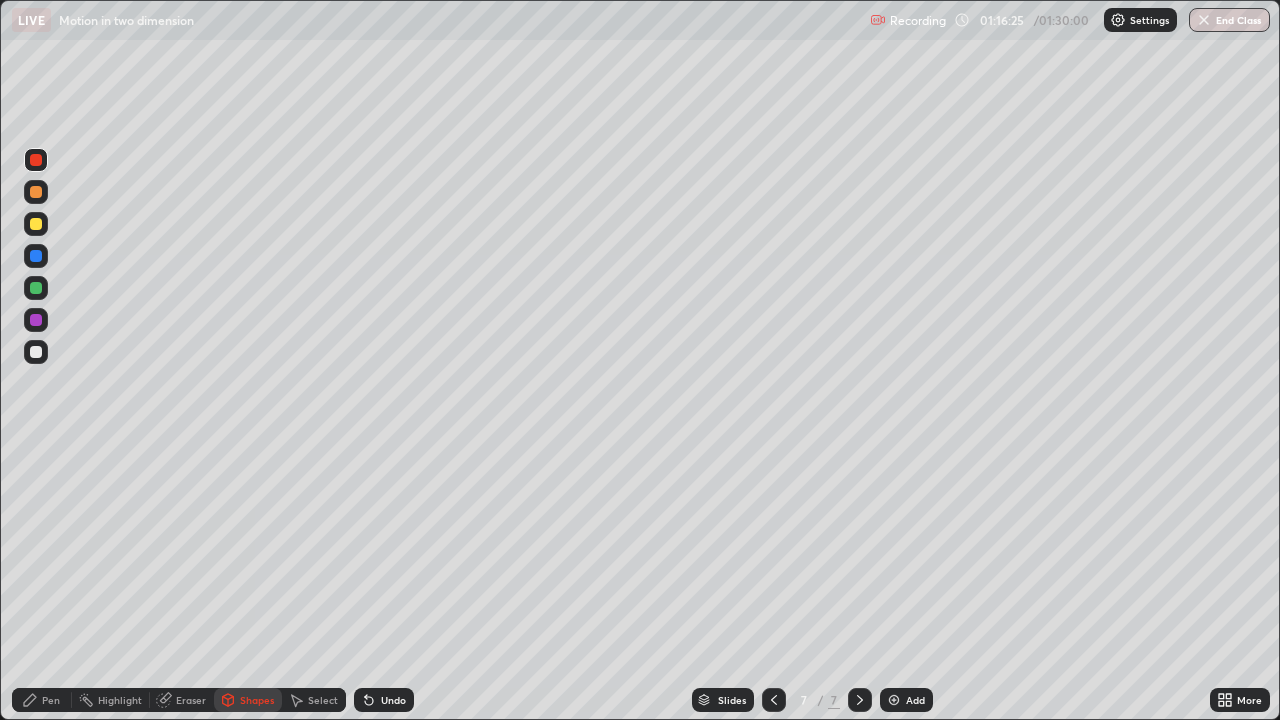 click on "Pen" at bounding box center (42, 700) 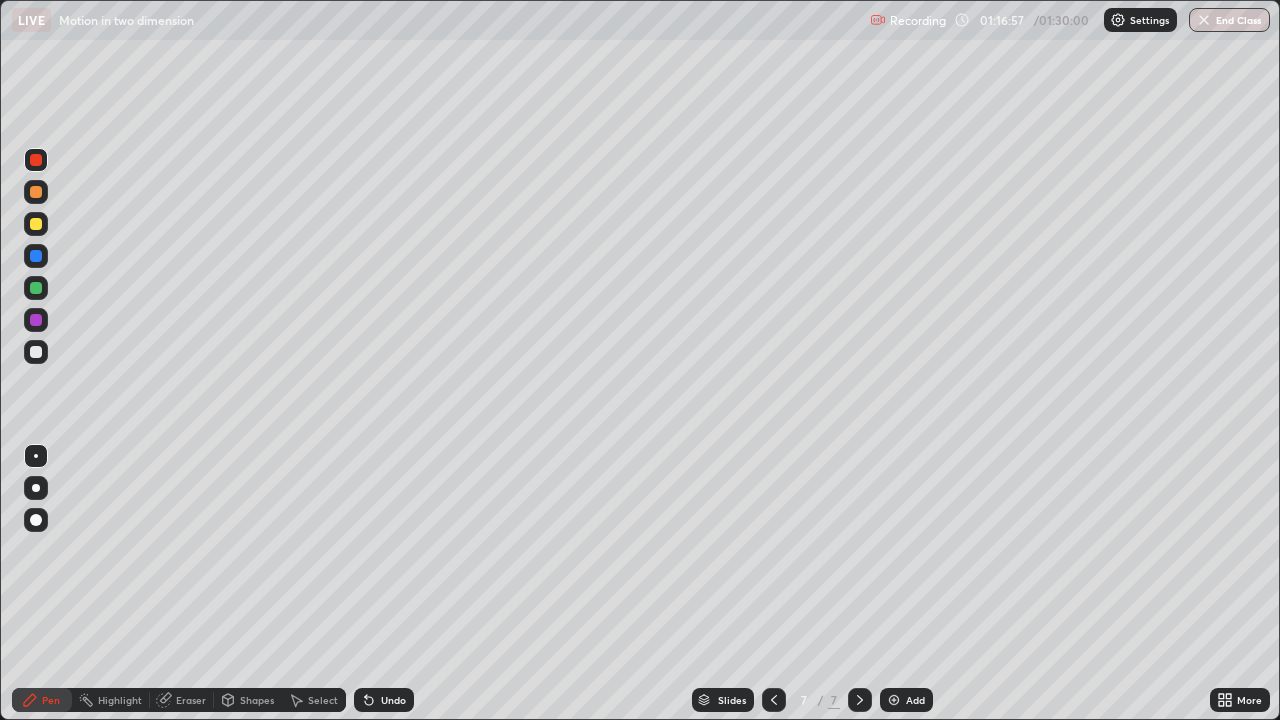click at bounding box center [894, 700] 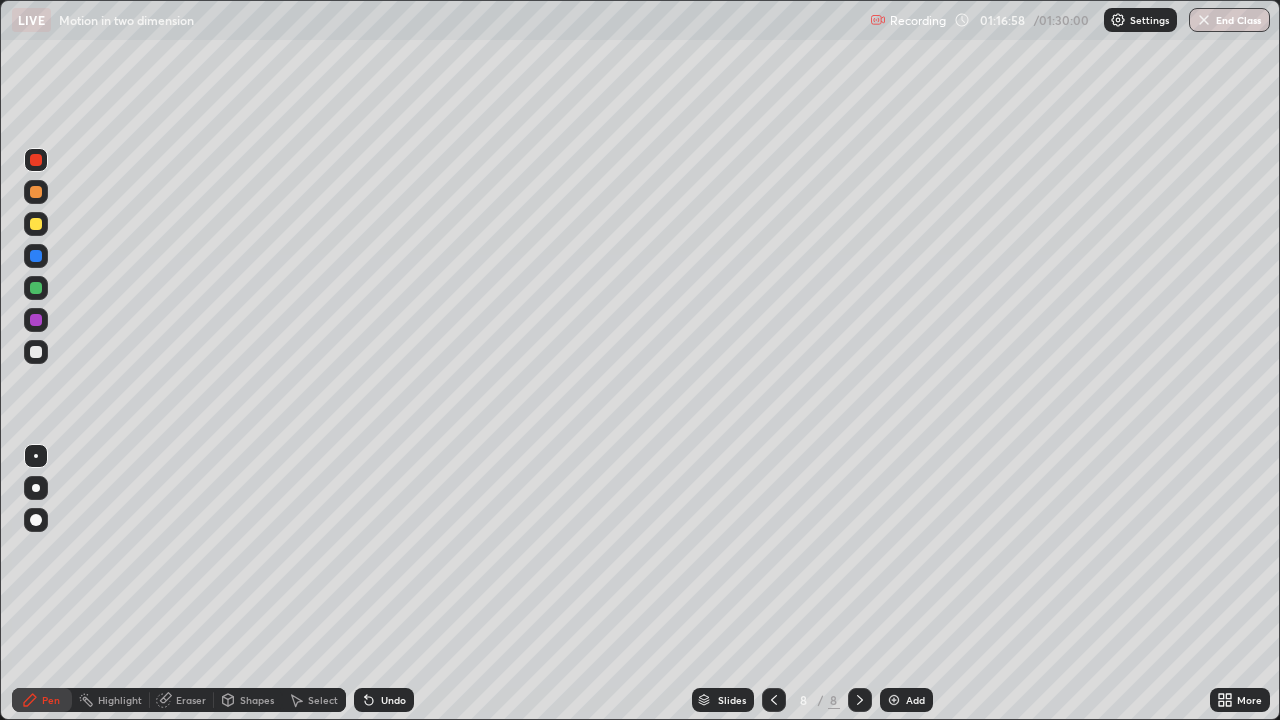 click at bounding box center (36, 352) 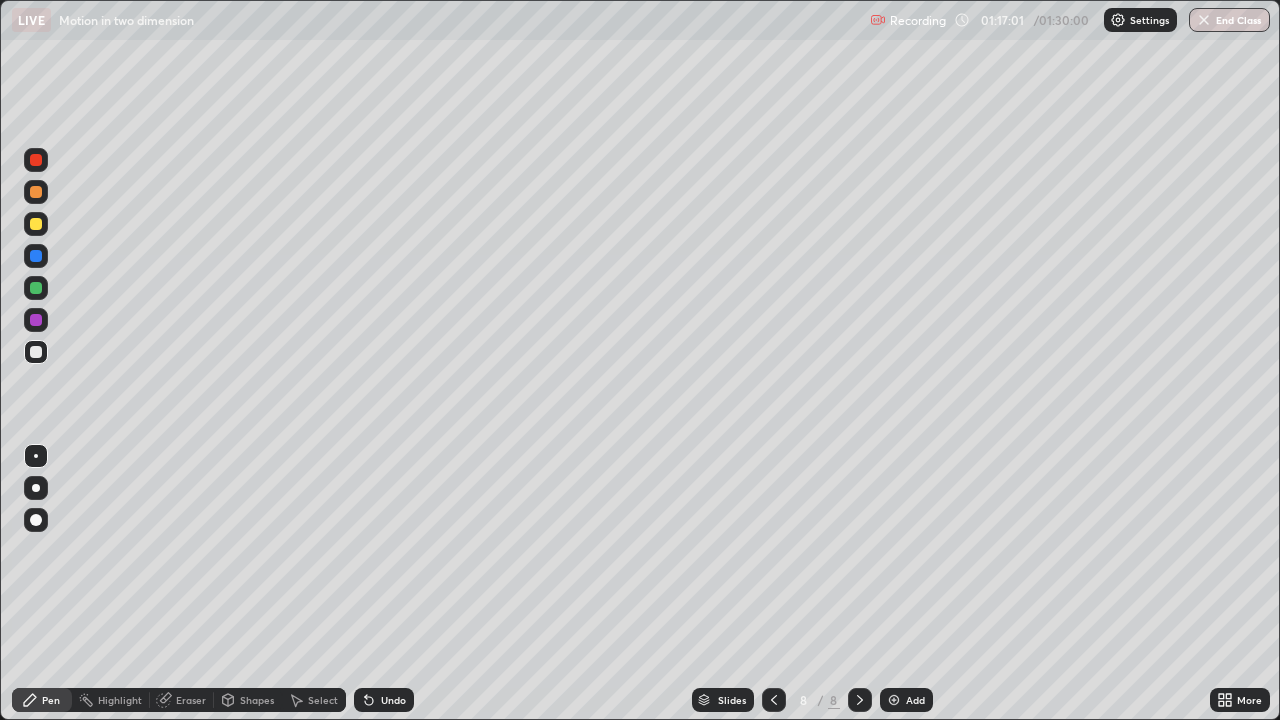 click on "Shapes" at bounding box center (257, 700) 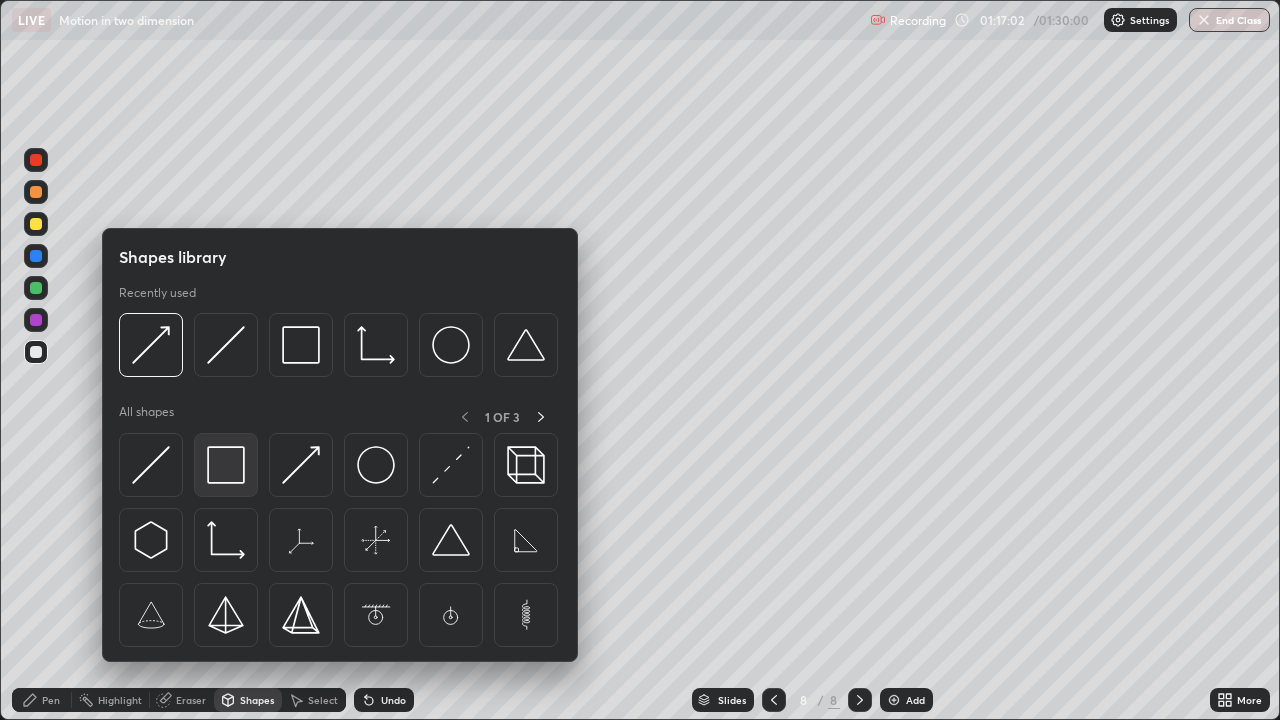 click at bounding box center [226, 465] 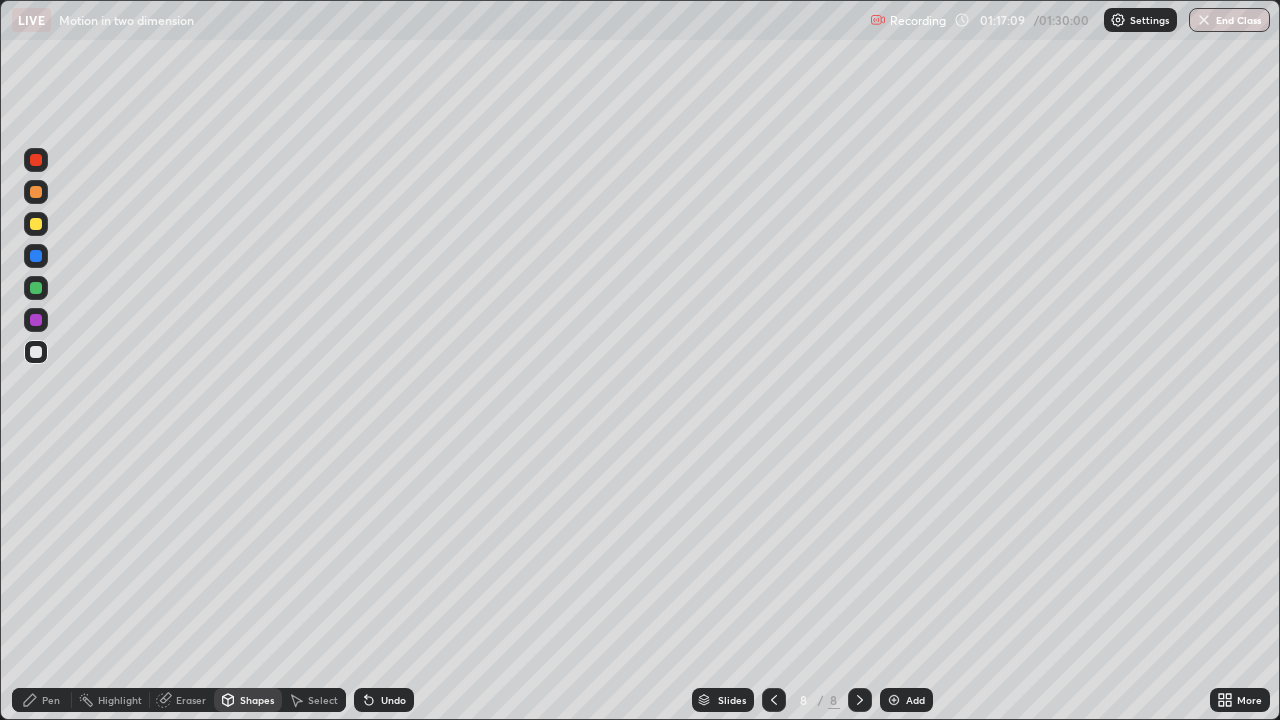 click on "Pen" at bounding box center [51, 700] 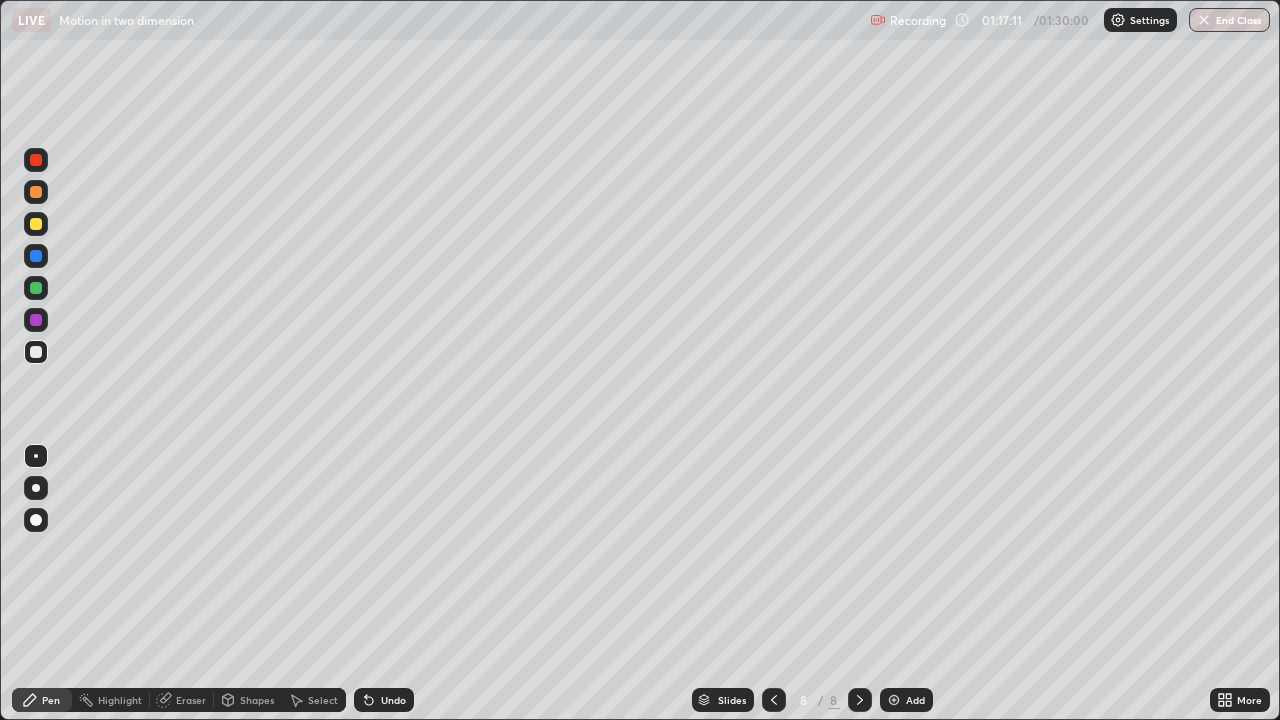 click on "Shapes" at bounding box center [257, 700] 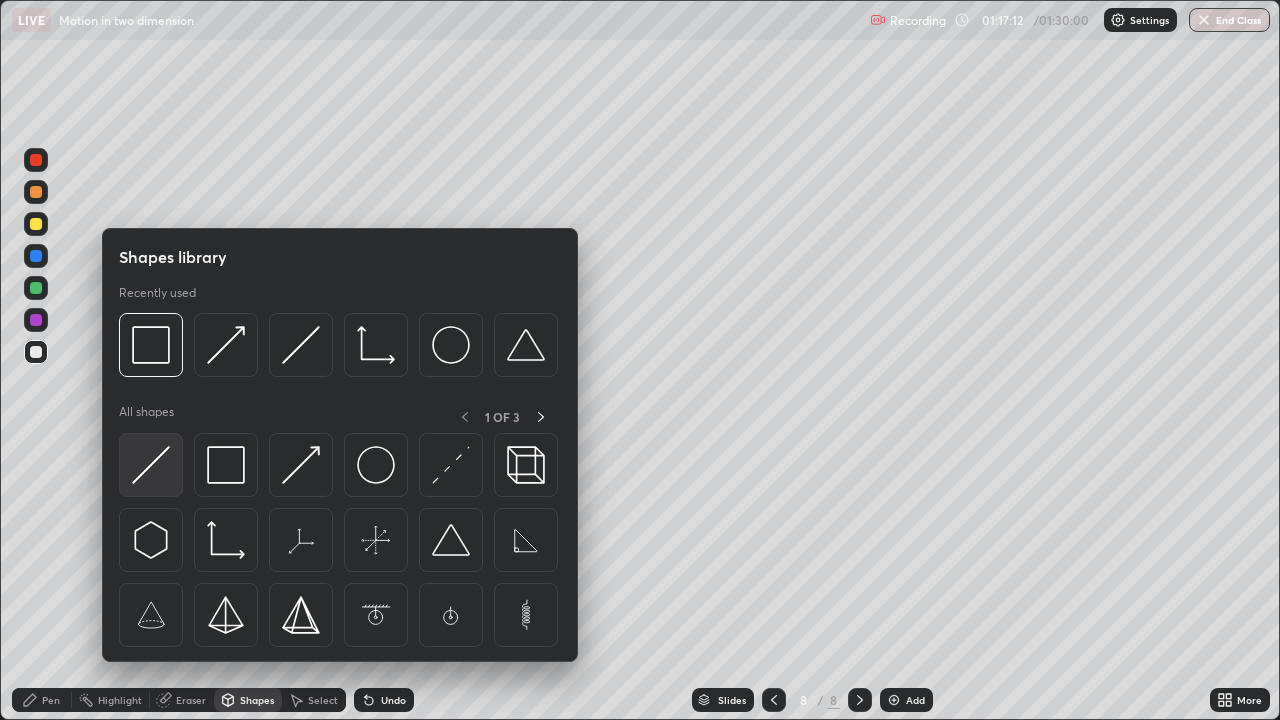 click at bounding box center (151, 465) 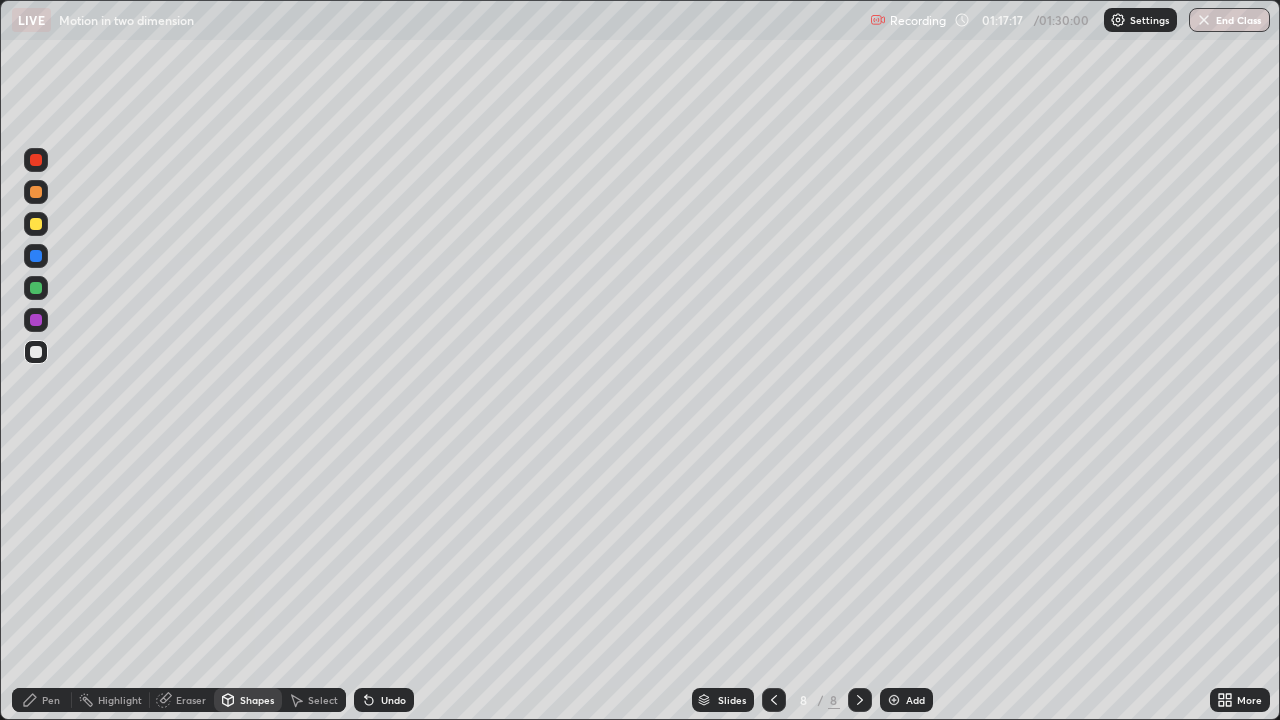 click on "Pen" at bounding box center (51, 700) 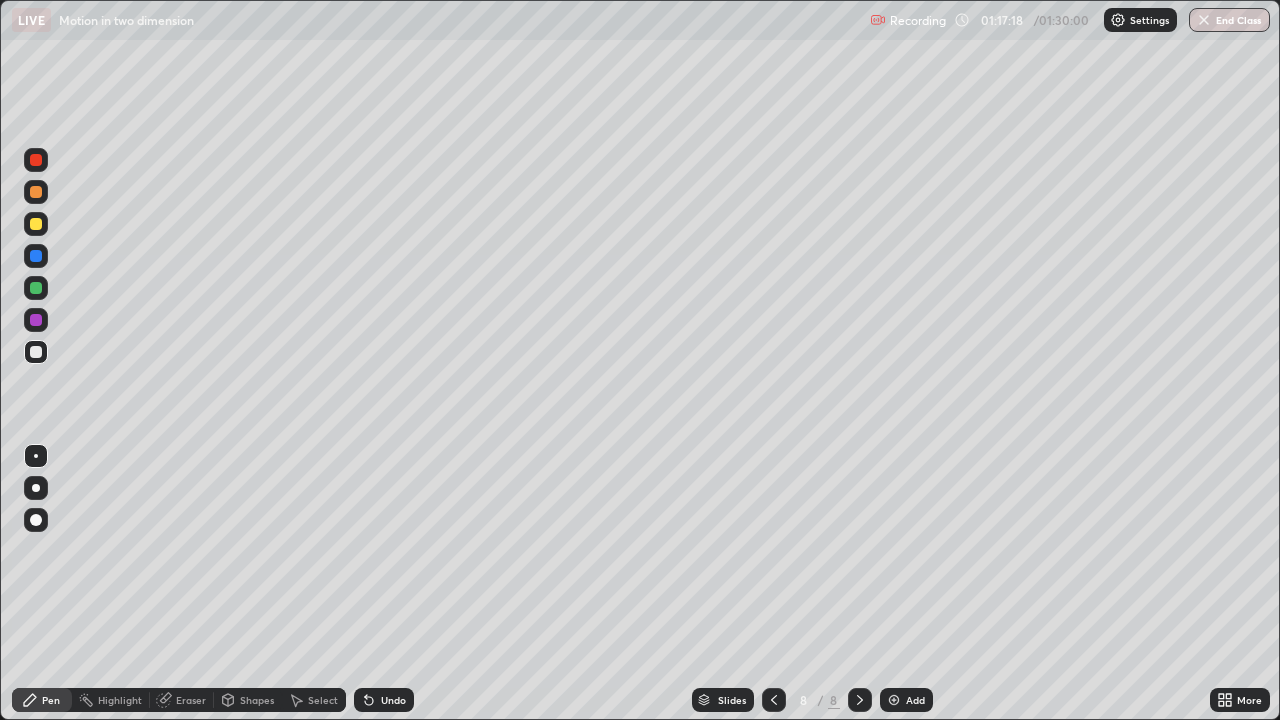 click at bounding box center (36, 288) 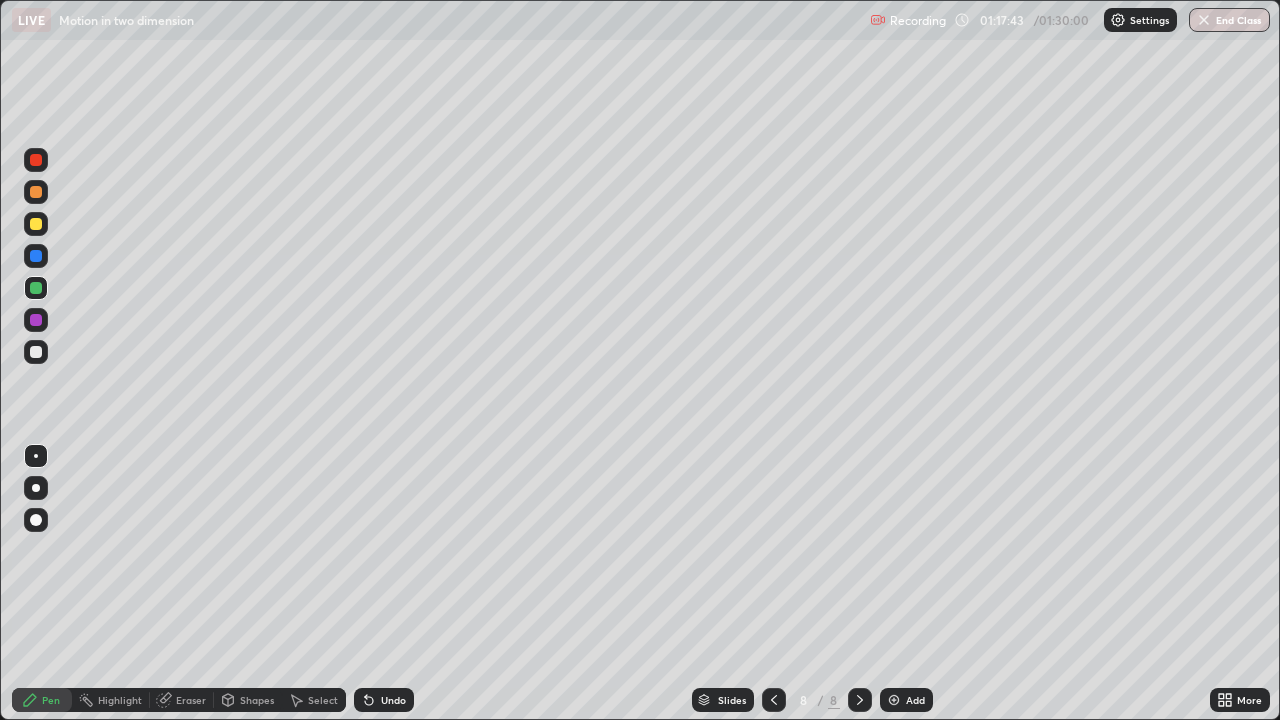 click on "Shapes" at bounding box center [257, 700] 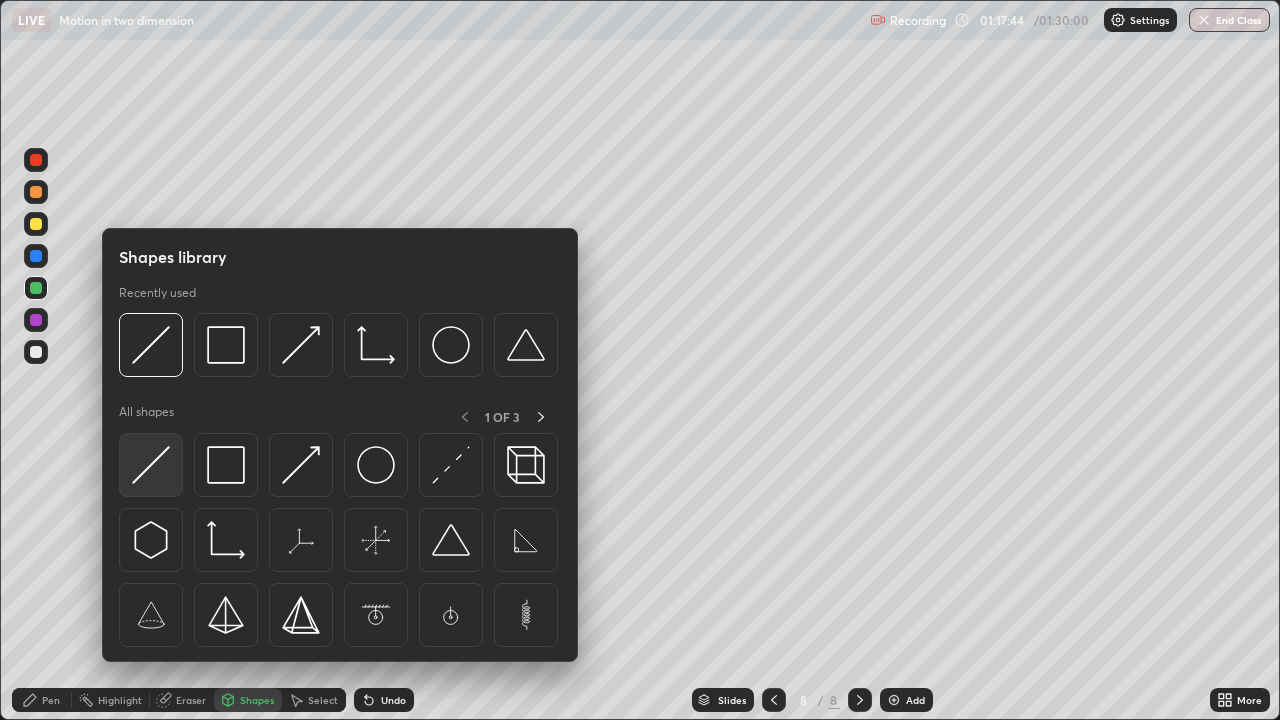 click at bounding box center [151, 465] 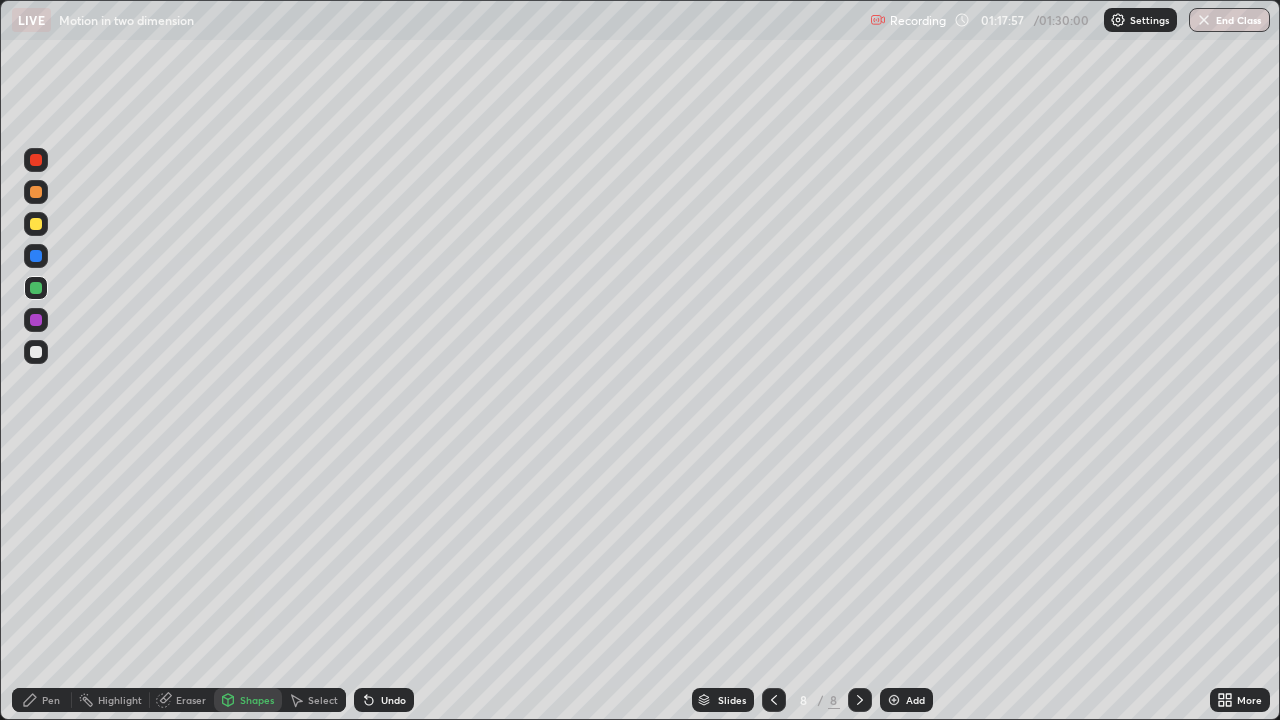 click at bounding box center (36, 320) 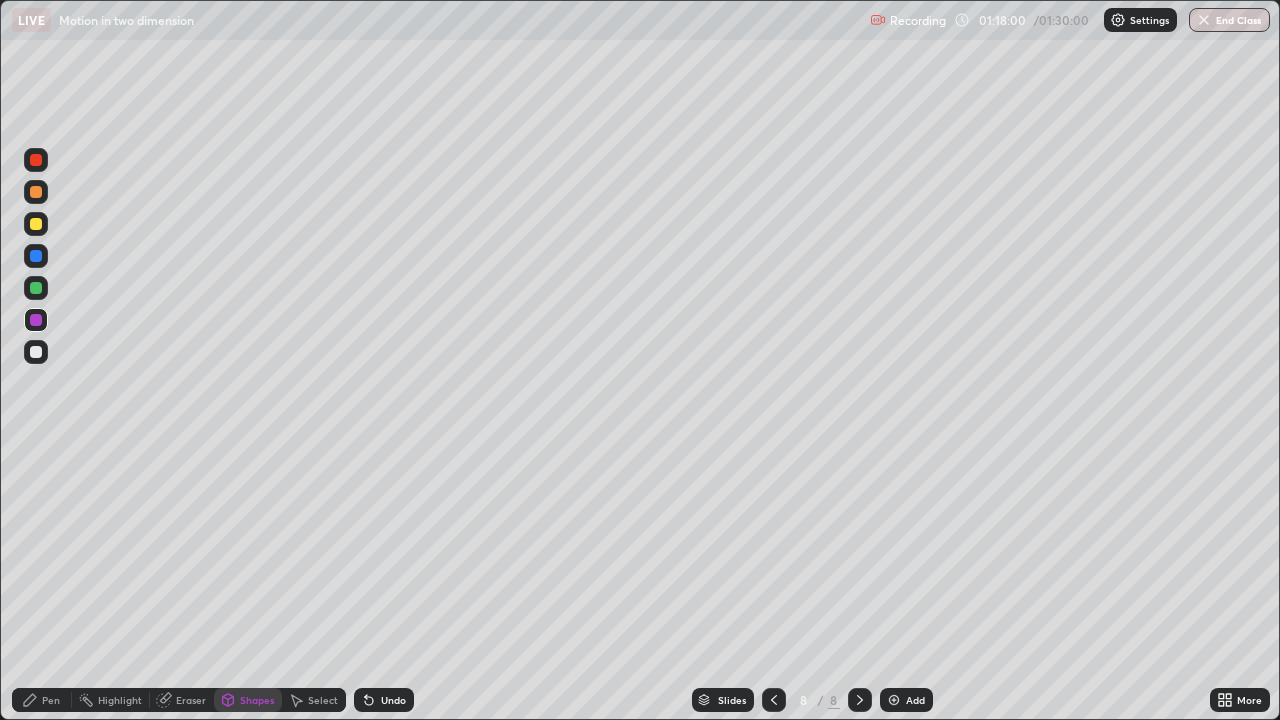 click on "Shapes" at bounding box center (257, 700) 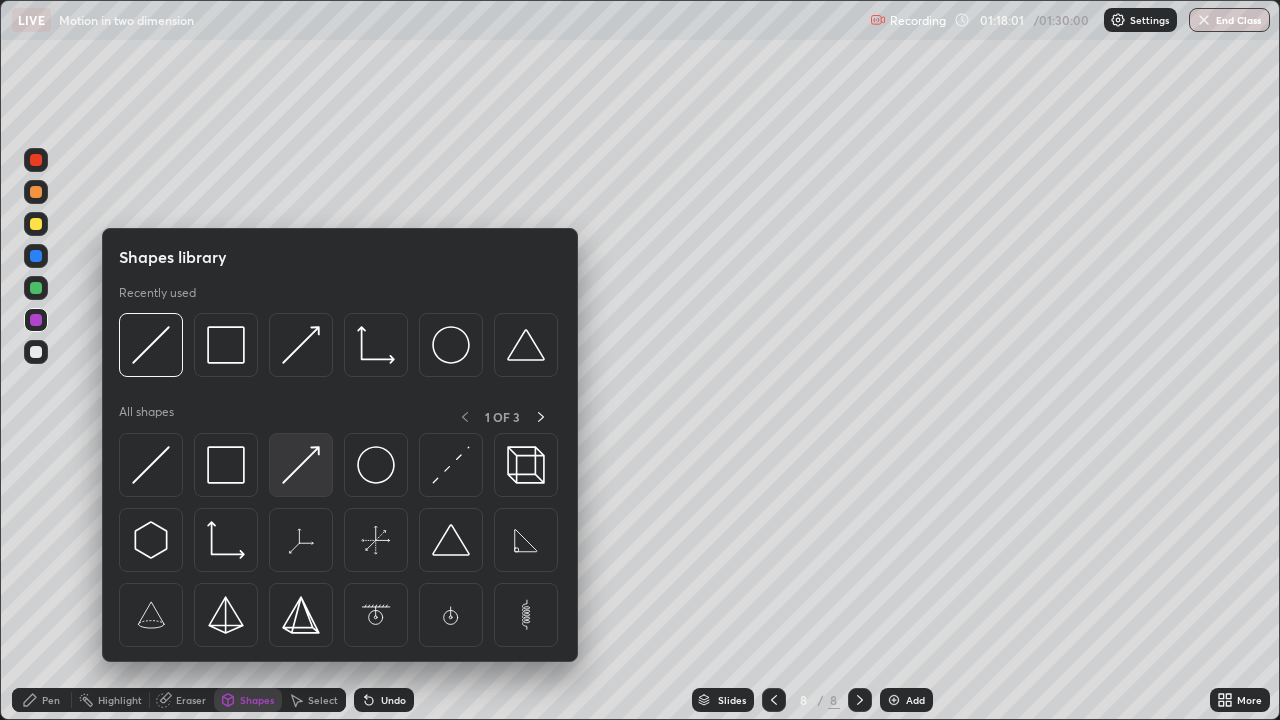 click at bounding box center [301, 465] 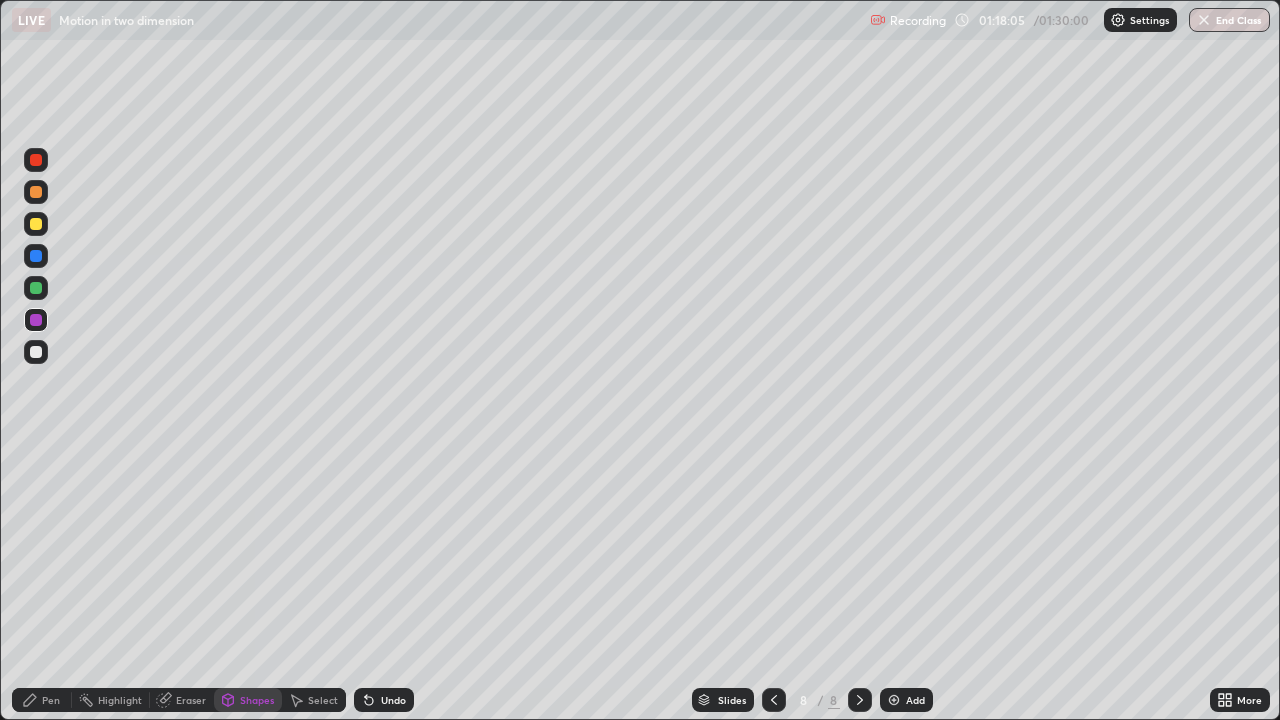 click at bounding box center (36, 224) 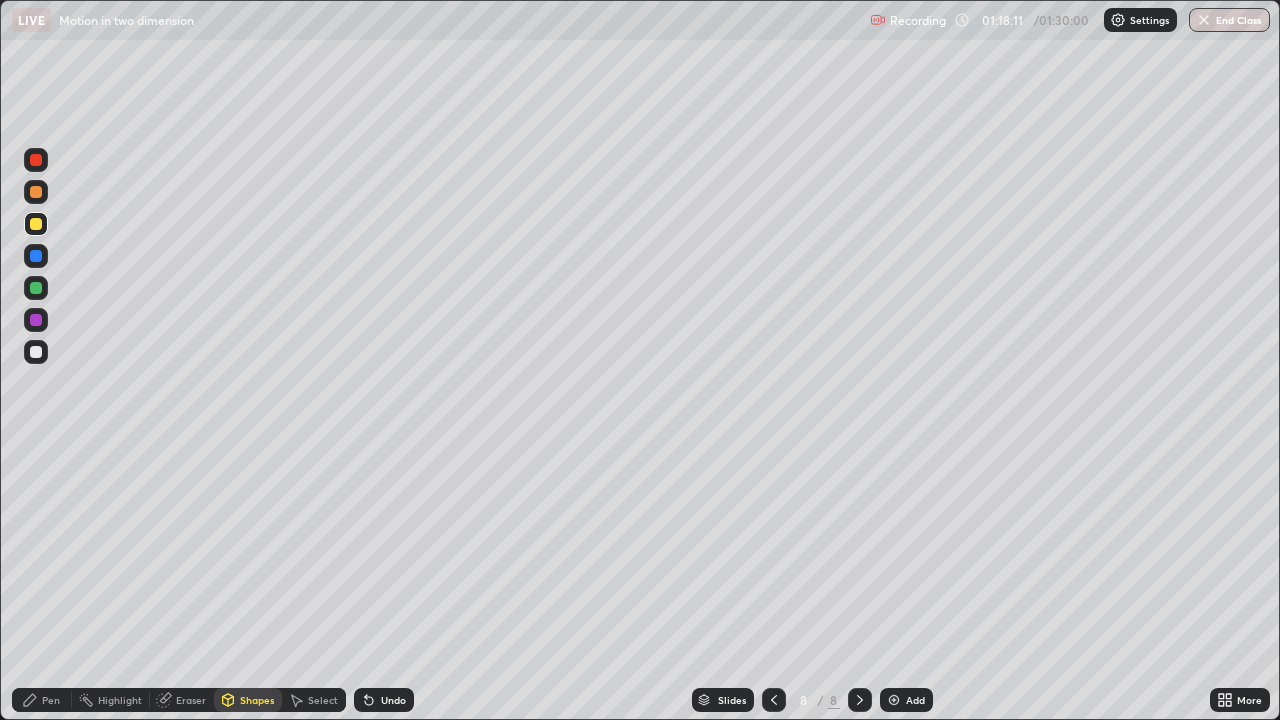 click on "Pen" at bounding box center (51, 700) 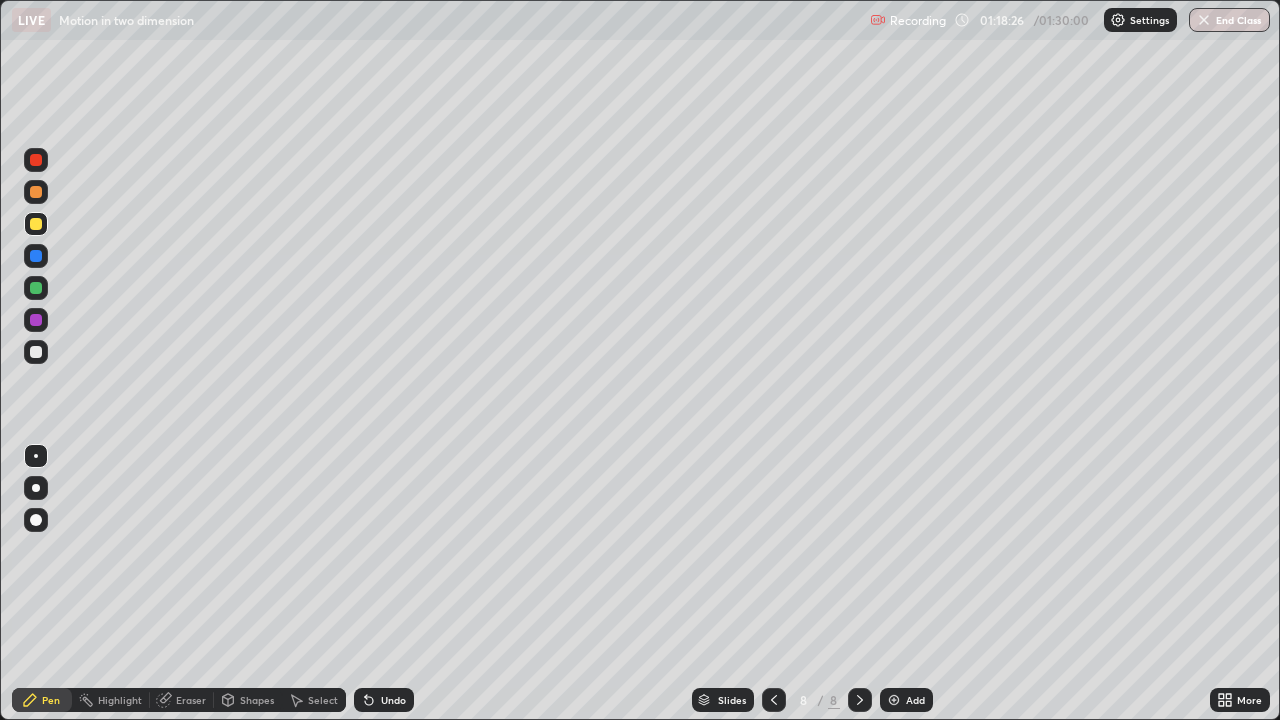 click on "Eraser" at bounding box center (191, 700) 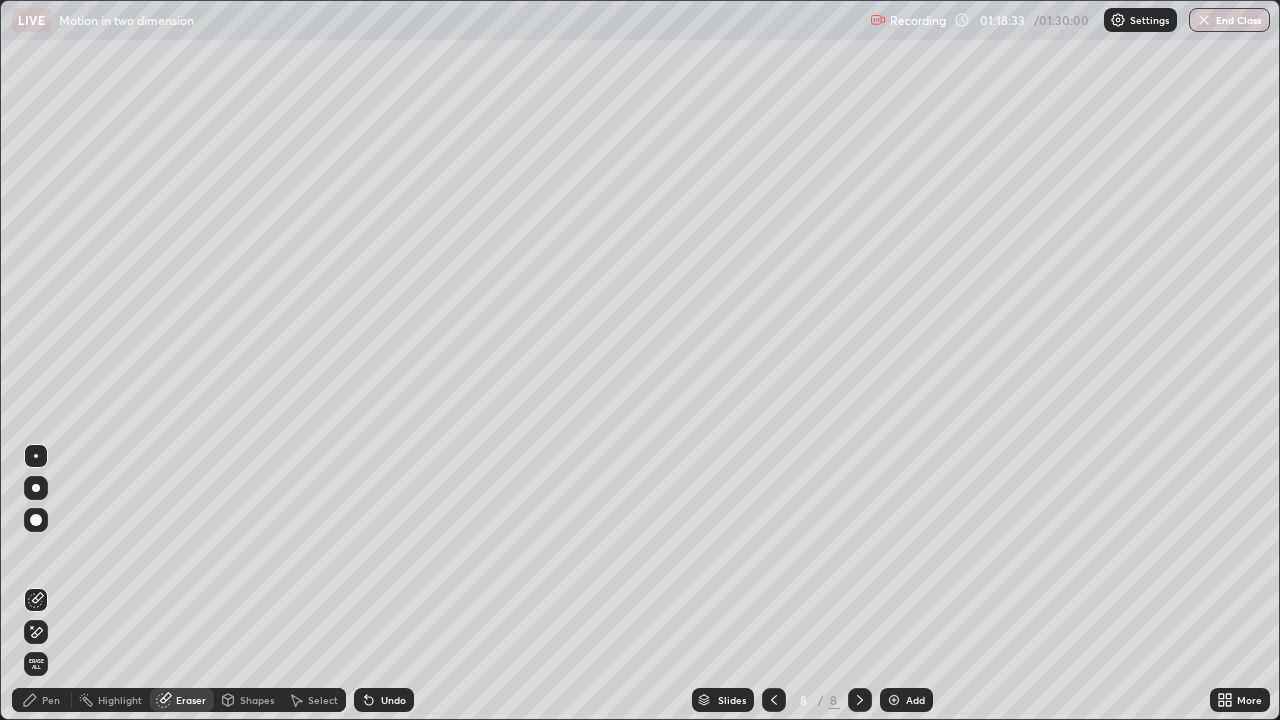 click on "Pen" at bounding box center [42, 700] 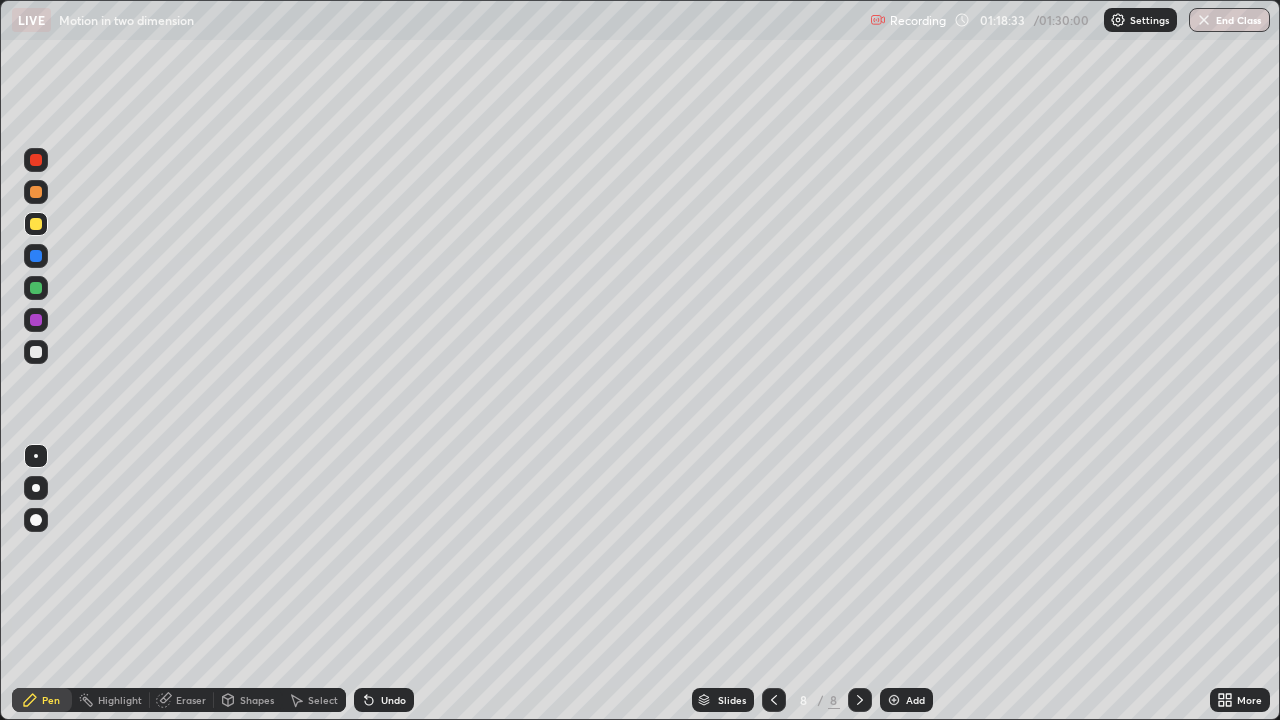 click at bounding box center [36, 352] 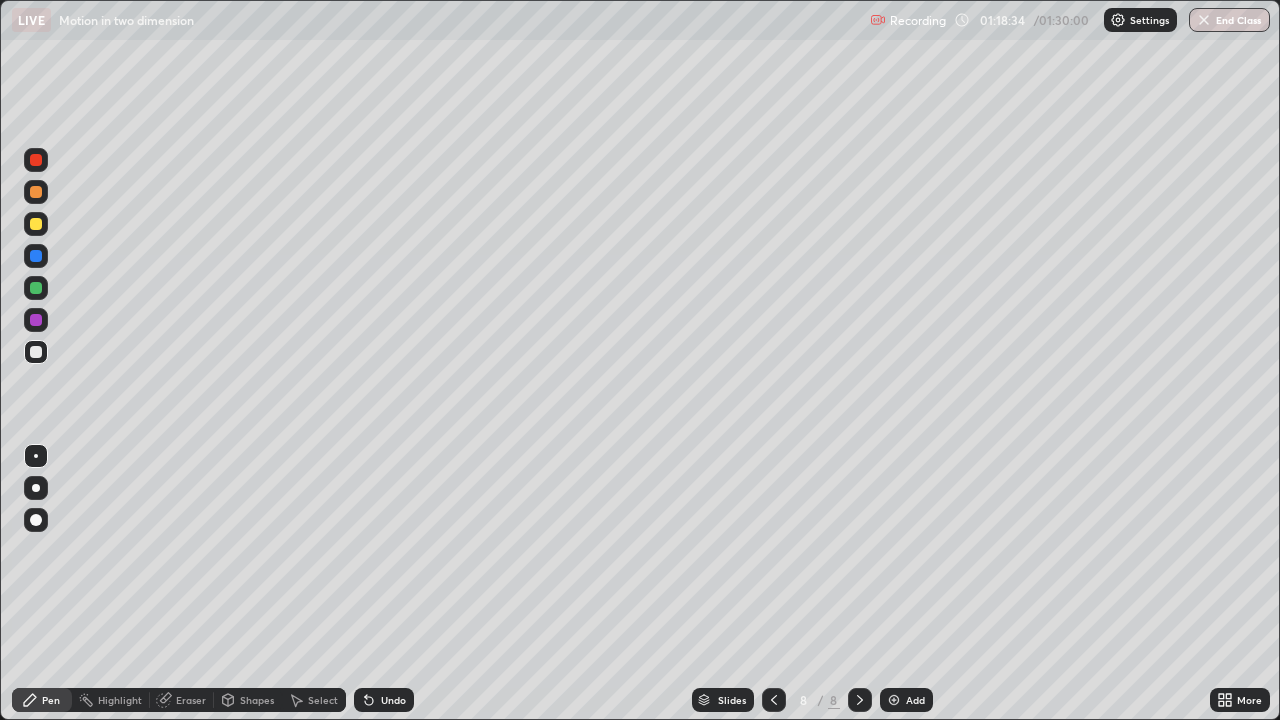 click on "Shapes" at bounding box center (257, 700) 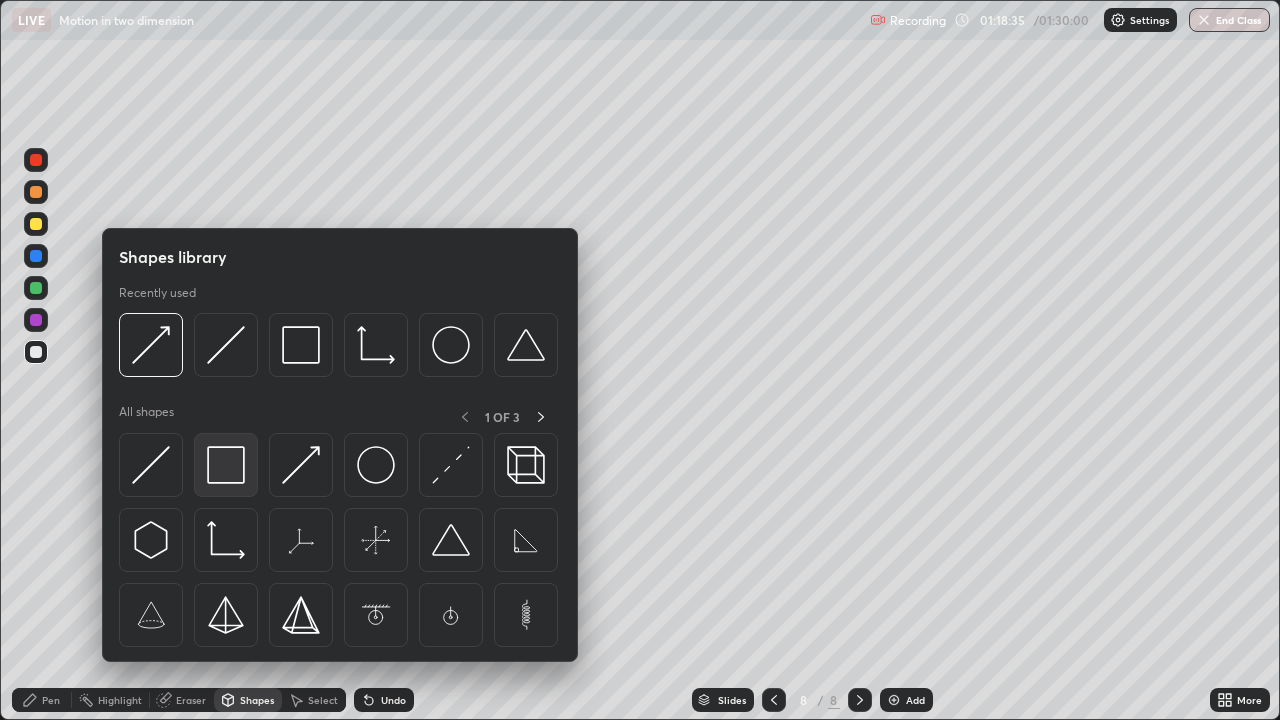 click at bounding box center [226, 465] 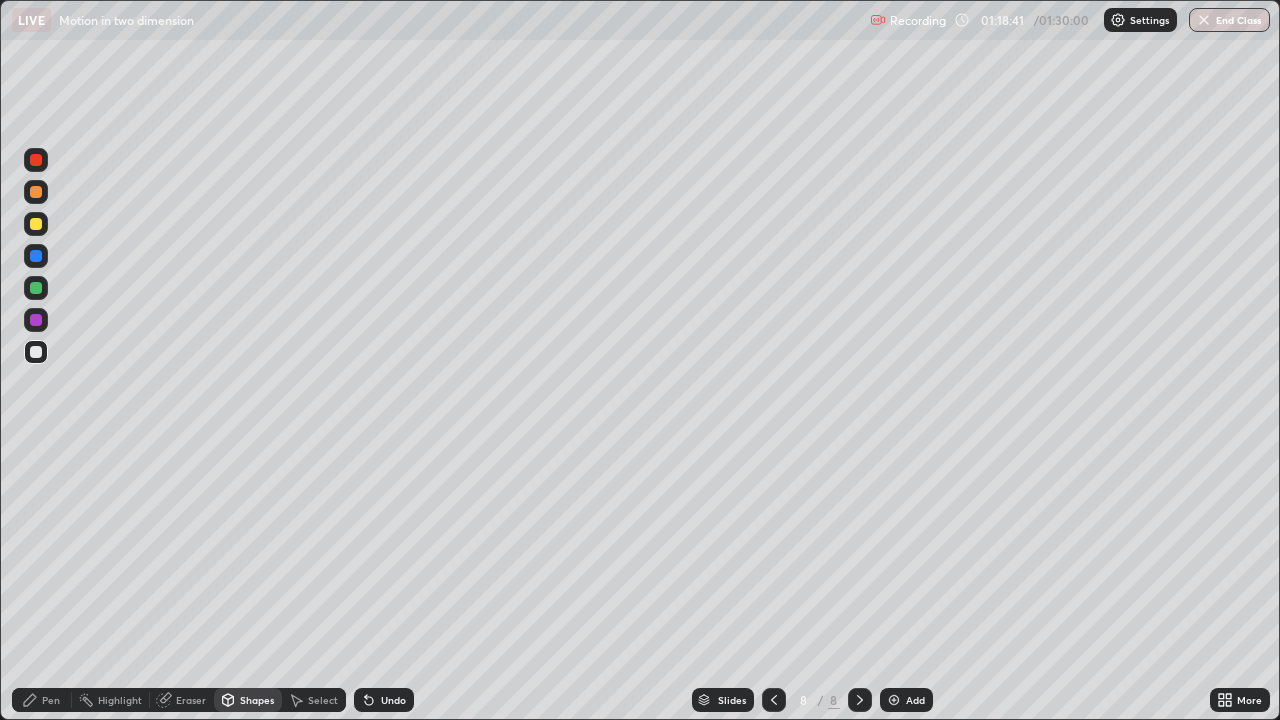 click on "Shapes" at bounding box center (257, 700) 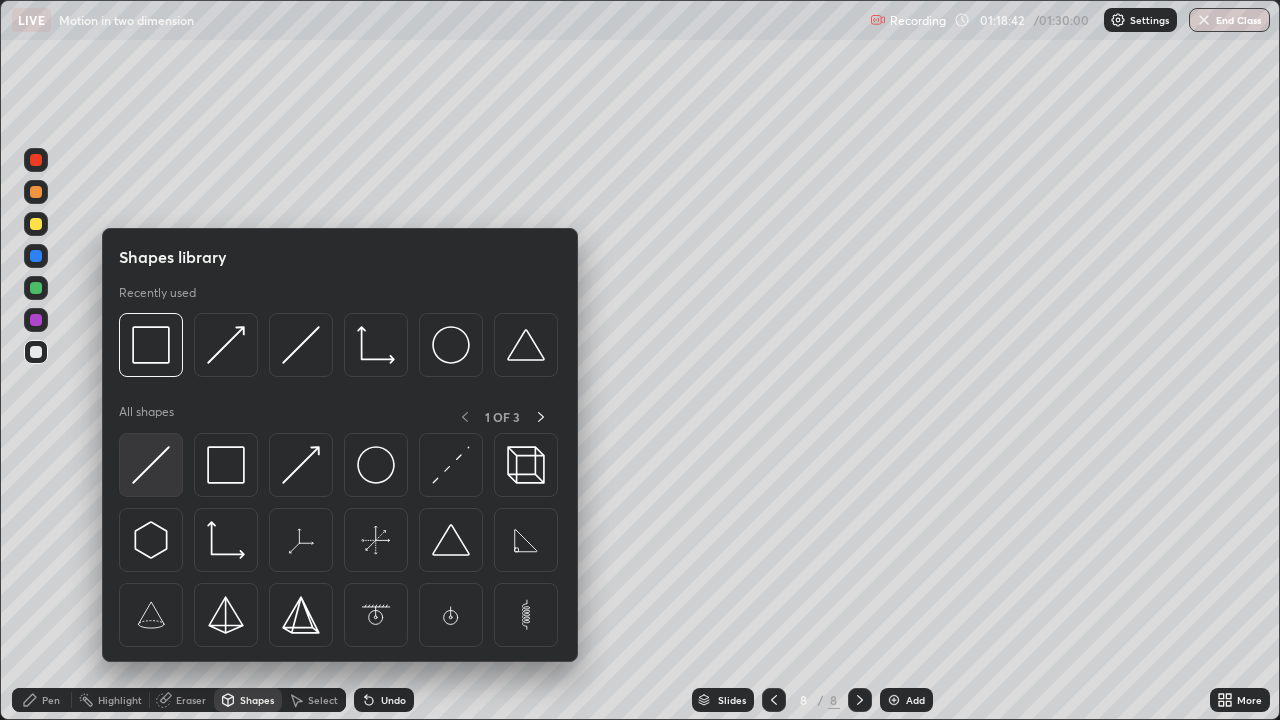 click at bounding box center [151, 465] 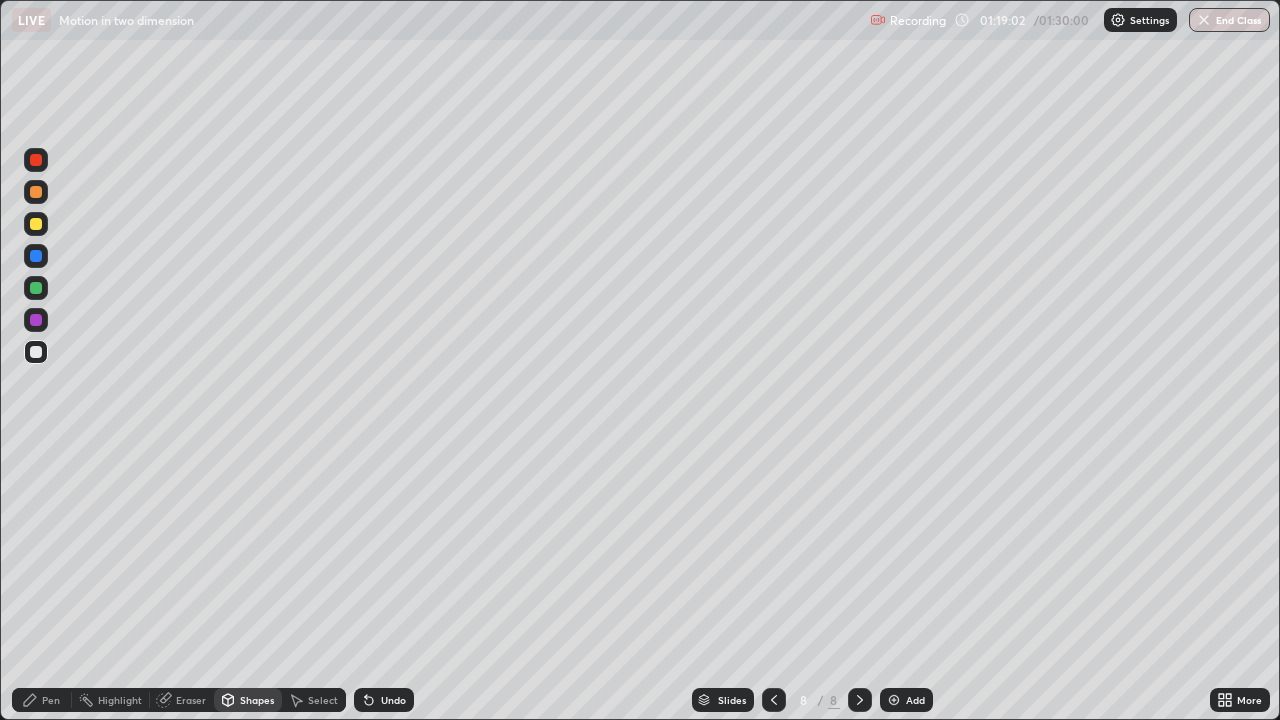click at bounding box center (36, 256) 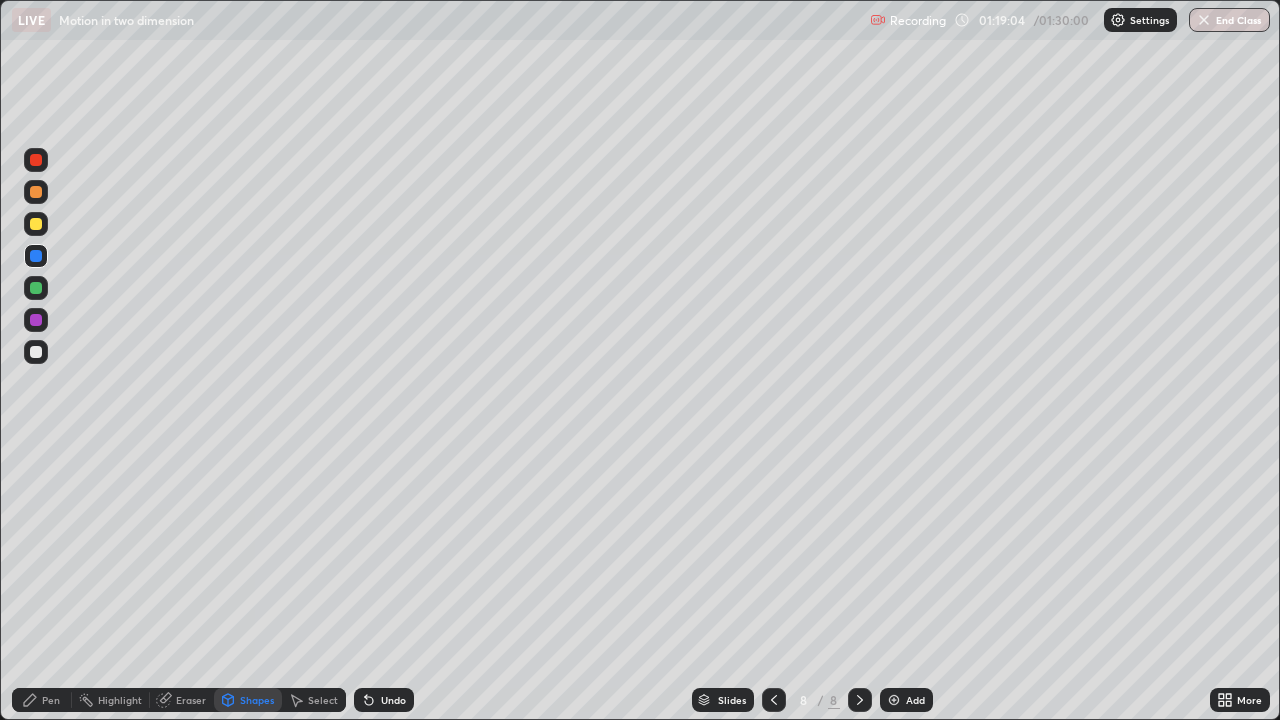 click on "Shapes" at bounding box center [257, 700] 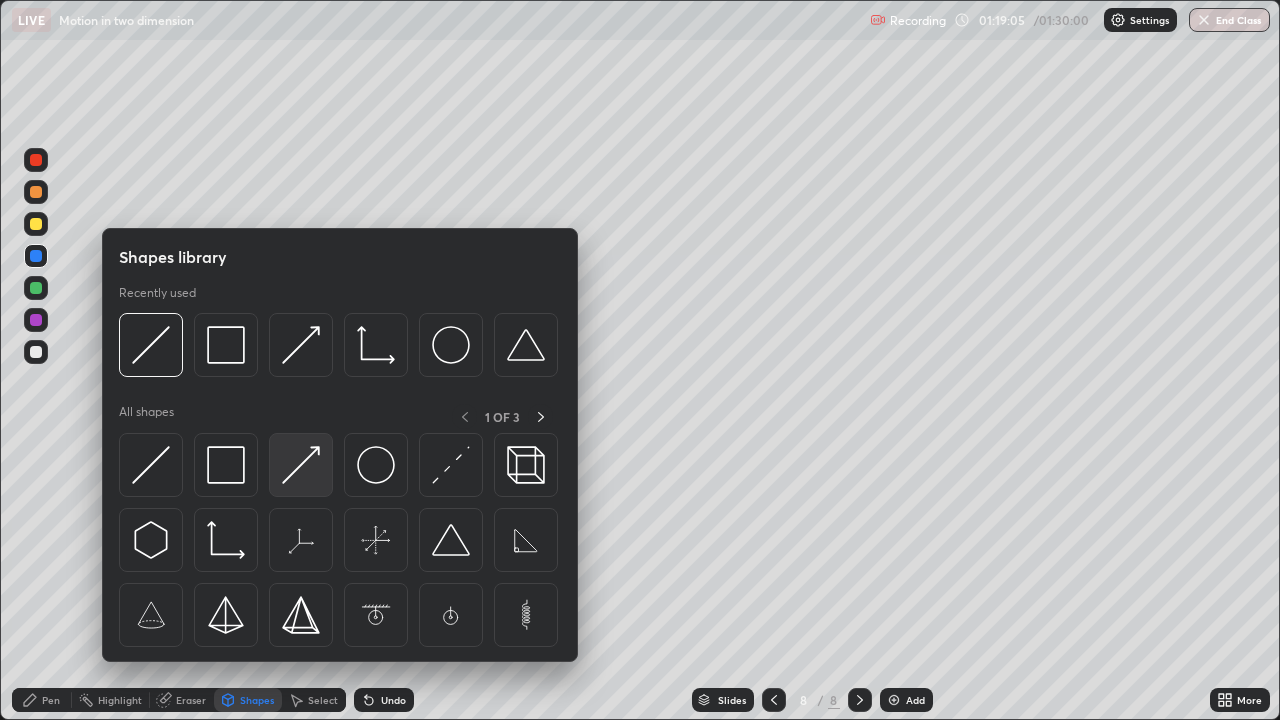 click at bounding box center (301, 465) 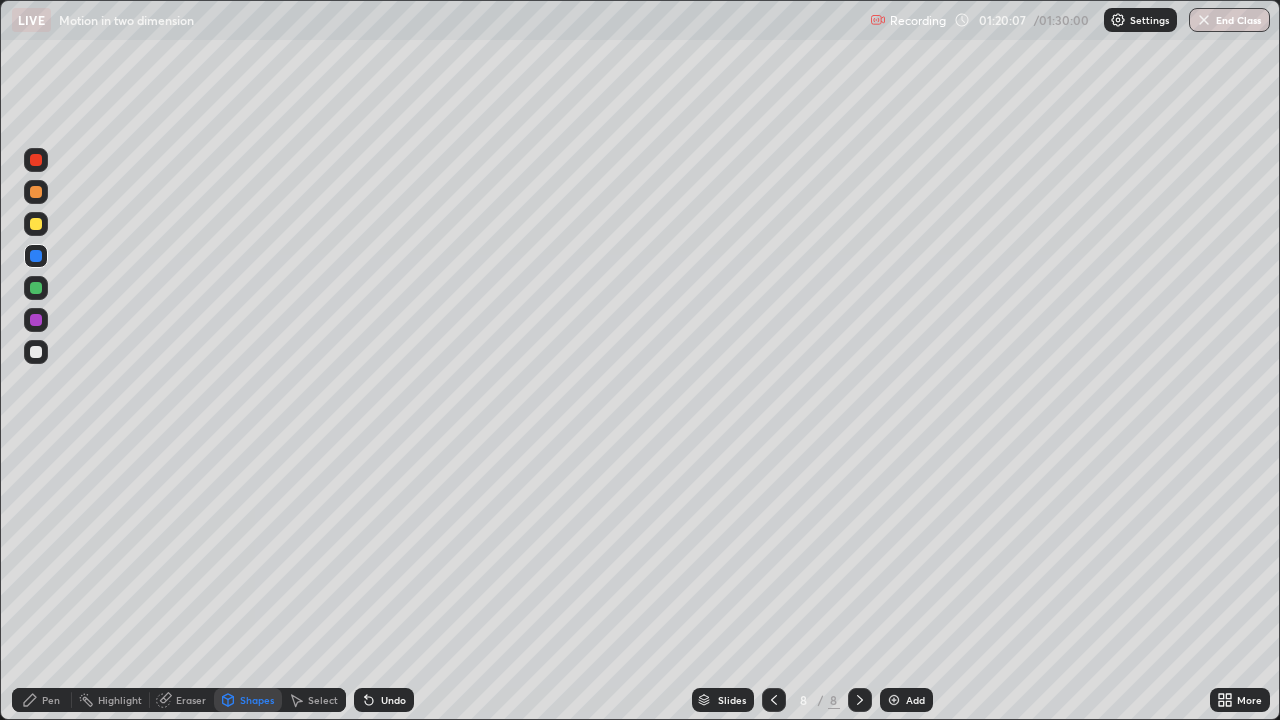 click 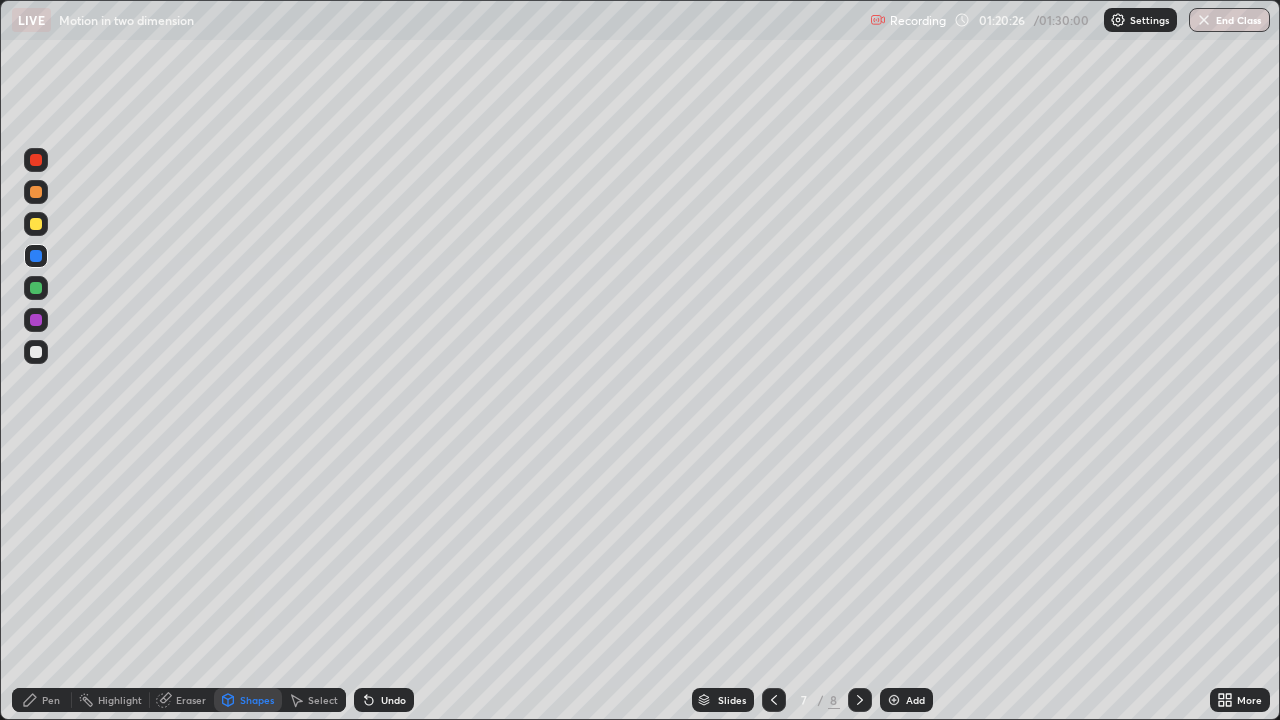click 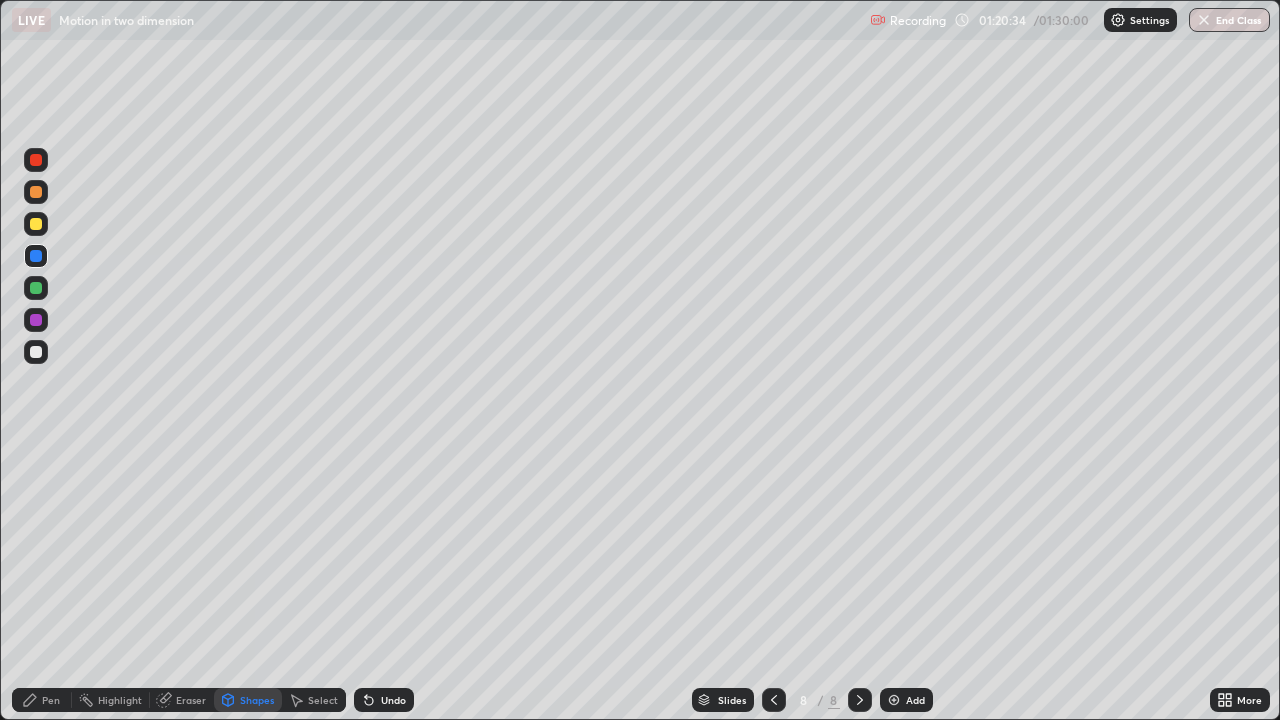 click at bounding box center [36, 320] 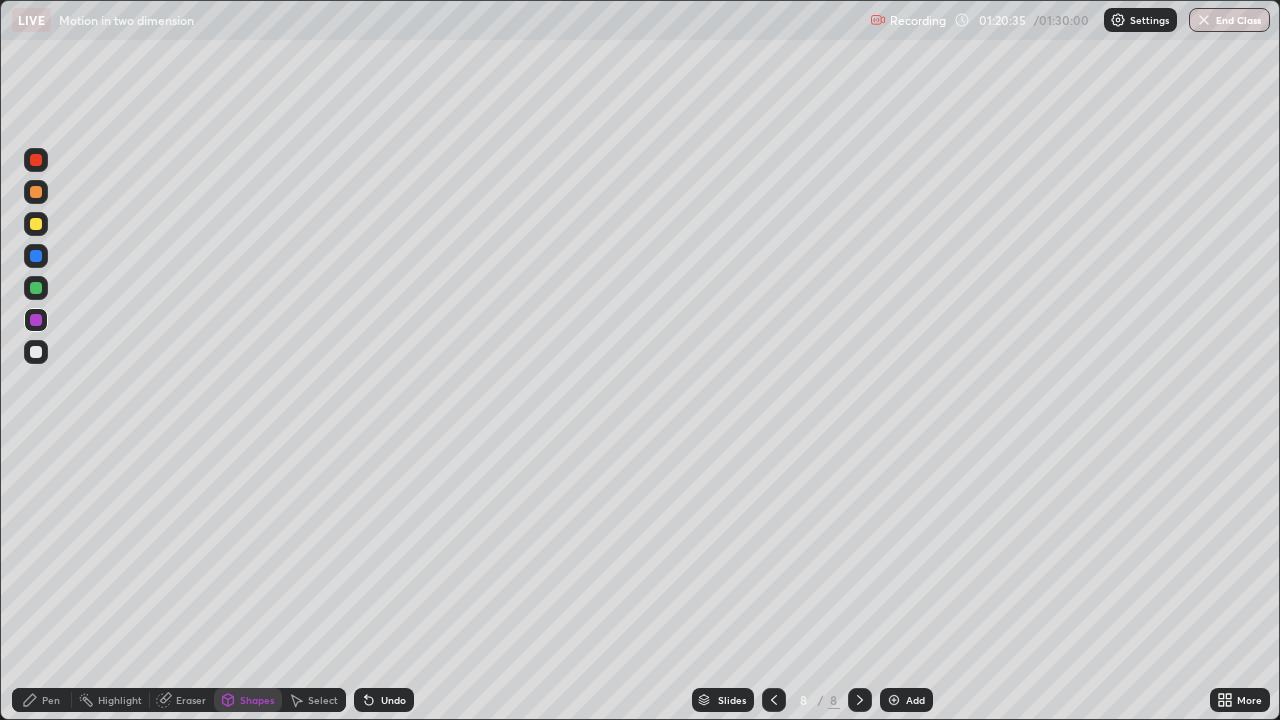 click at bounding box center [36, 224] 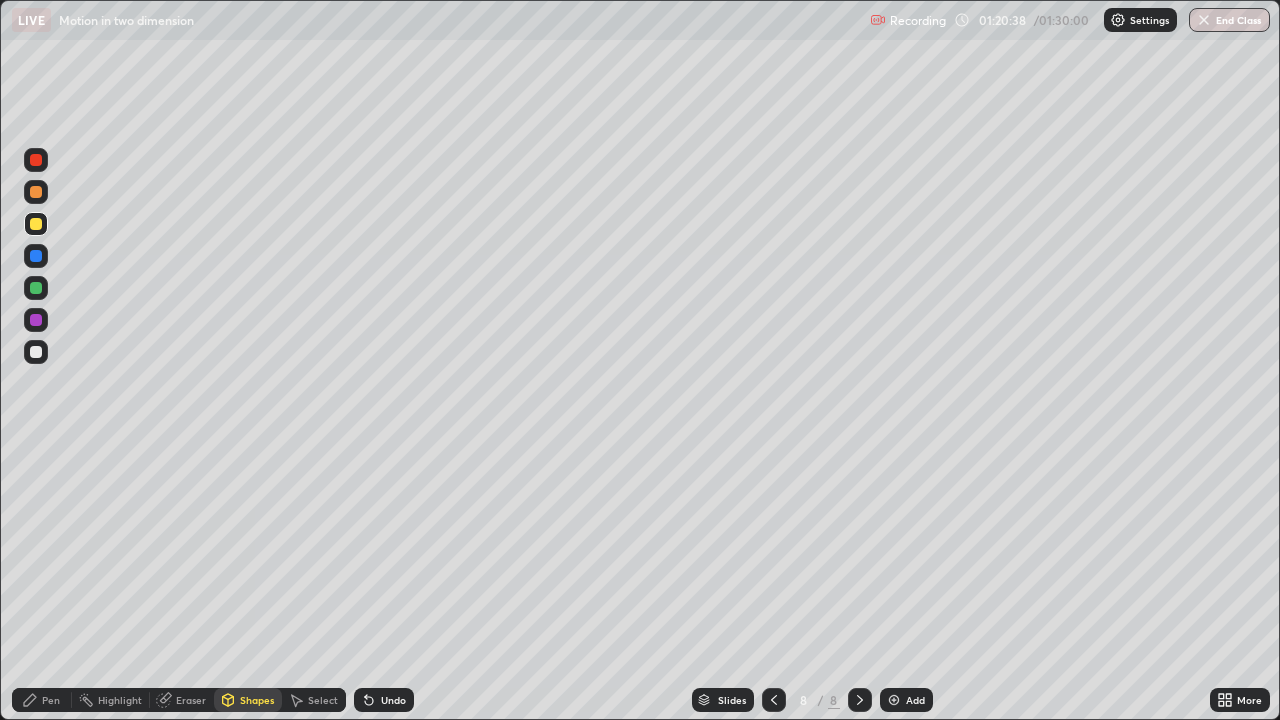 click on "Eraser" at bounding box center [191, 700] 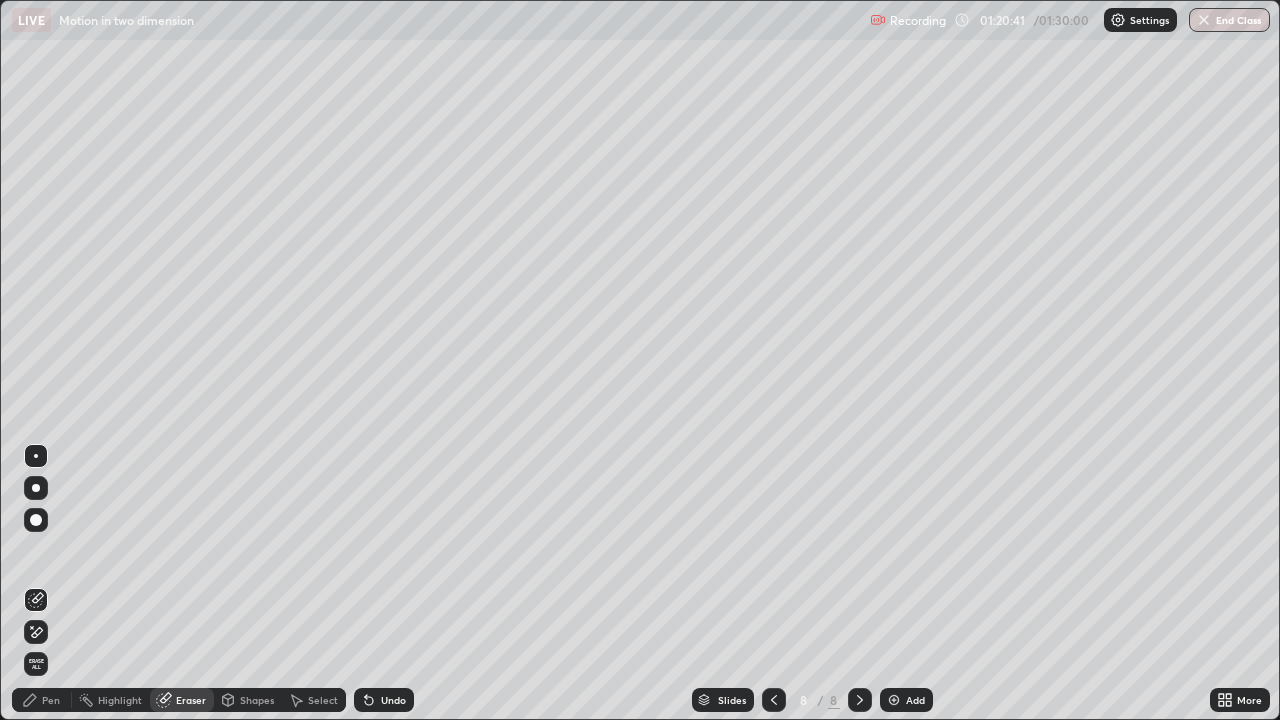 click on "Pen" at bounding box center (51, 700) 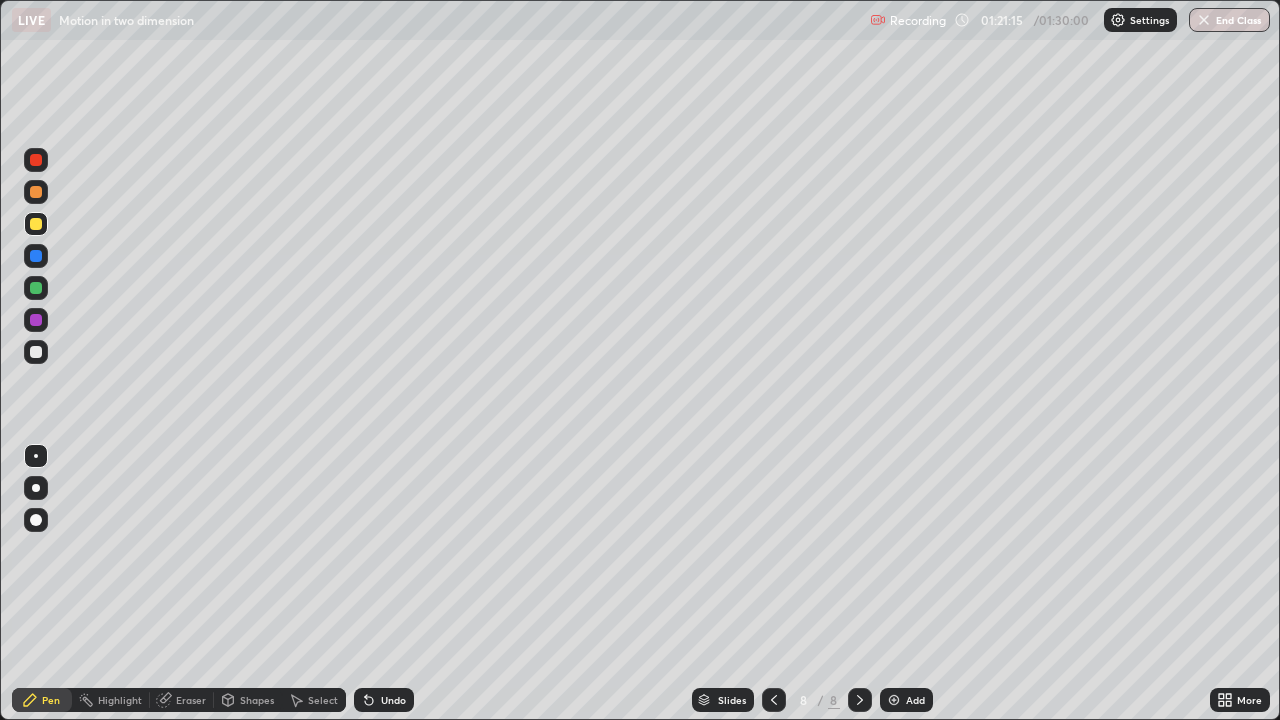 click on "Shapes" at bounding box center [257, 700] 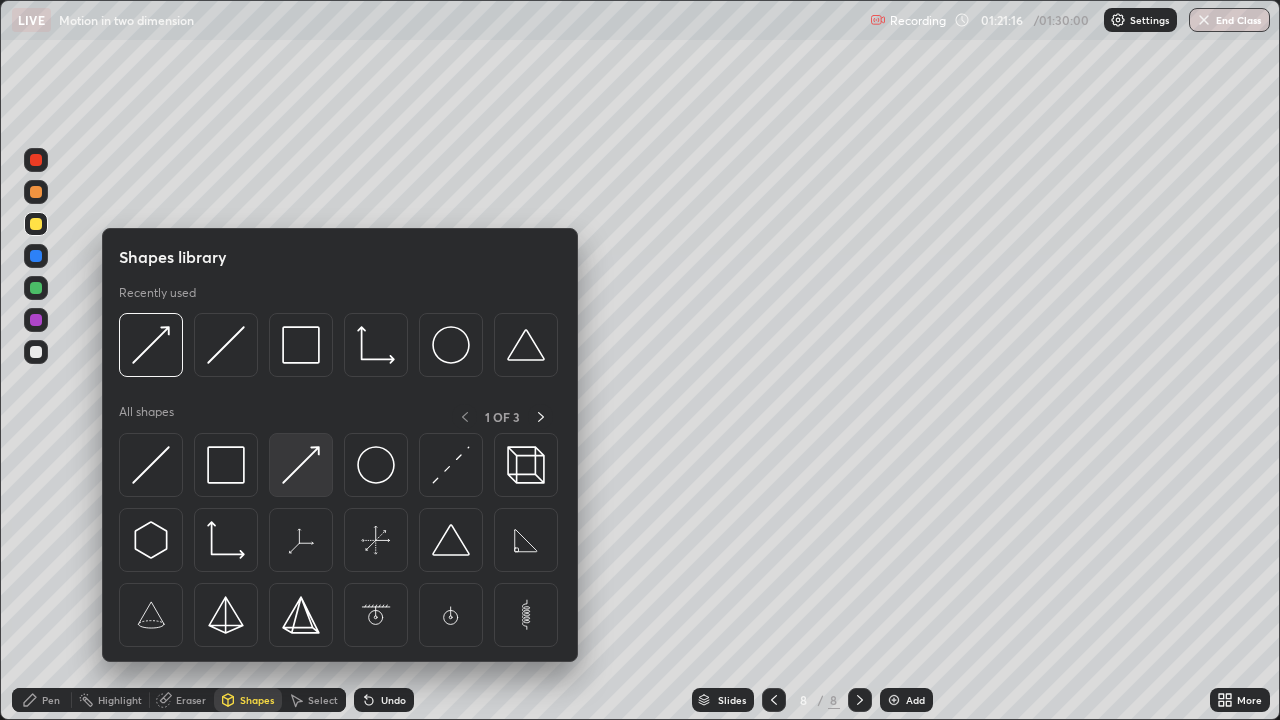 click at bounding box center (301, 465) 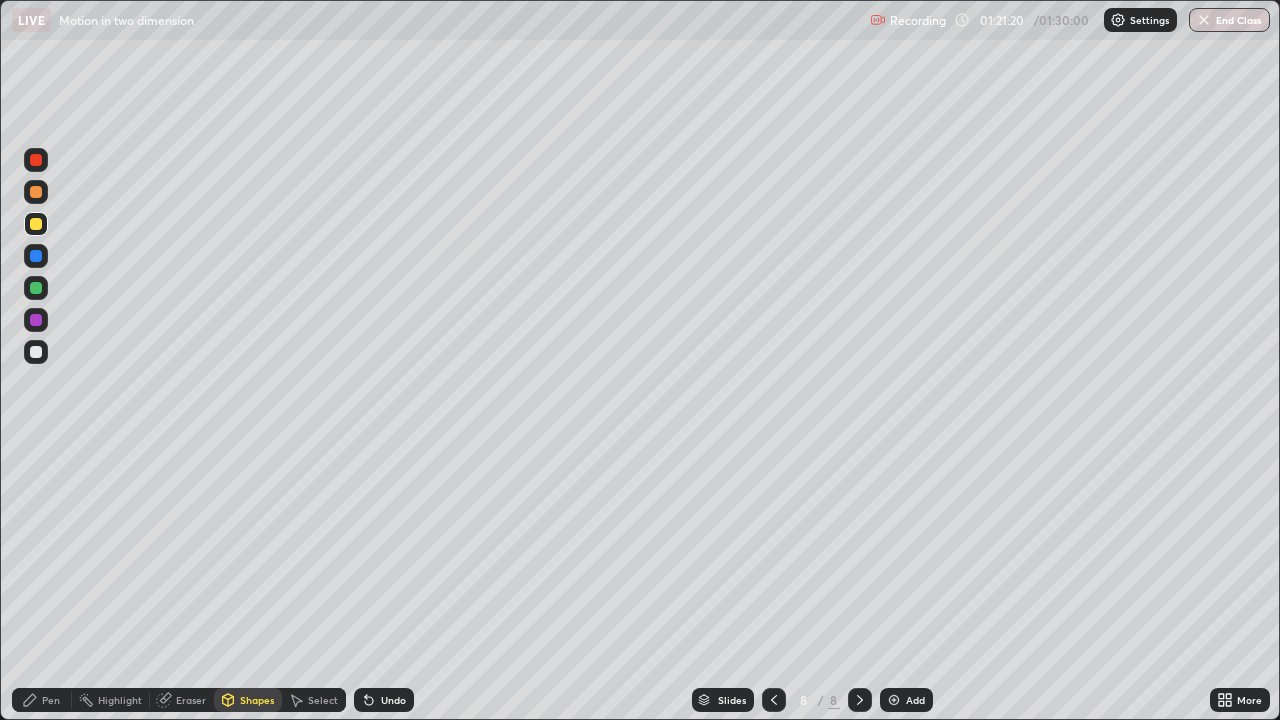 click on "Pen" at bounding box center (51, 700) 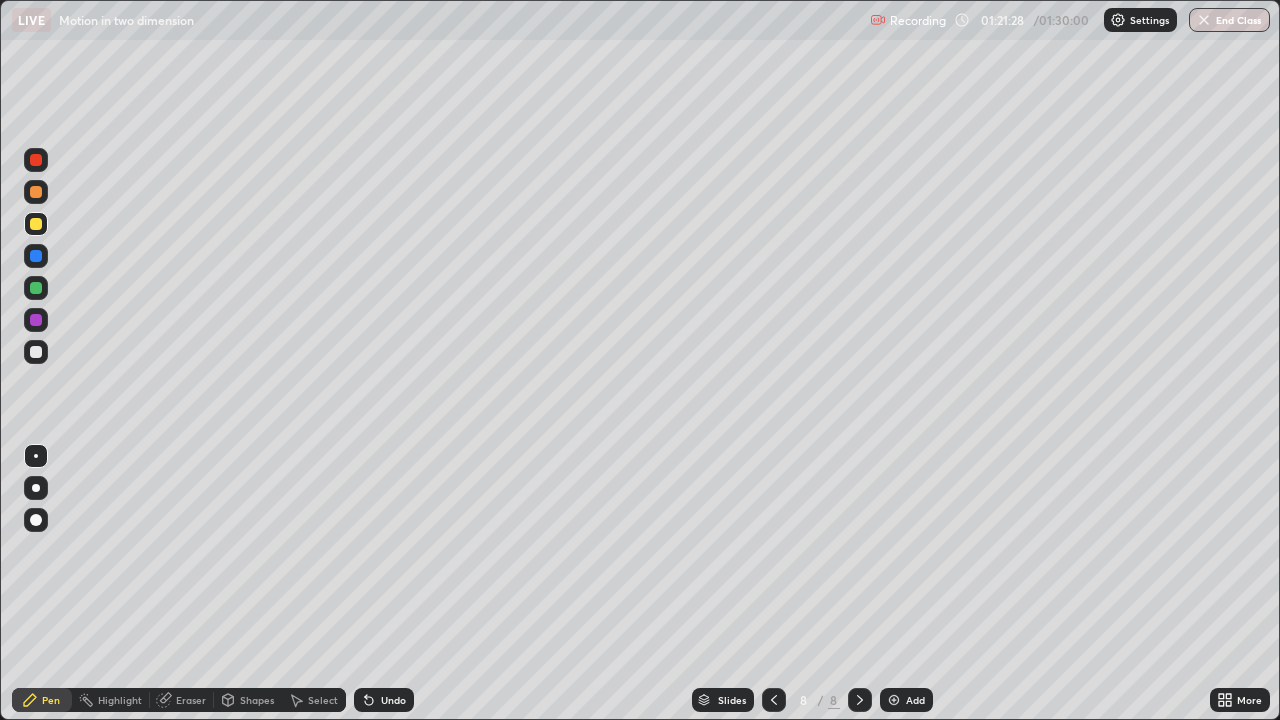 click at bounding box center (36, 320) 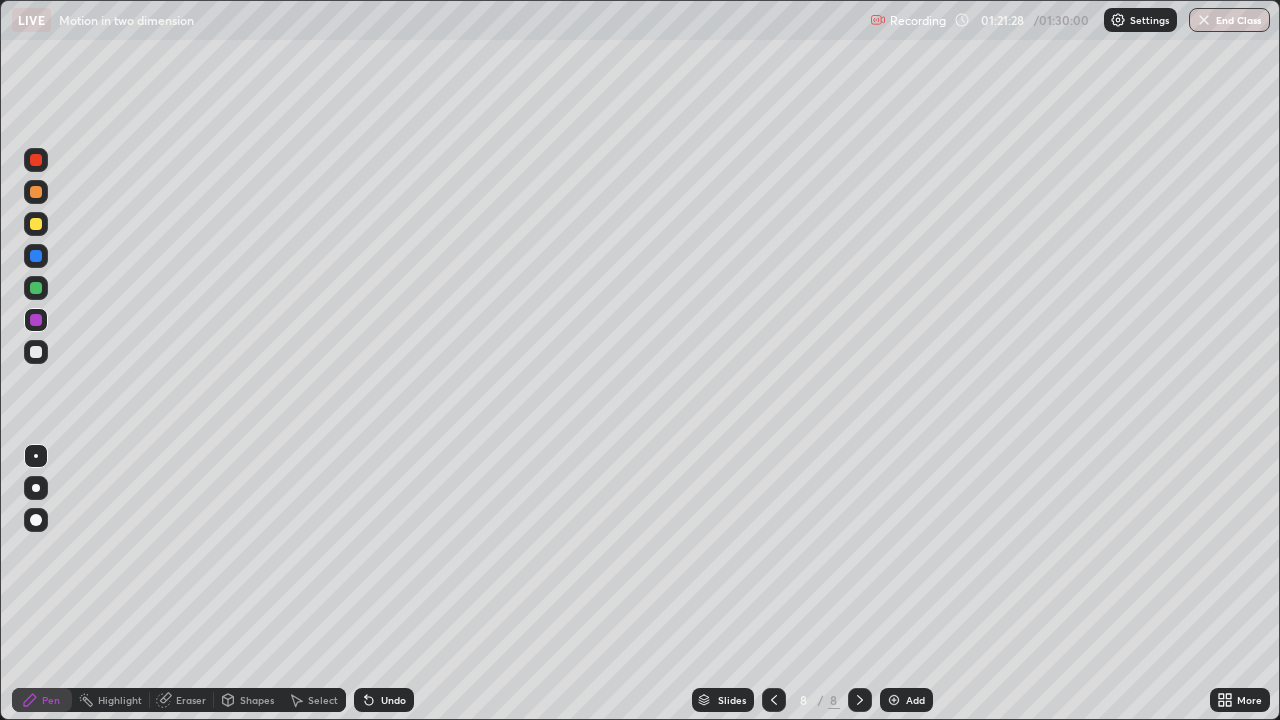 click at bounding box center (36, 288) 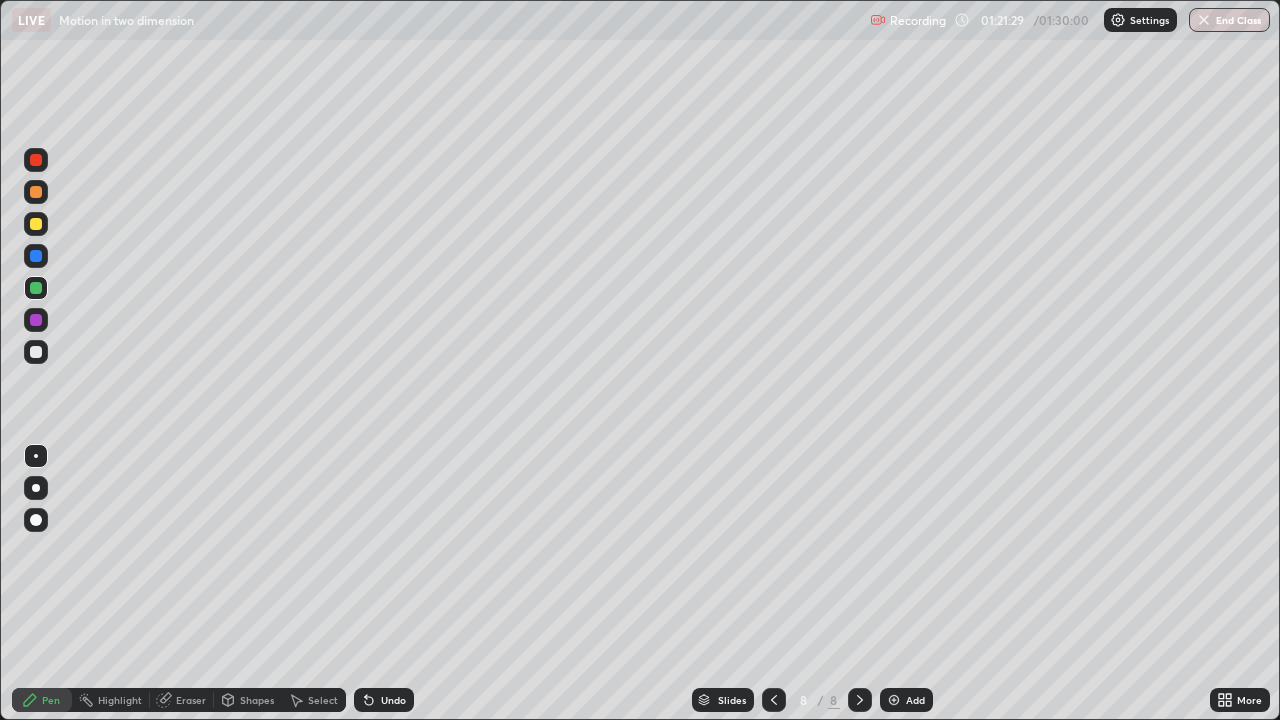 click on "Shapes" at bounding box center (248, 700) 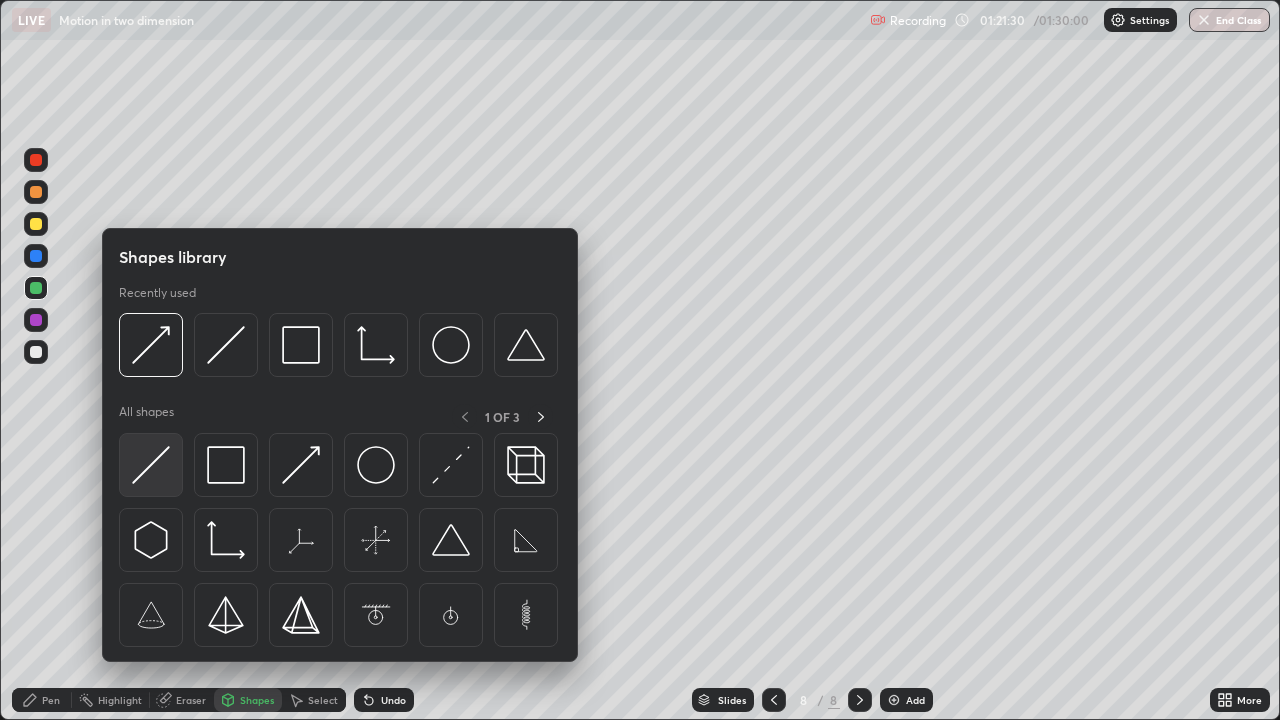 click at bounding box center [151, 465] 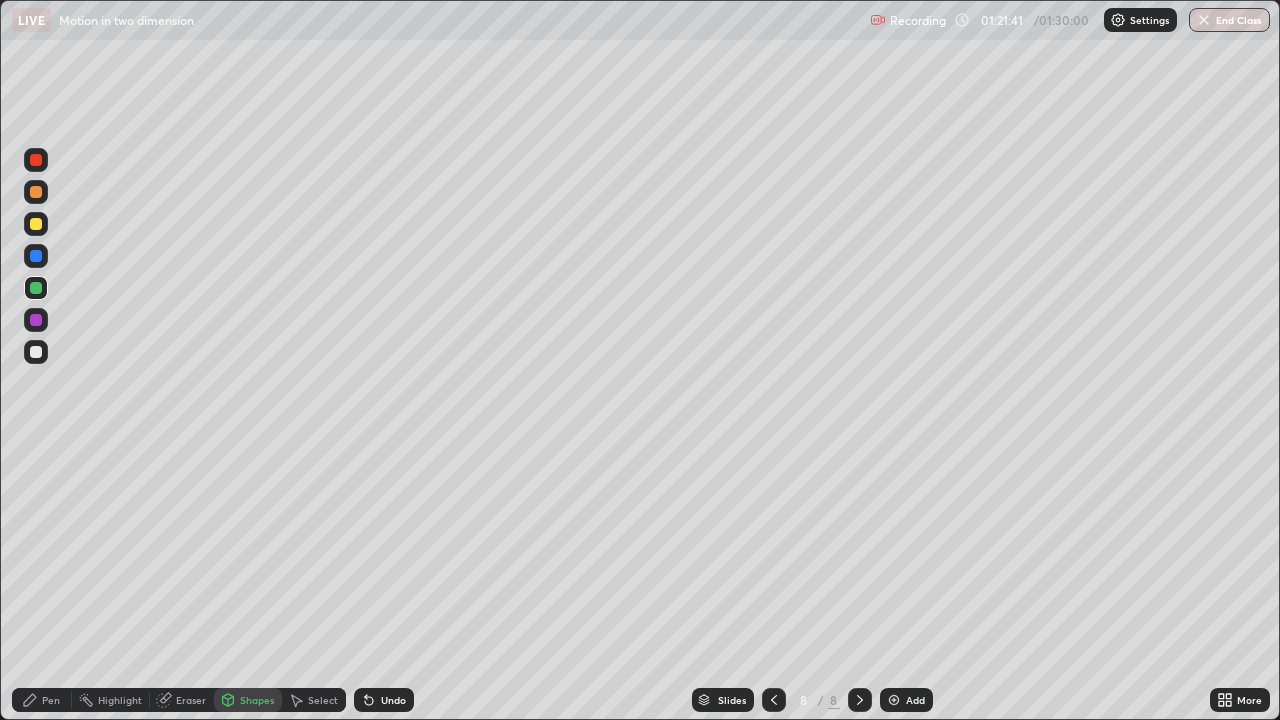 click on "Pen" at bounding box center [42, 700] 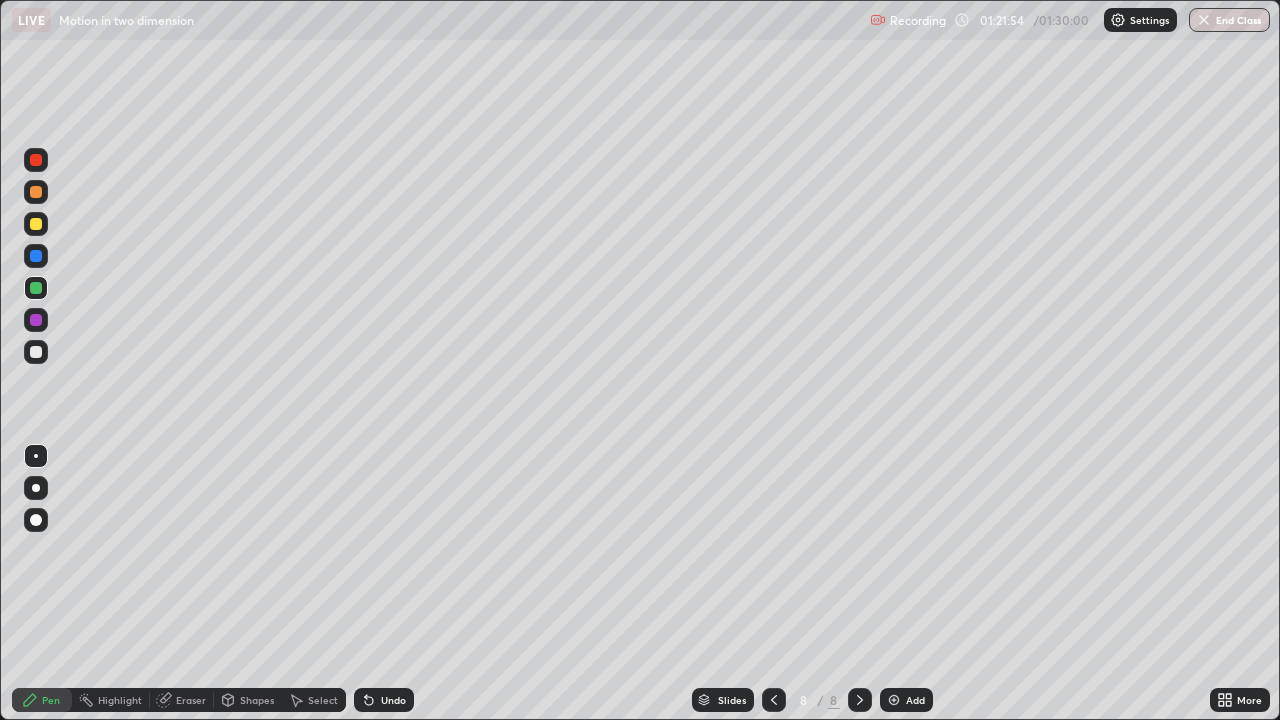 click at bounding box center (36, 352) 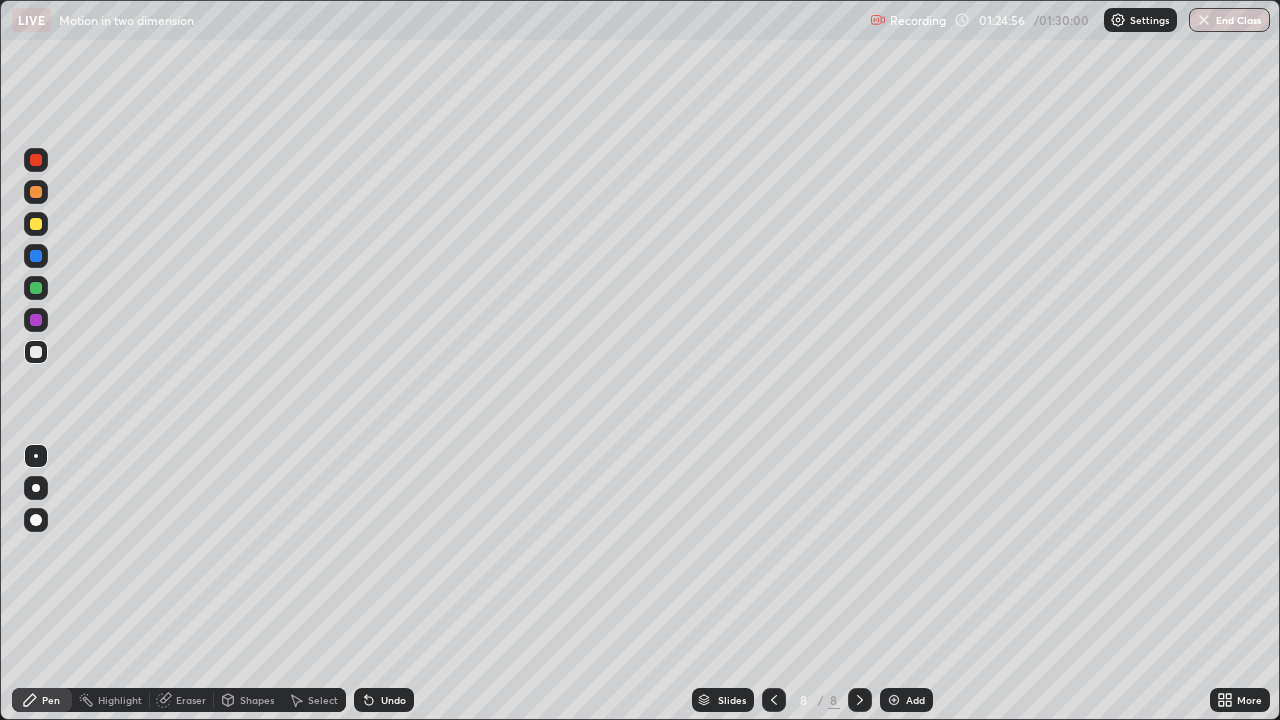 click 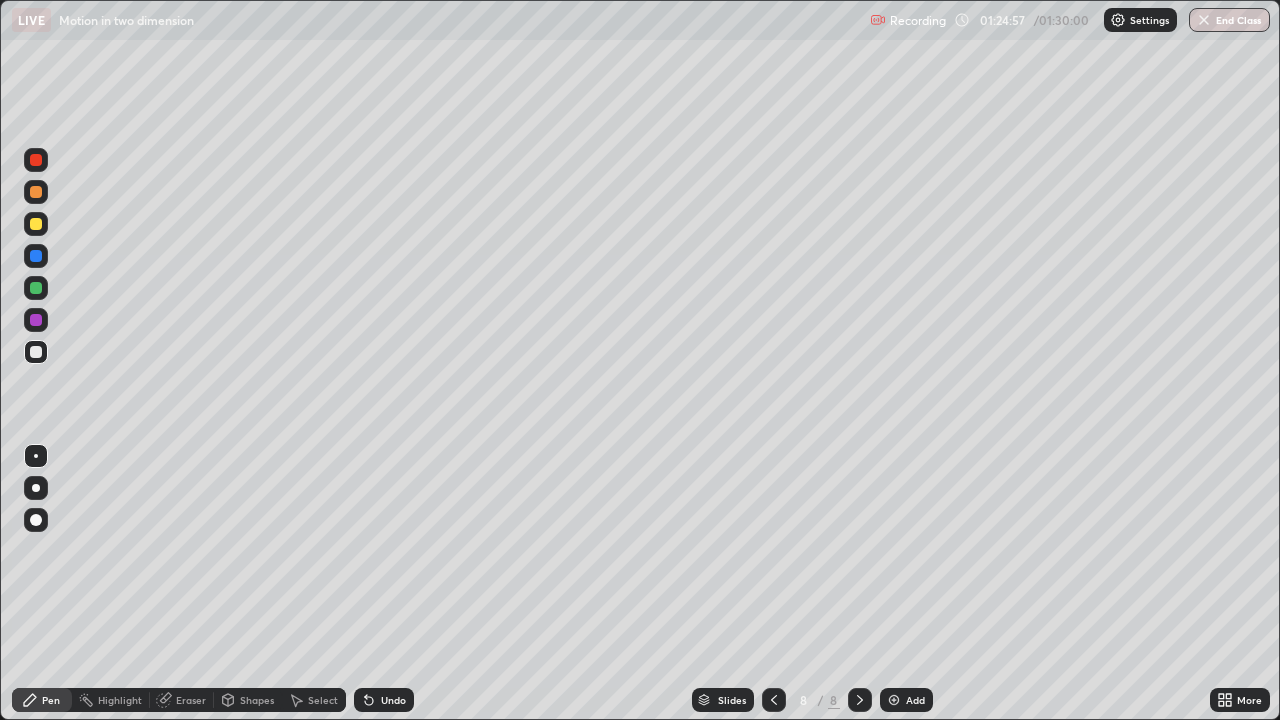click at bounding box center [894, 700] 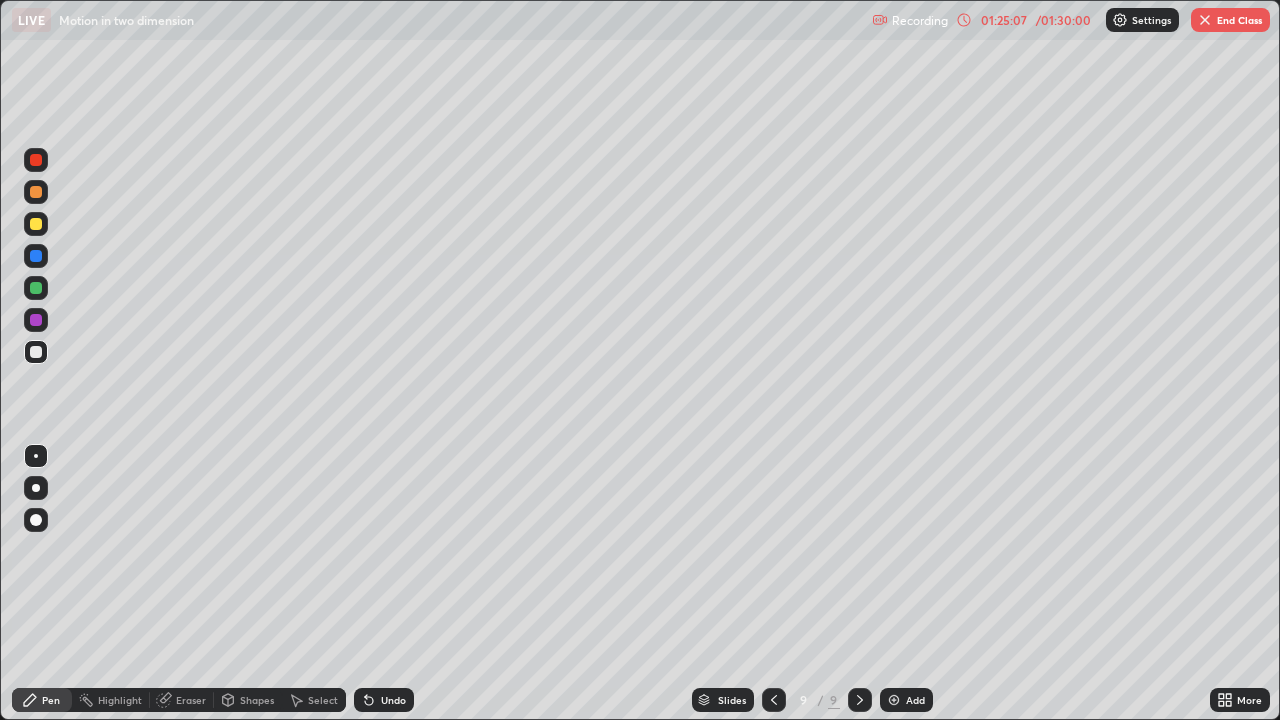 click 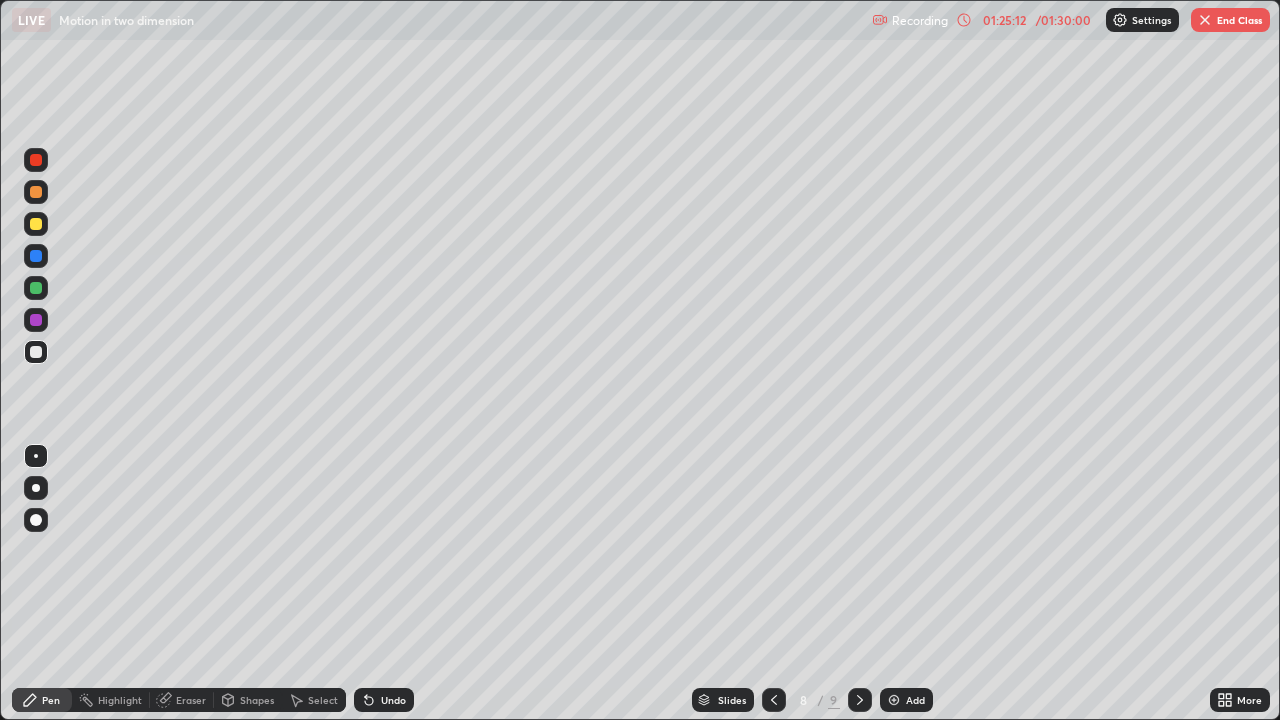 click 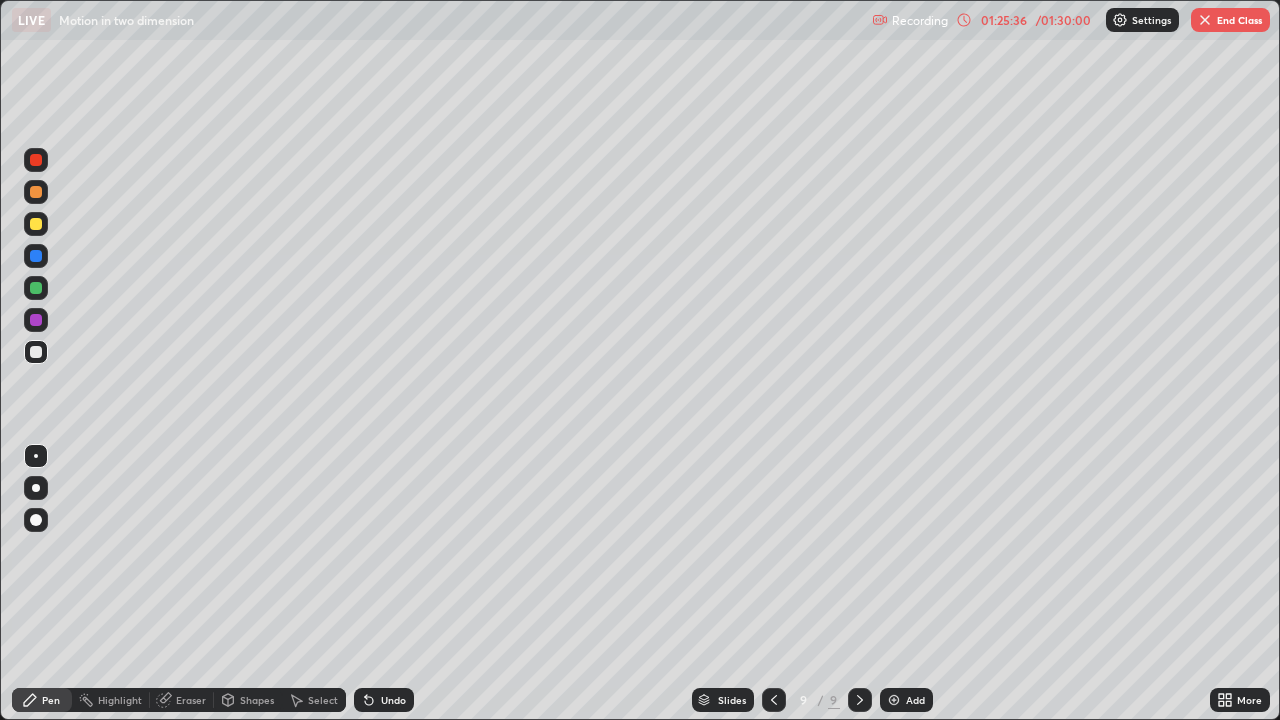 click 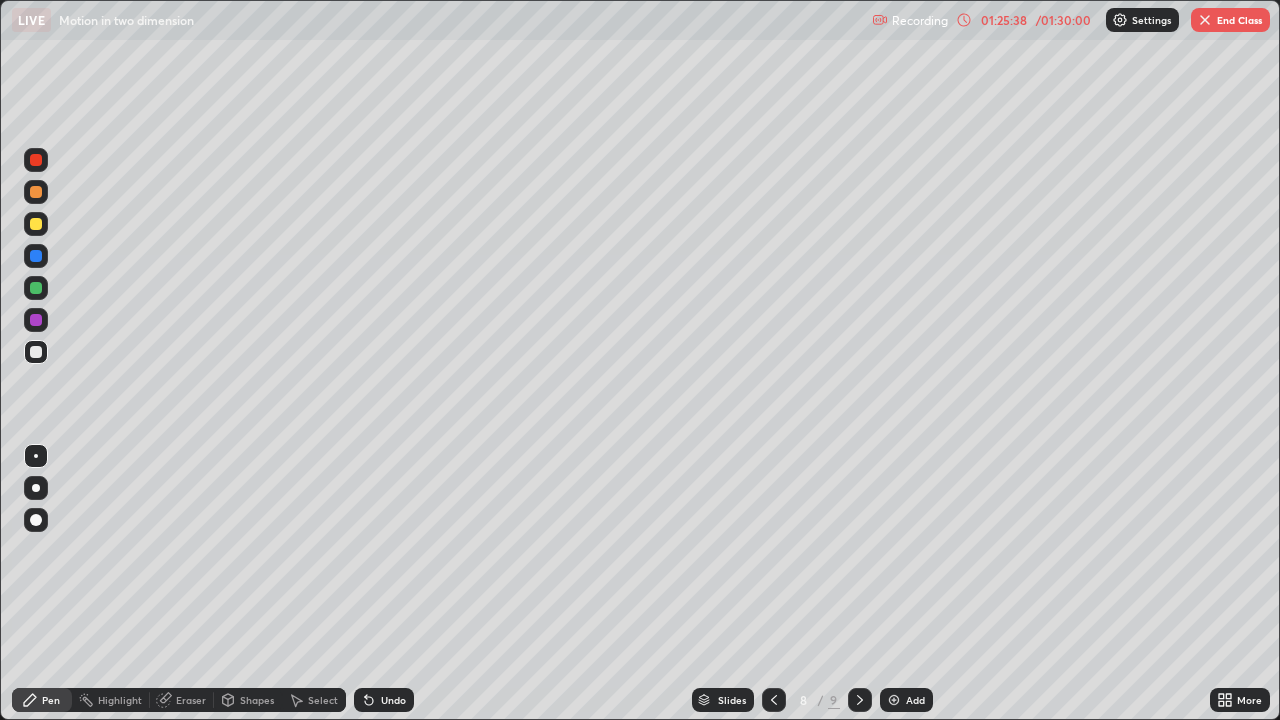 click 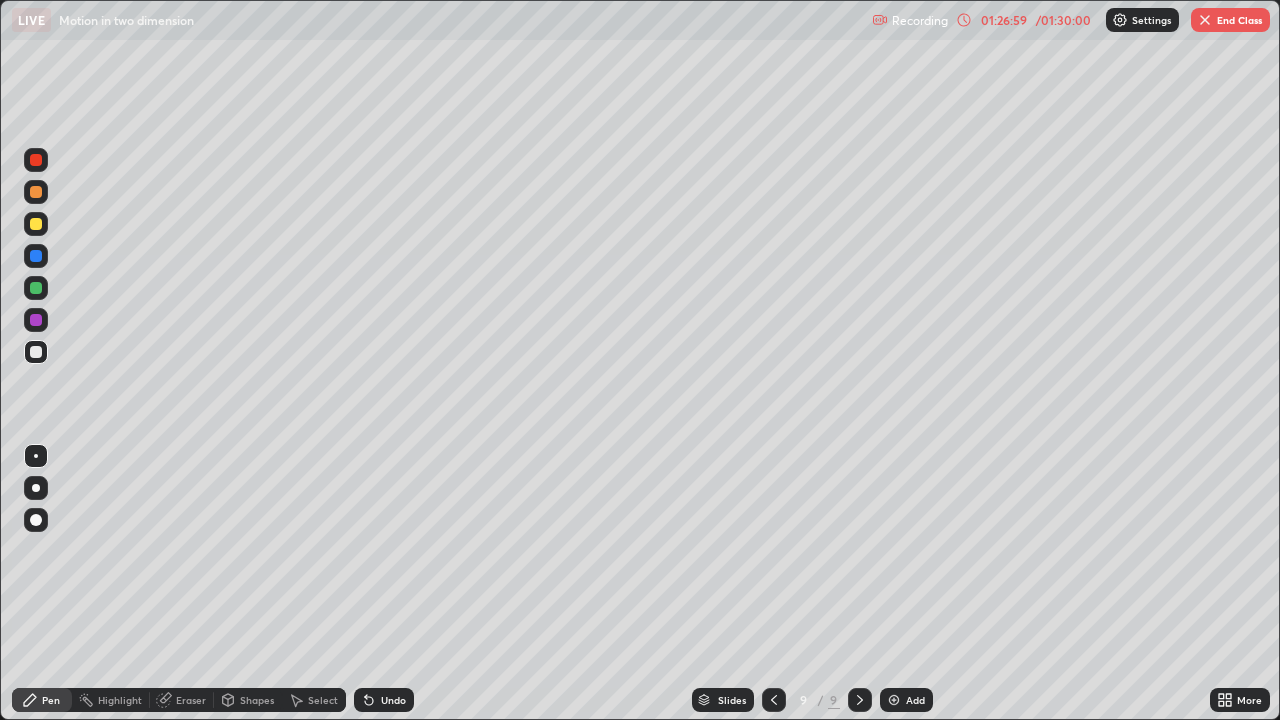 click 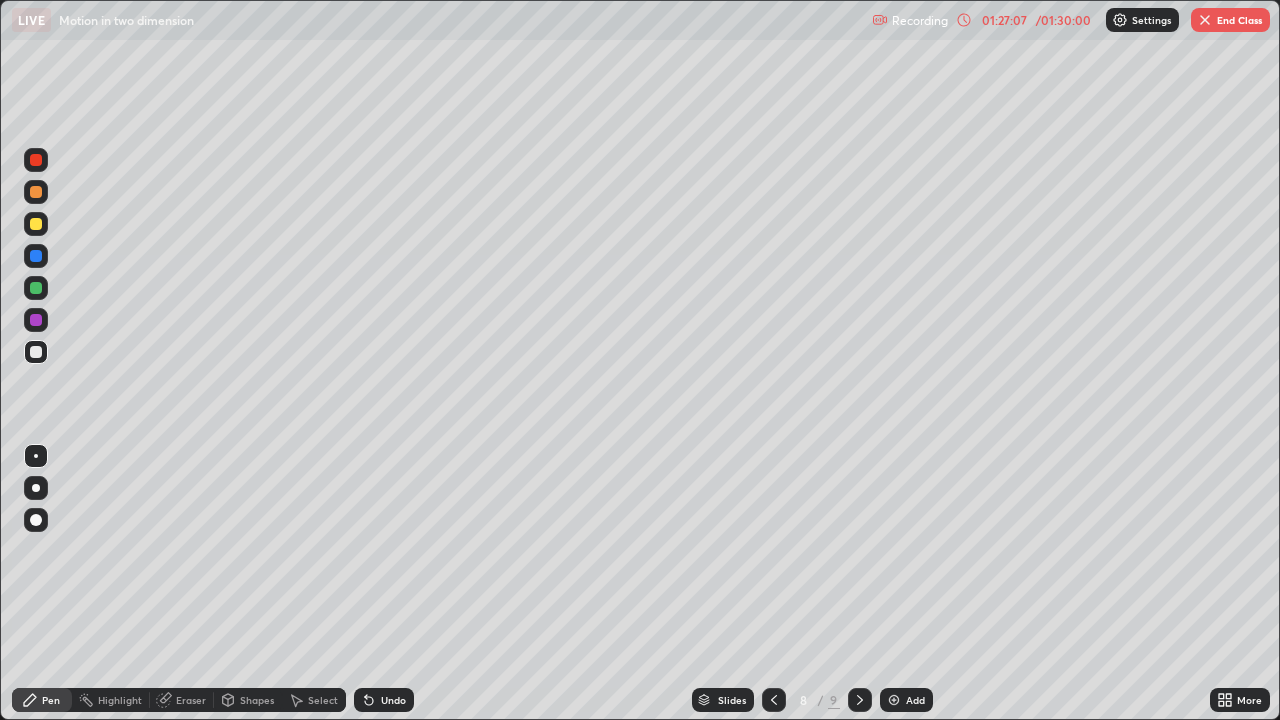 click 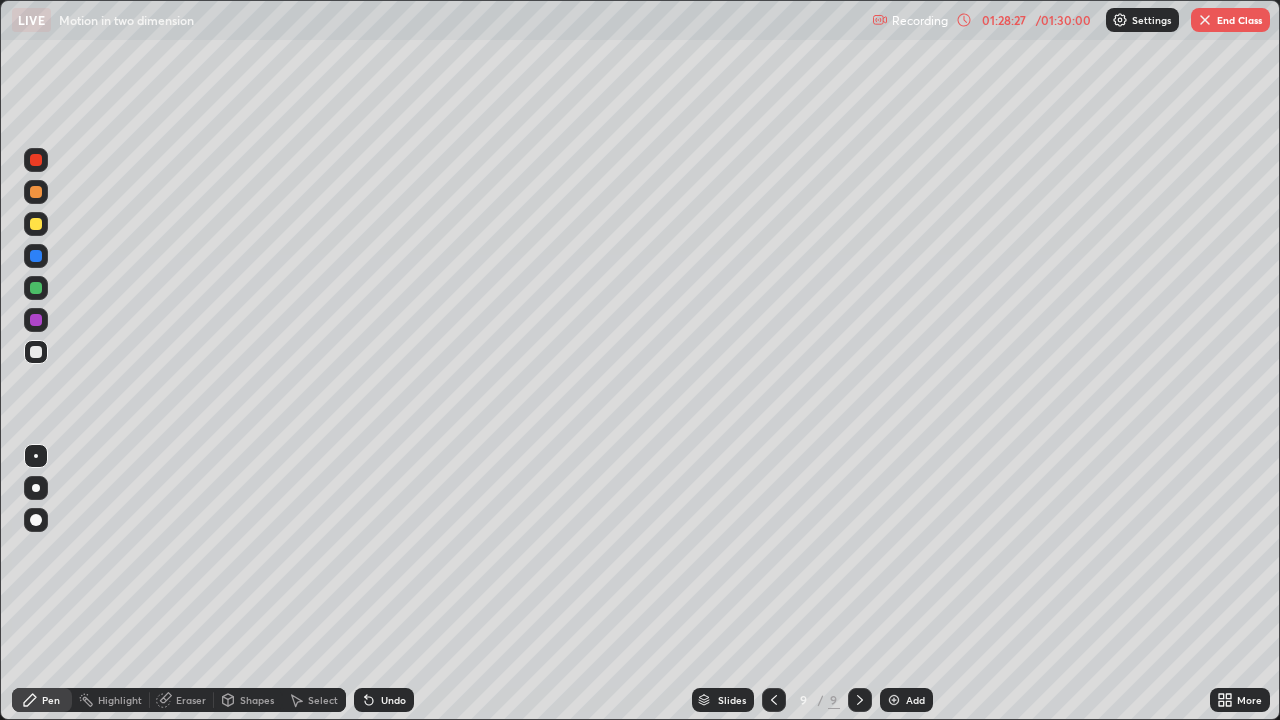 click at bounding box center (774, 700) 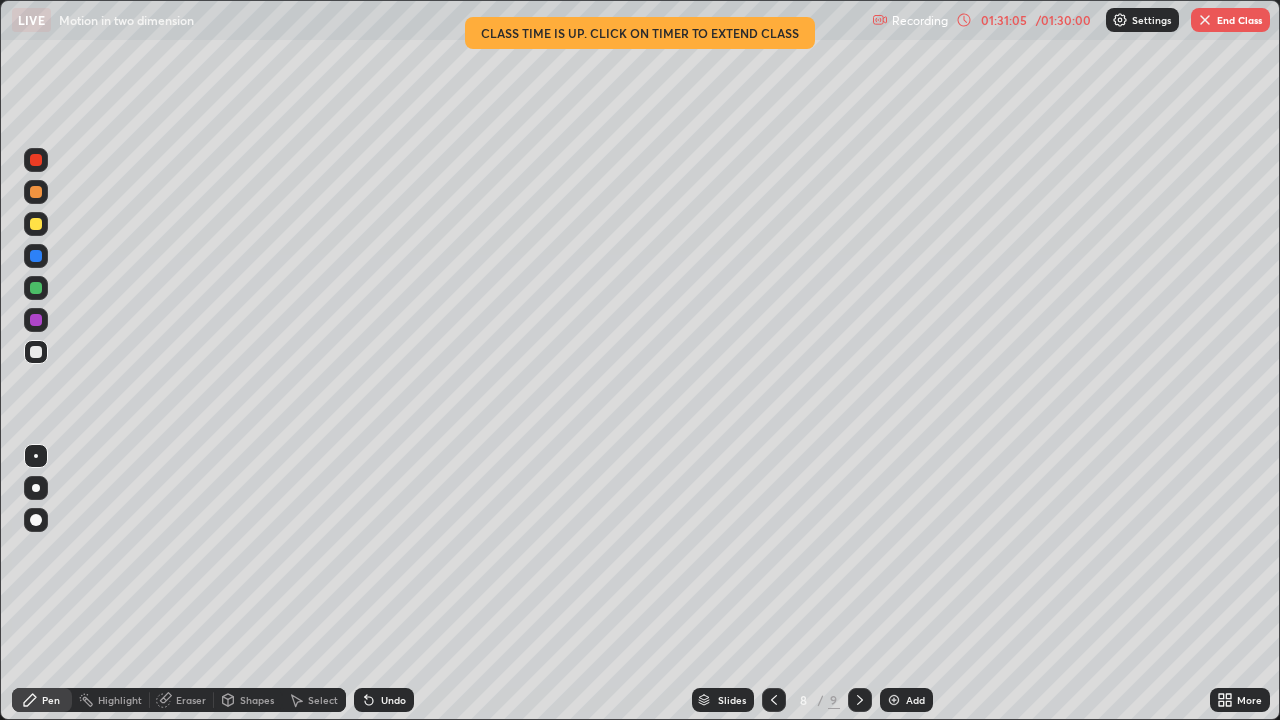 click 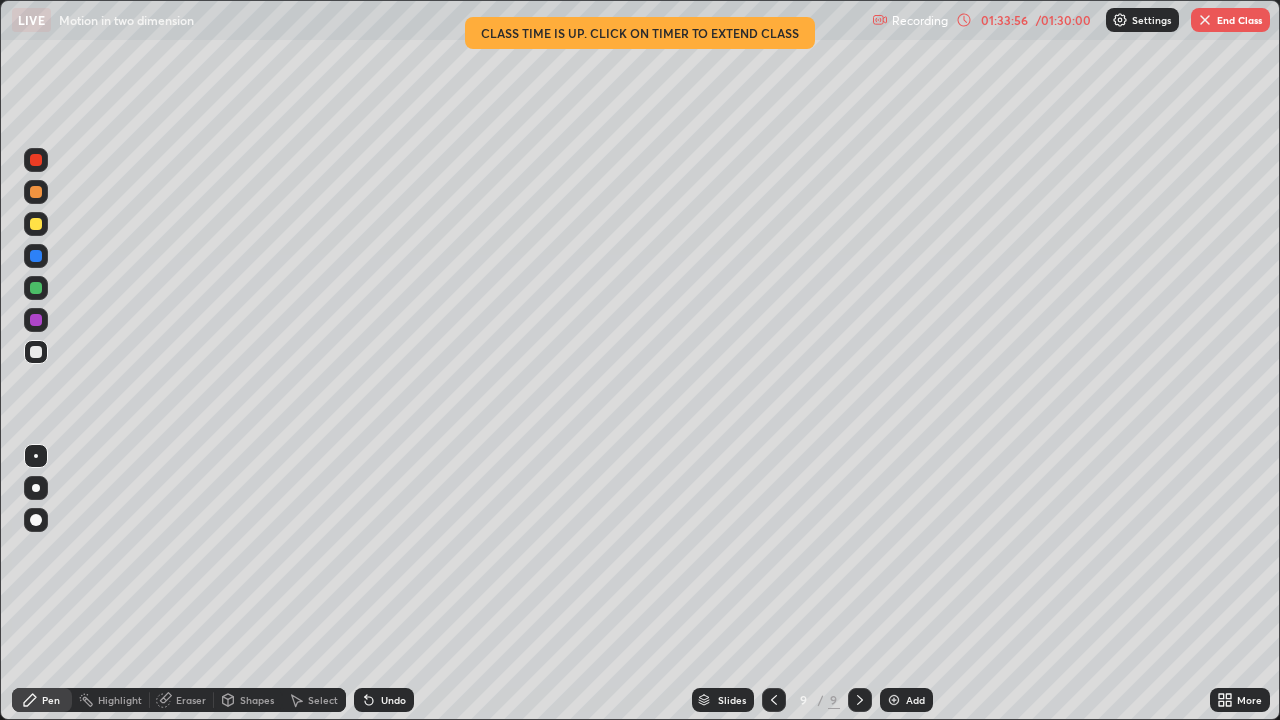 click on "End Class" at bounding box center (1230, 20) 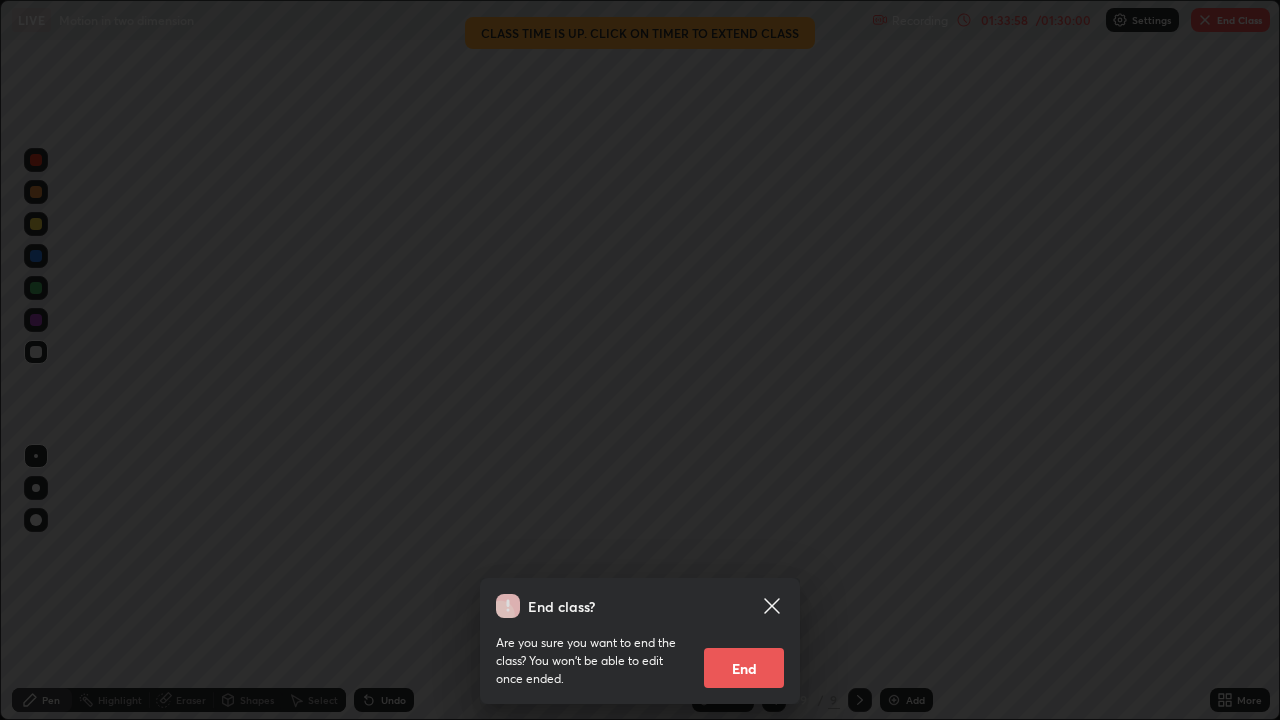 click on "End" at bounding box center [744, 668] 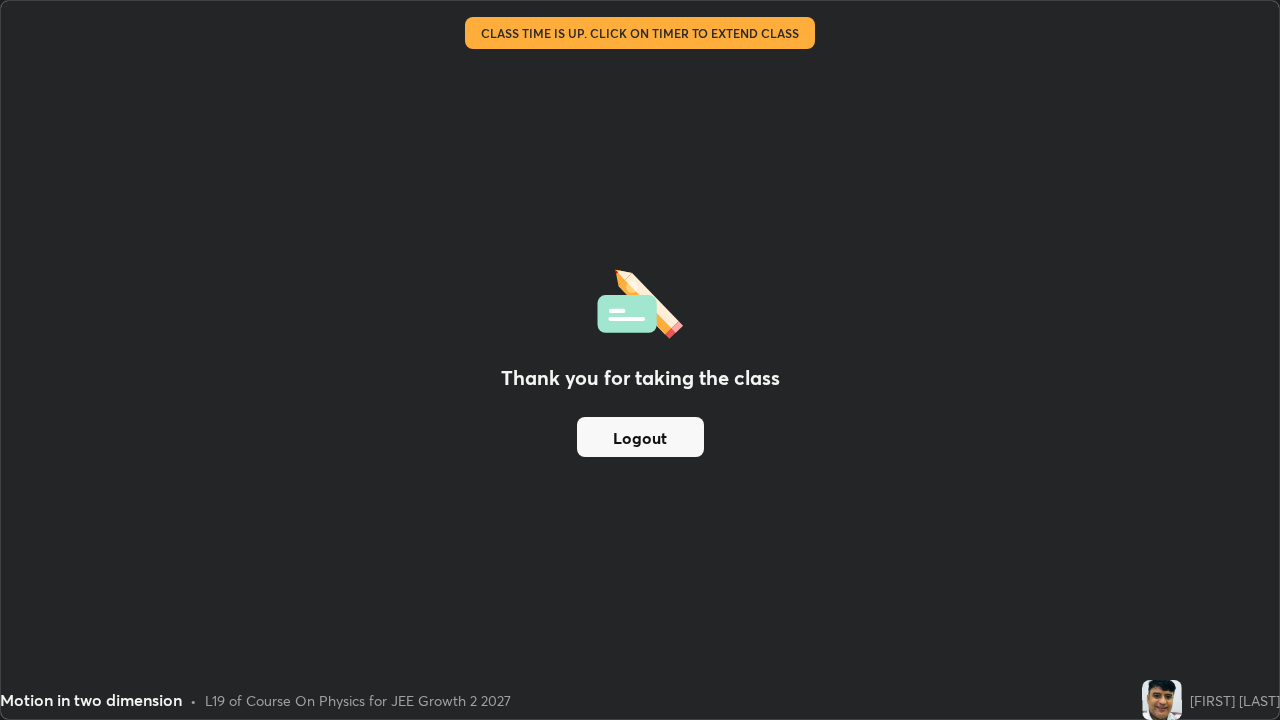 click on "Logout" at bounding box center (640, 437) 